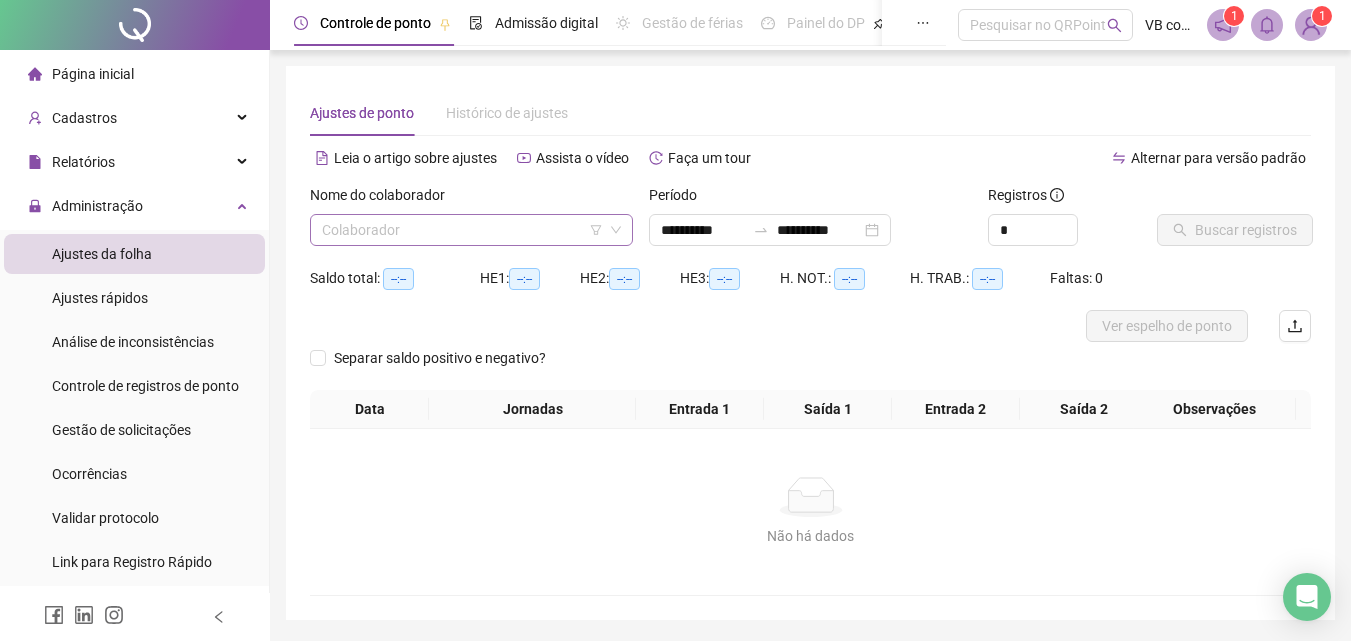 scroll, scrollTop: 0, scrollLeft: 0, axis: both 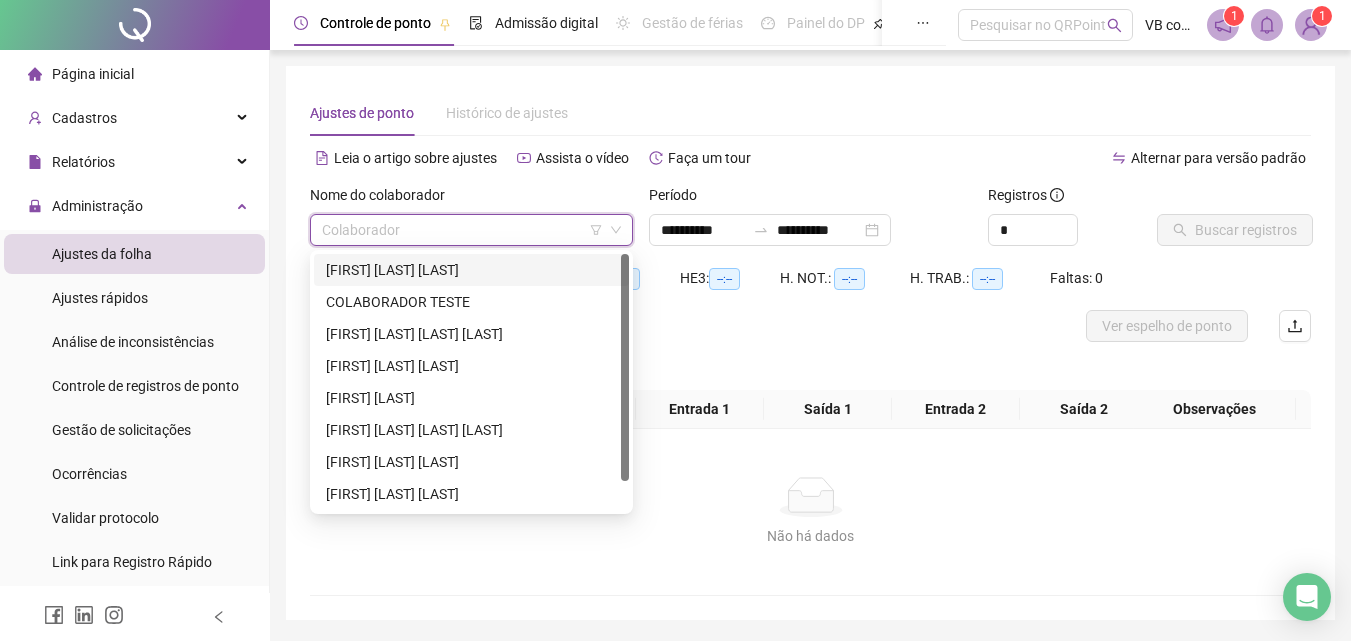 click on "[FIRST] [LAST] [LAST]" at bounding box center [471, 270] 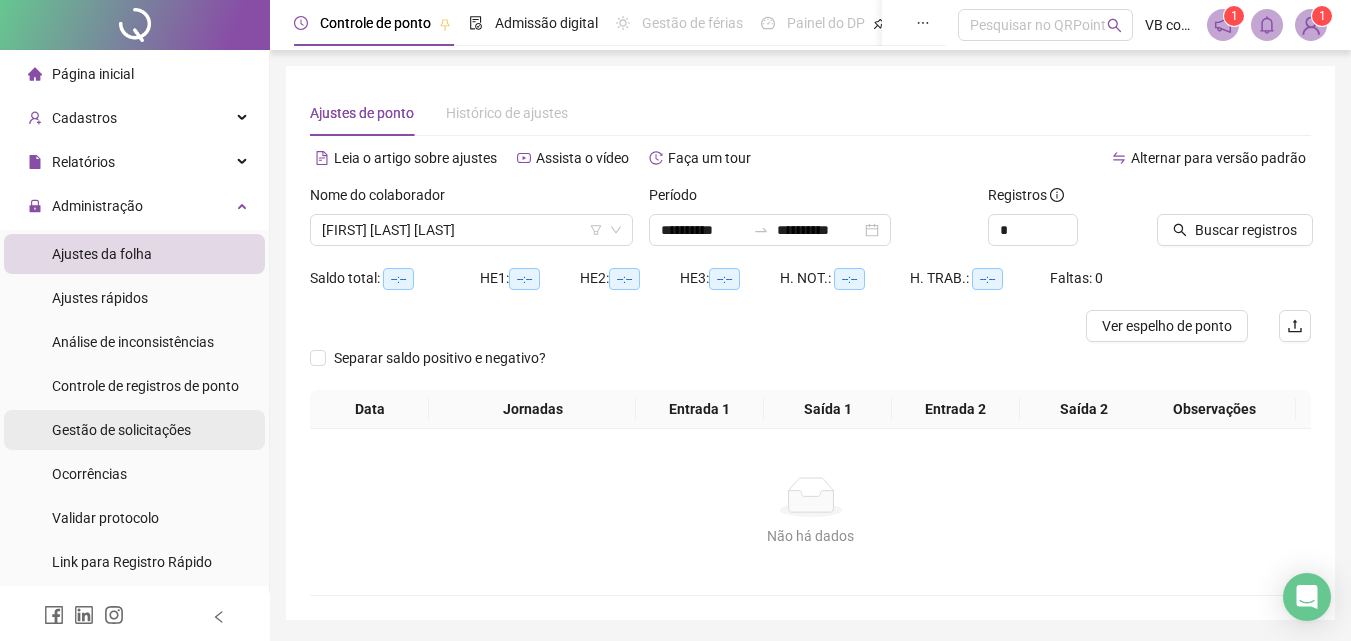 click on "Gestão de solicitações" at bounding box center (121, 430) 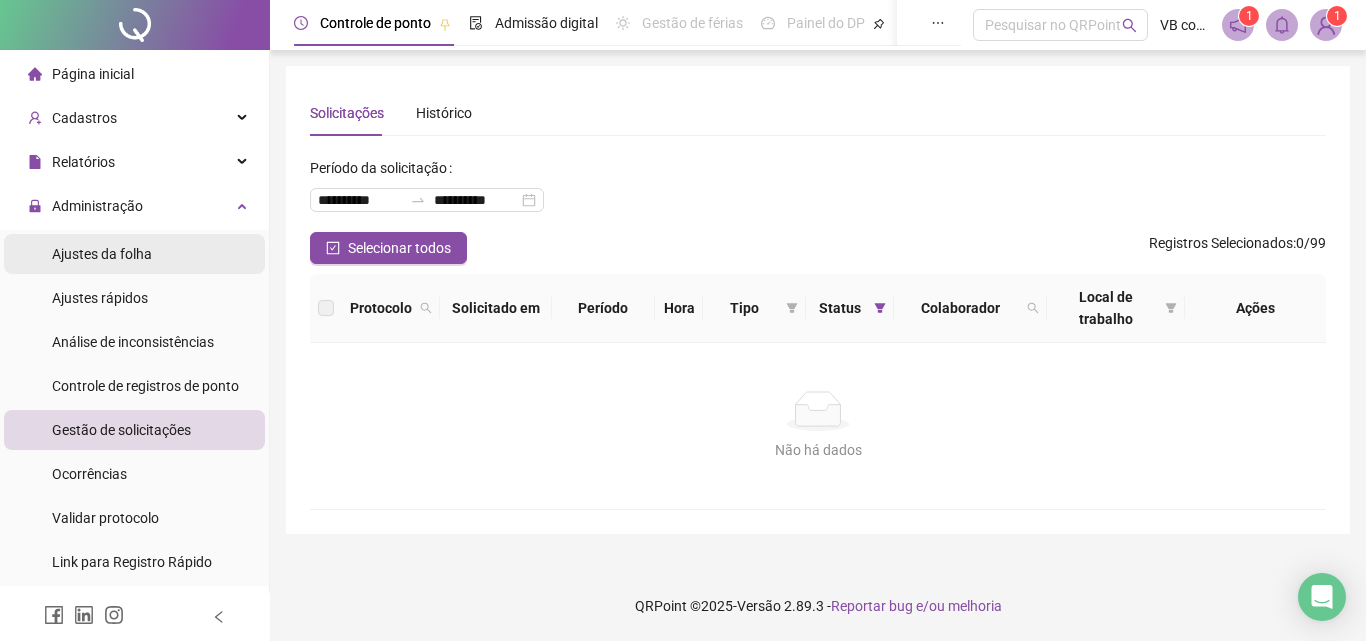 click on "Ajustes da folha" at bounding box center [134, 254] 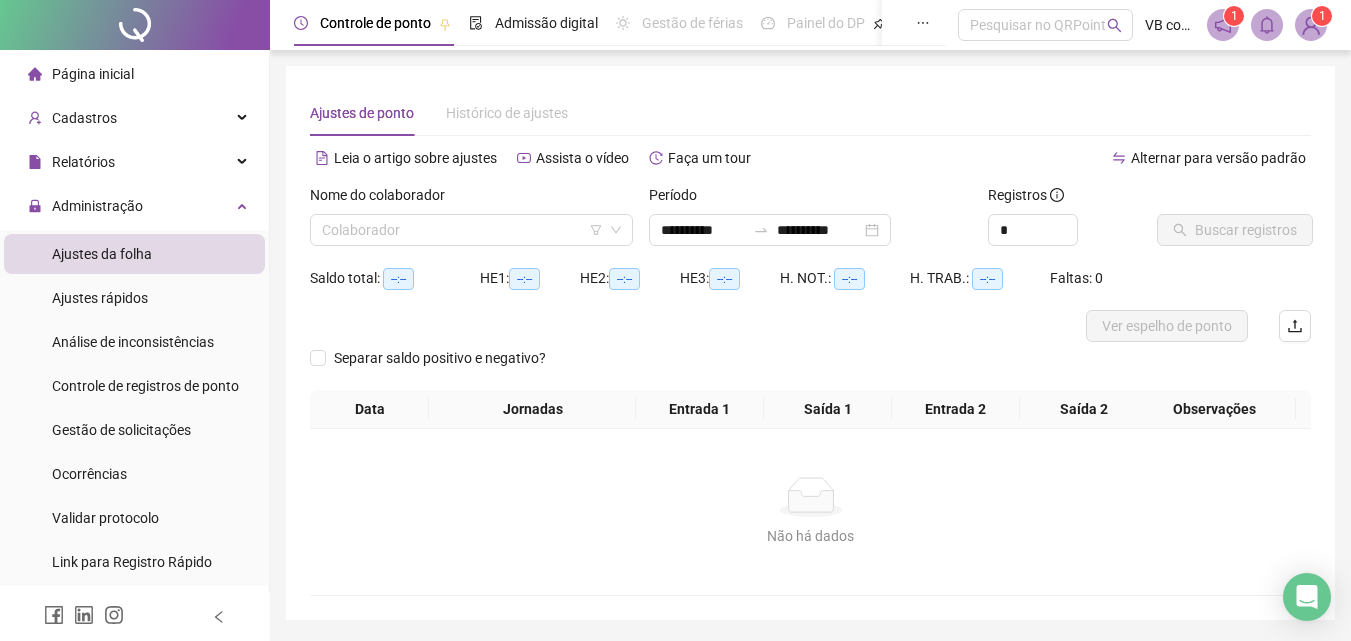 type 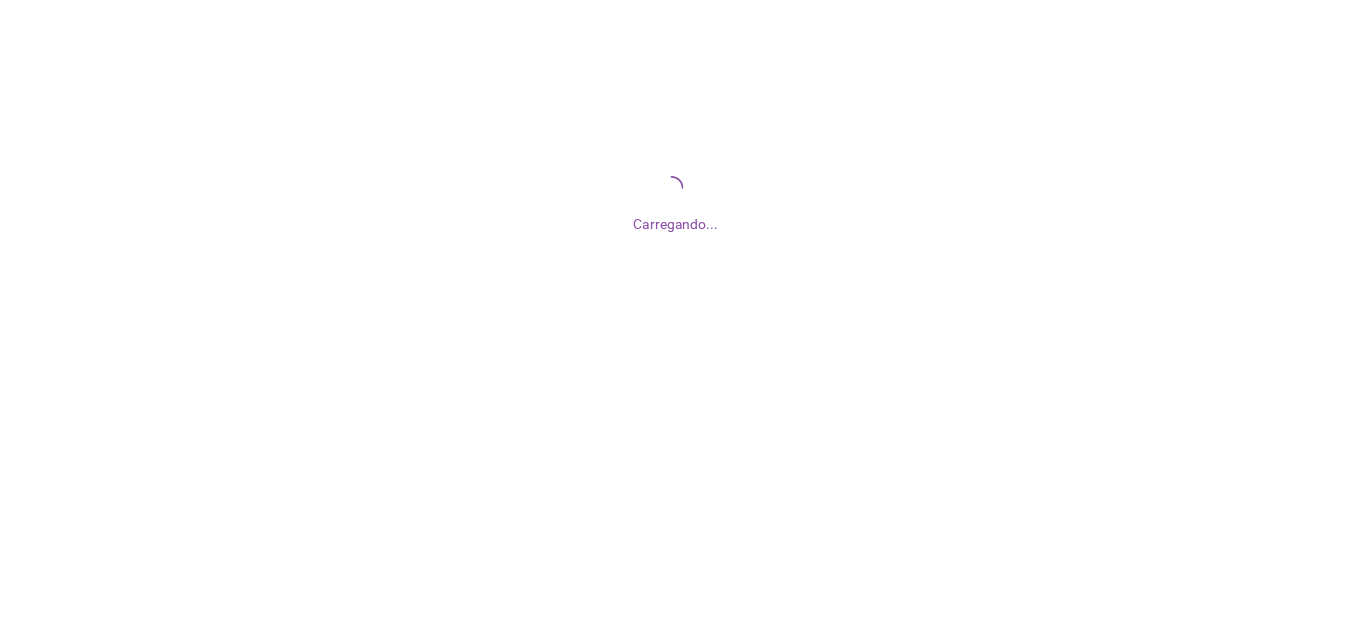 scroll, scrollTop: 0, scrollLeft: 0, axis: both 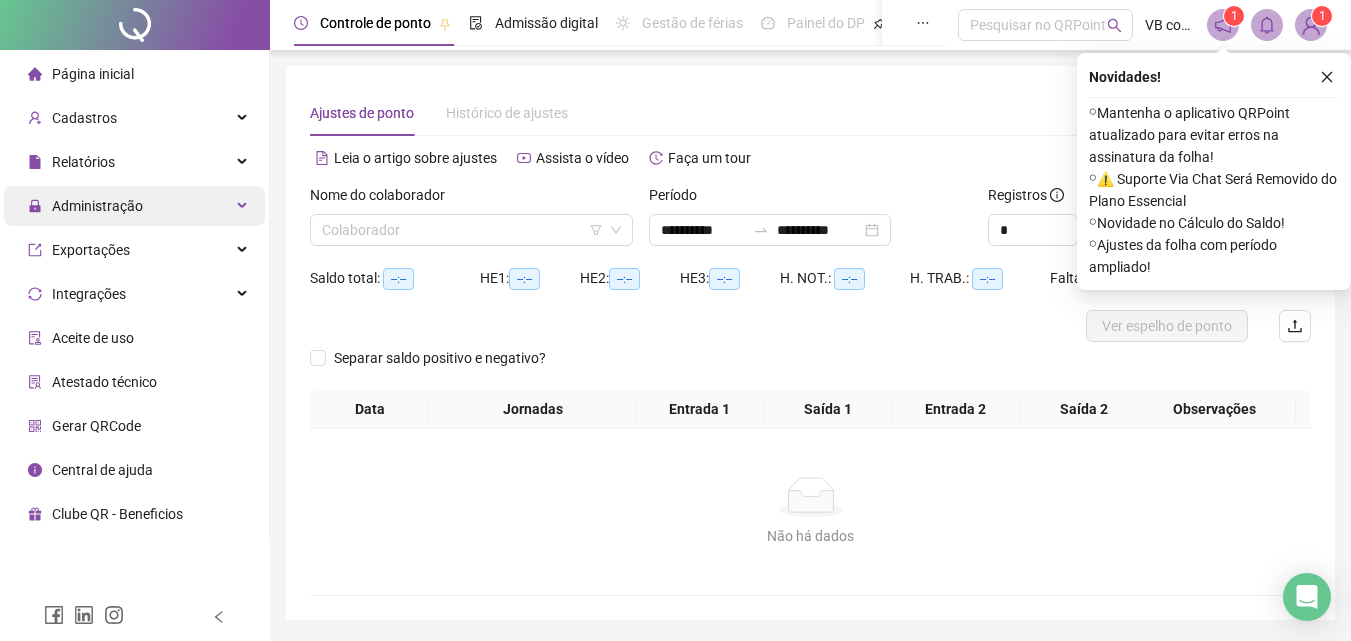 click on "Administração" at bounding box center (85, 206) 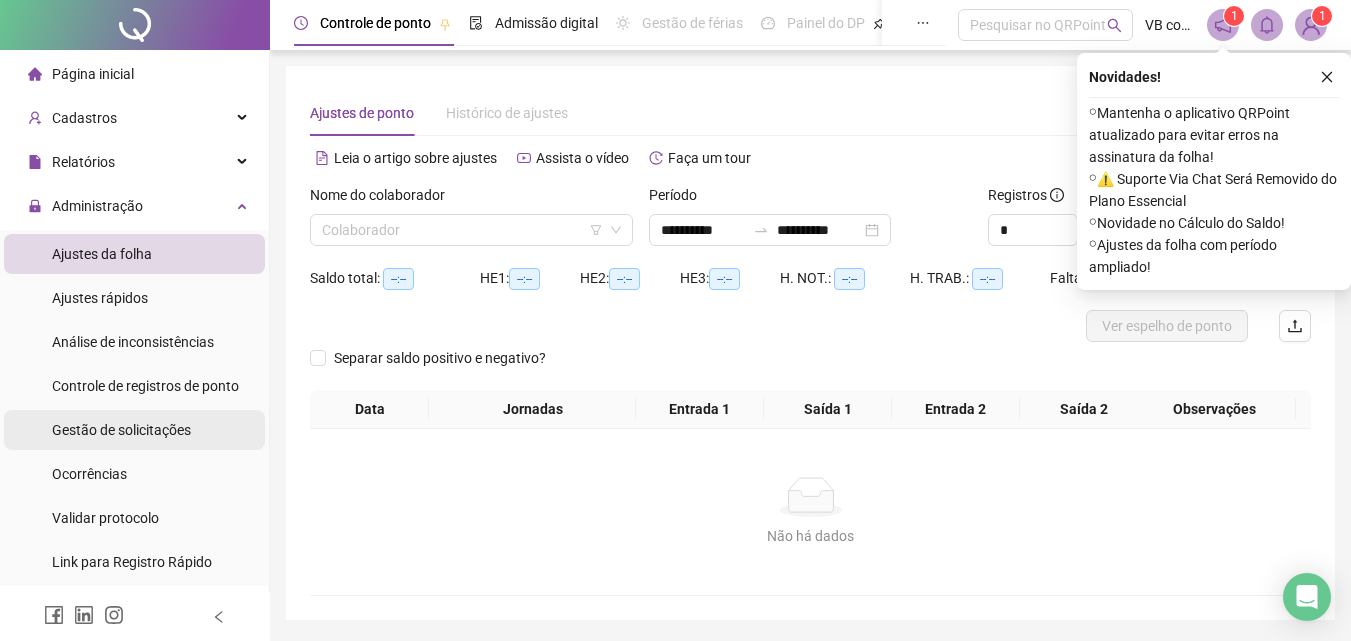 click on "Gestão de solicitações" at bounding box center (121, 430) 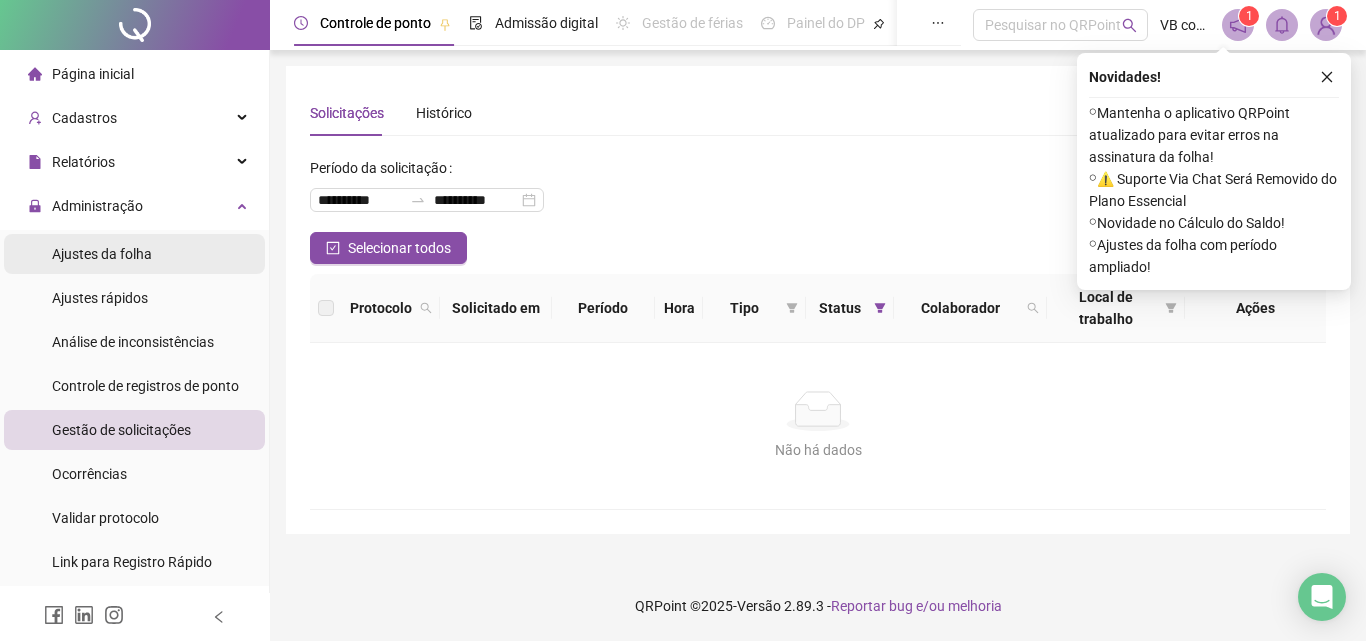 click on "Ajustes da folha" at bounding box center [102, 254] 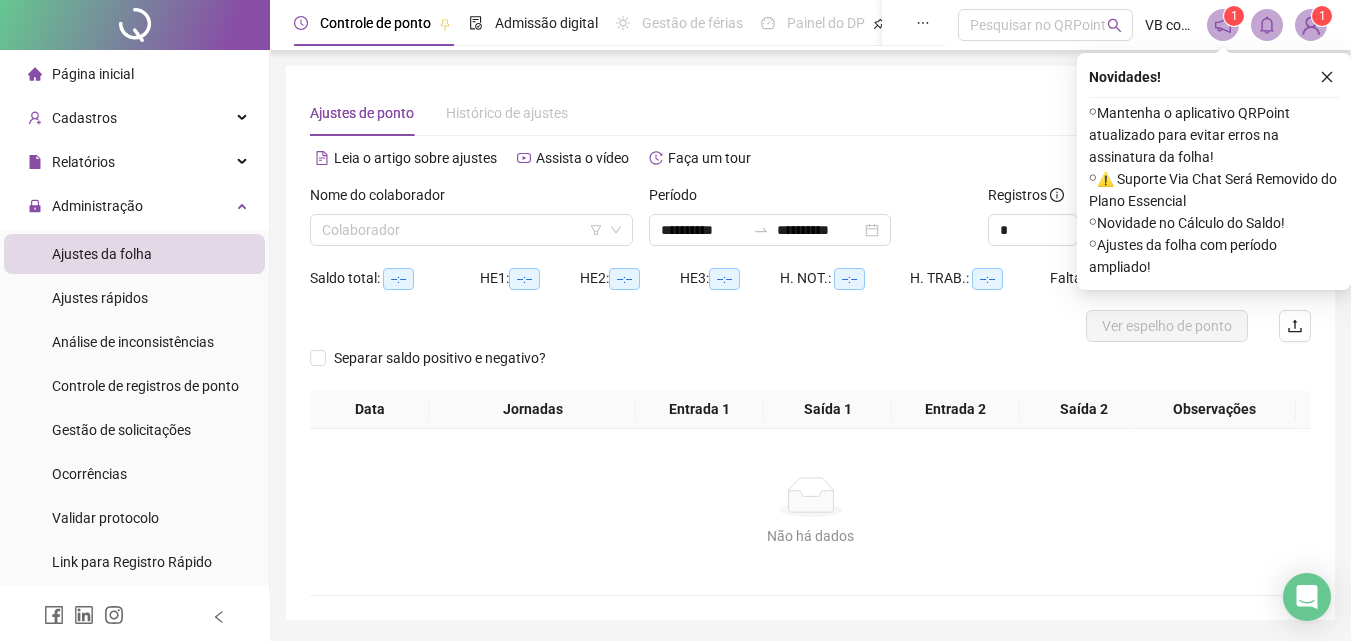 click on "Nome do colaborador" at bounding box center (471, 199) 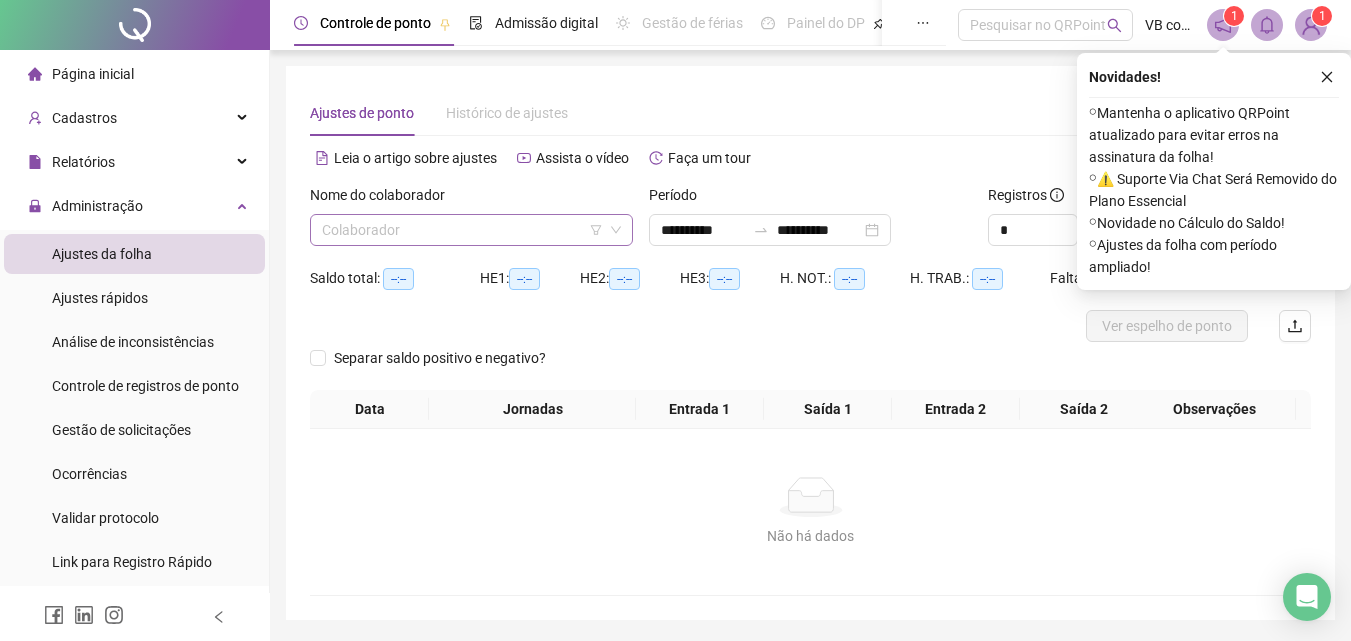 click at bounding box center (462, 230) 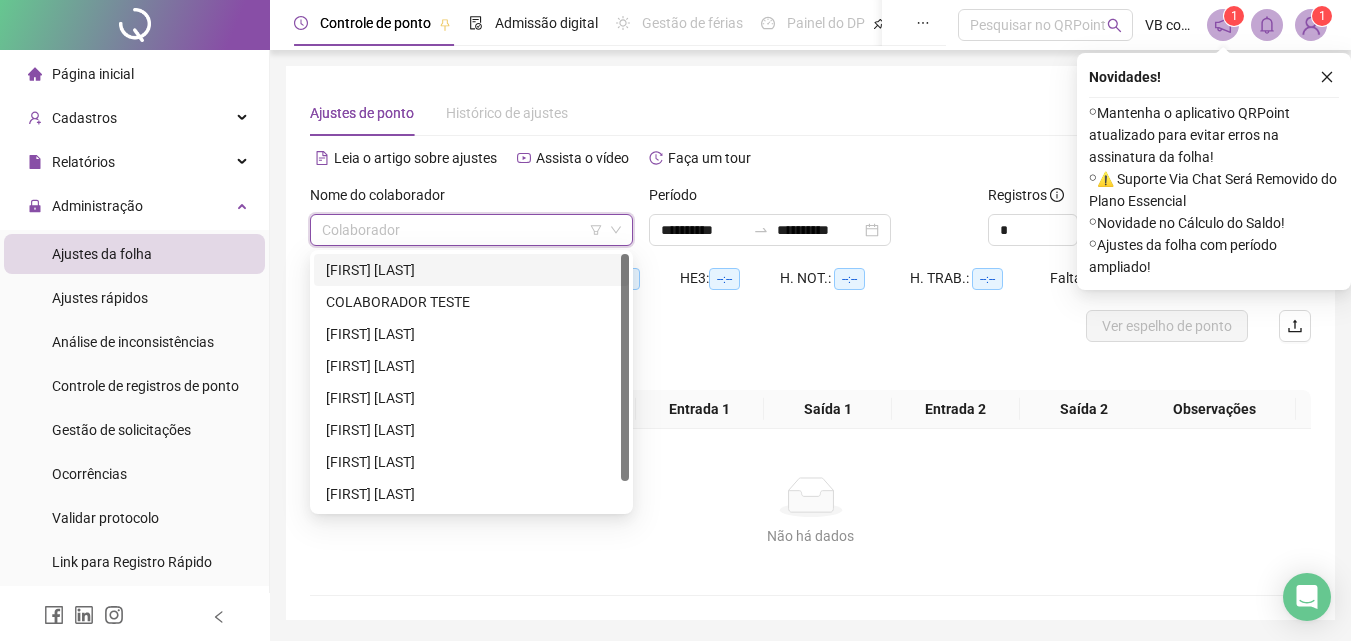 click on "[FIRST] [LAST]" at bounding box center [471, 270] 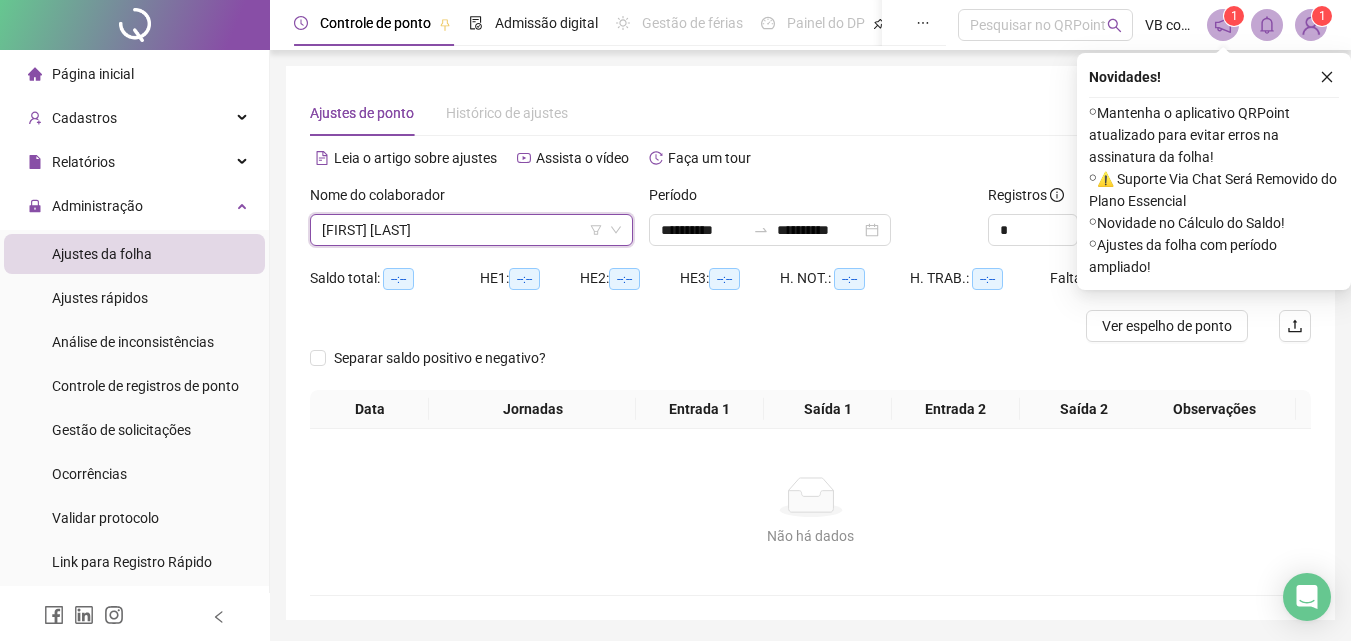 drag, startPoint x: 1310, startPoint y: 73, endPoint x: 1330, endPoint y: 76, distance: 20.22375 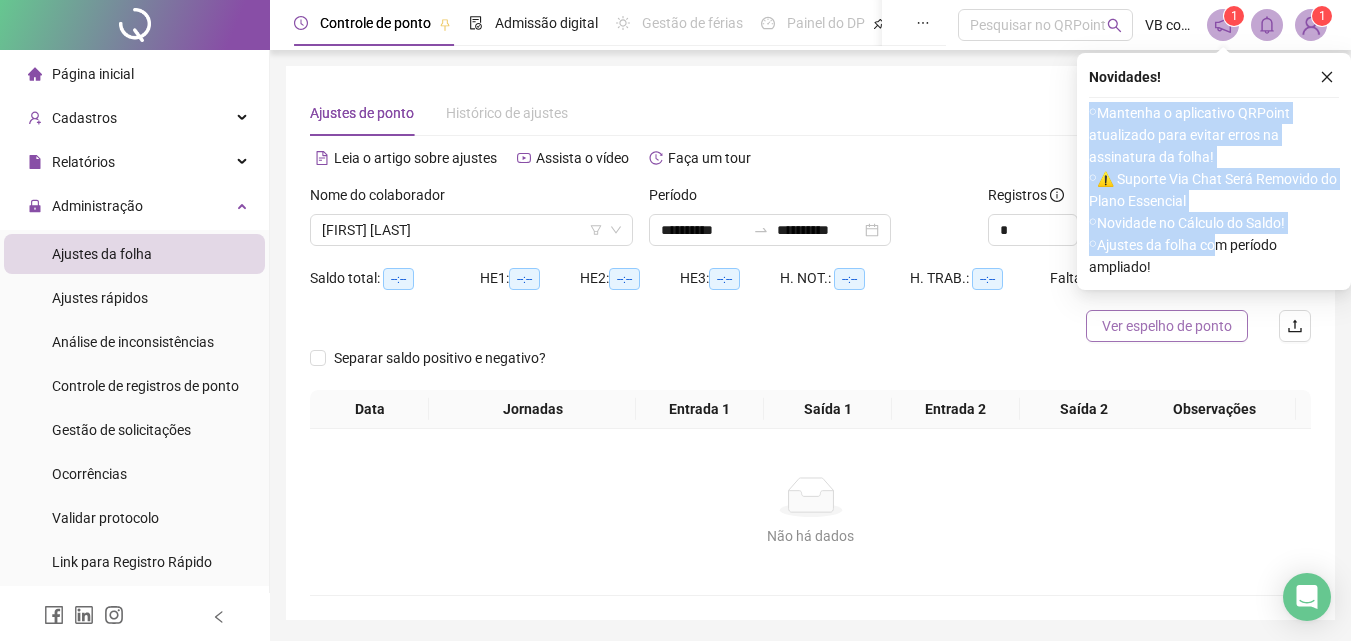 drag, startPoint x: 1259, startPoint y: 190, endPoint x: 1148, endPoint y: 327, distance: 176.32356 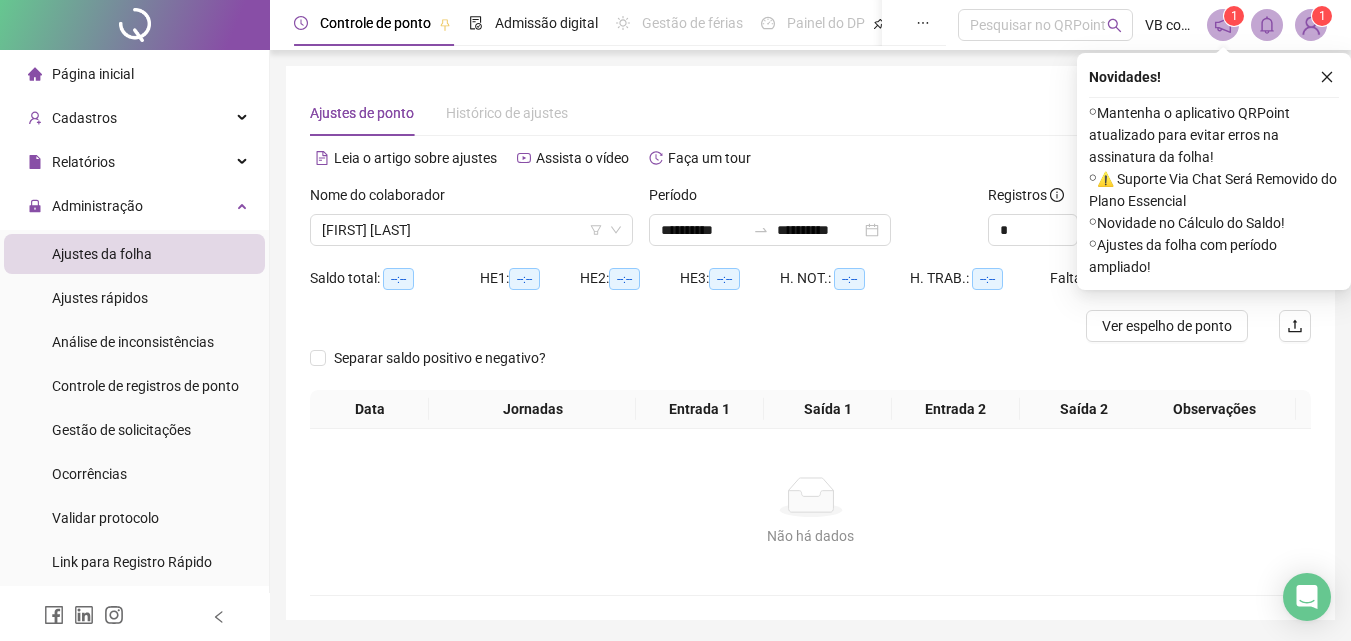 click on "**********" at bounding box center (810, 223) 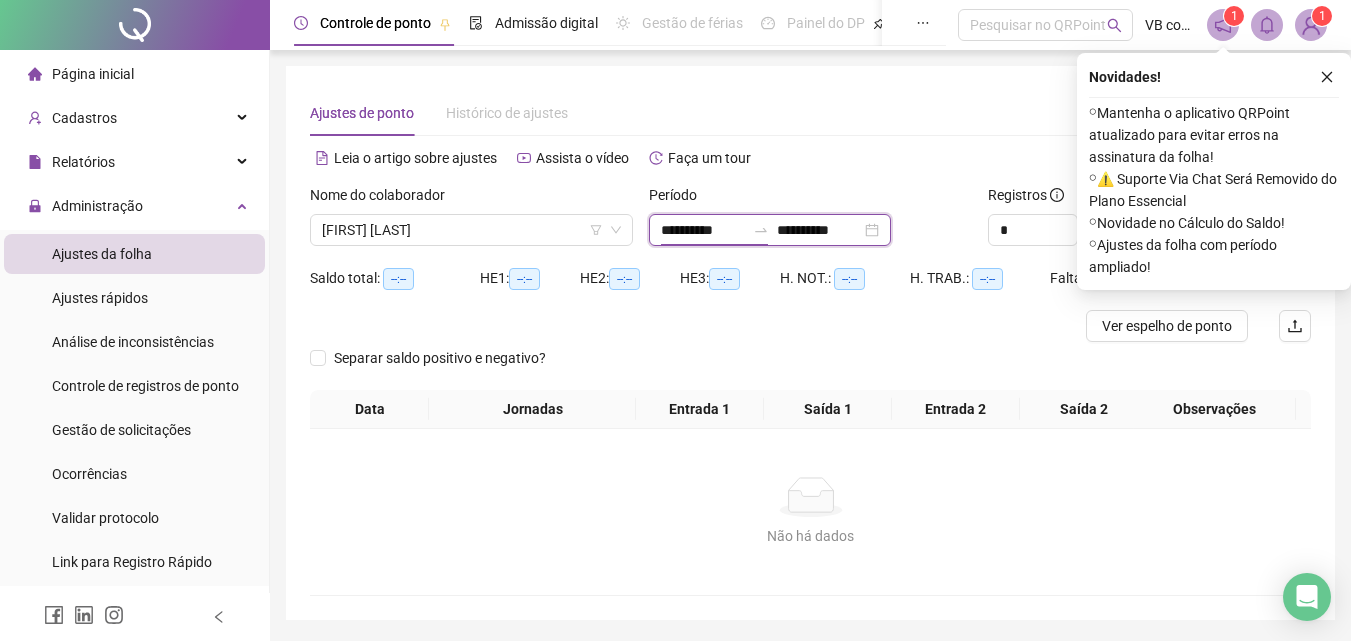 click on "**********" at bounding box center (703, 230) 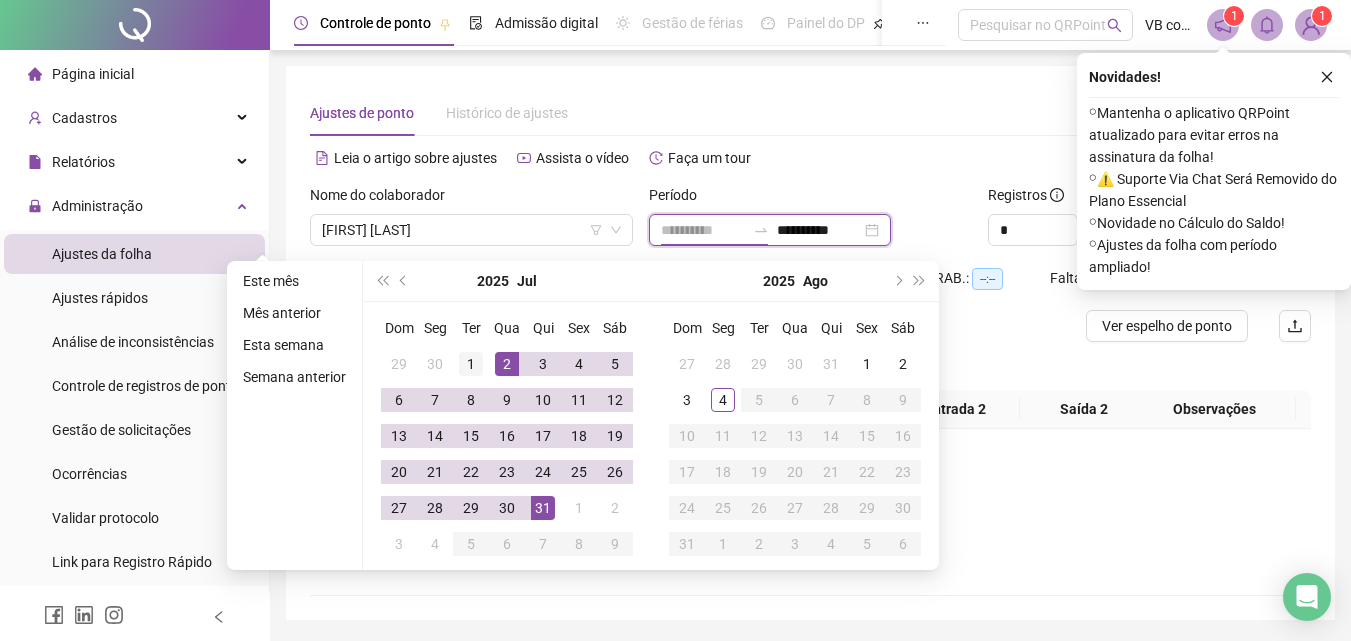 type on "**********" 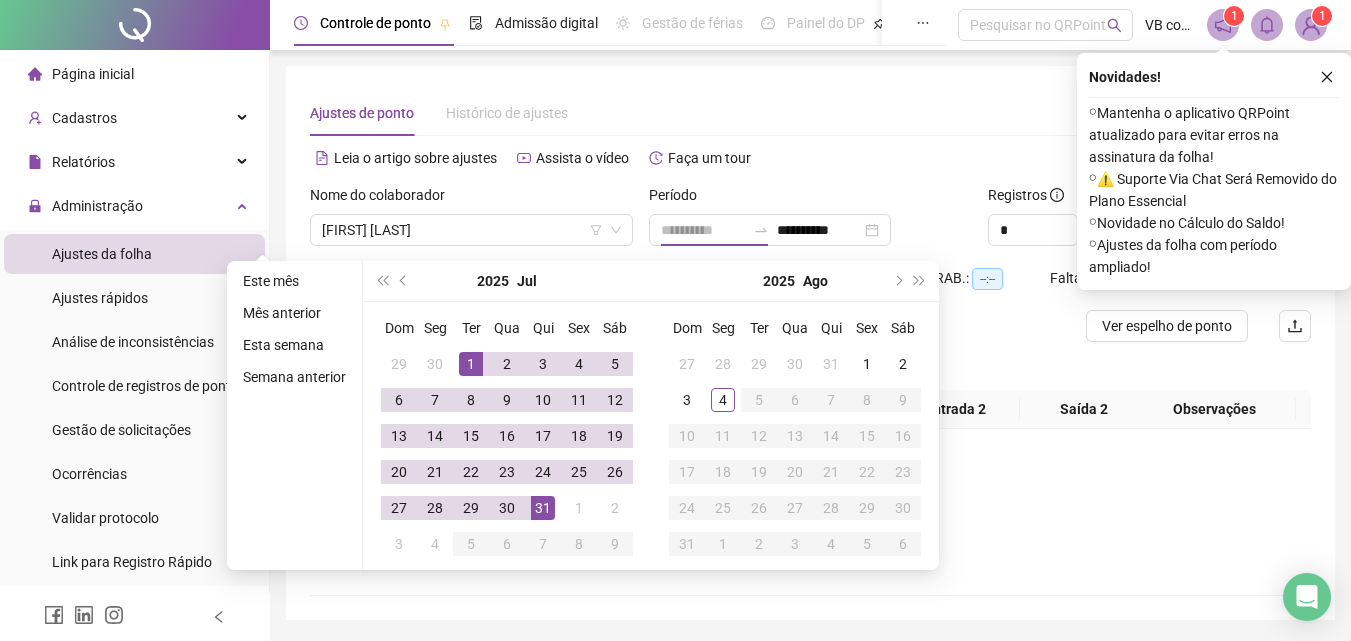 click on "1" at bounding box center [471, 364] 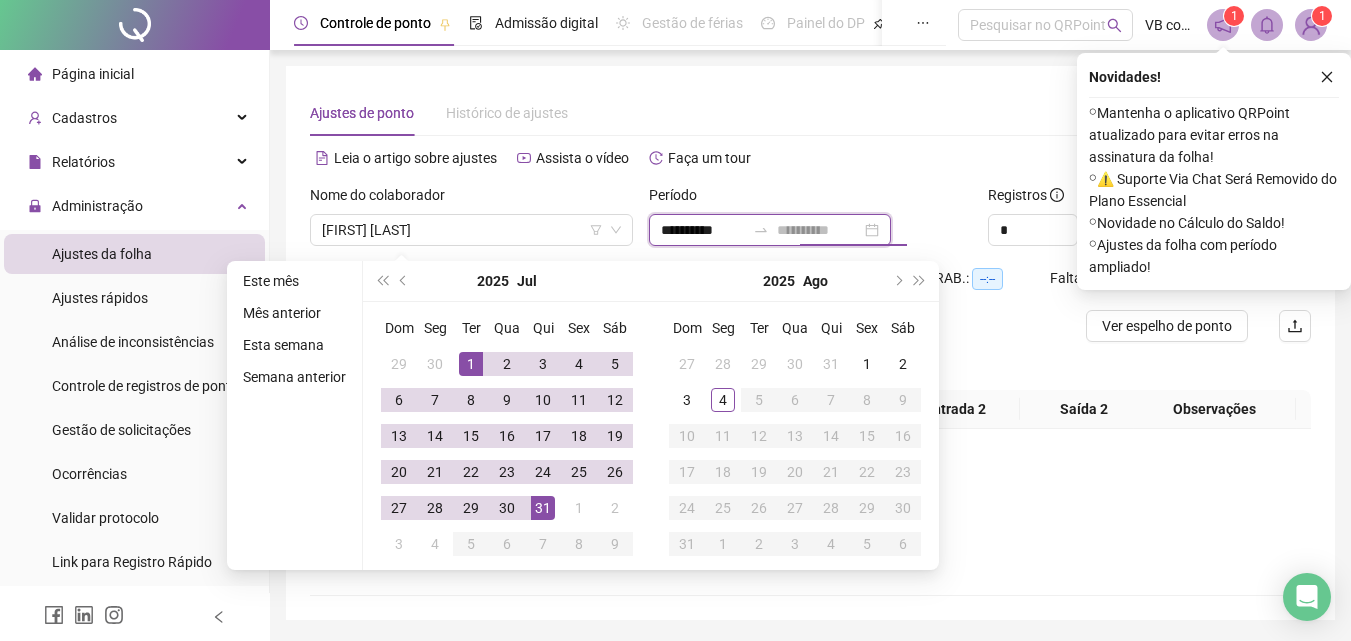 type on "**********" 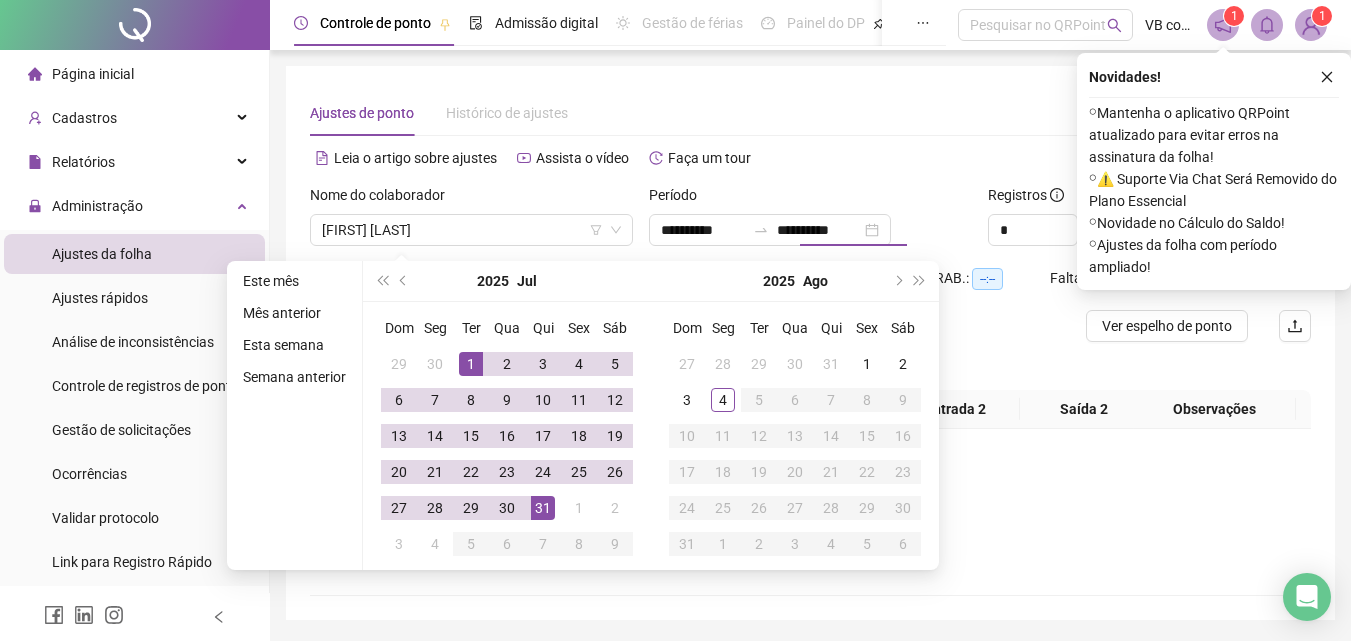 drag, startPoint x: 813, startPoint y: 200, endPoint x: 842, endPoint y: 176, distance: 37.64306 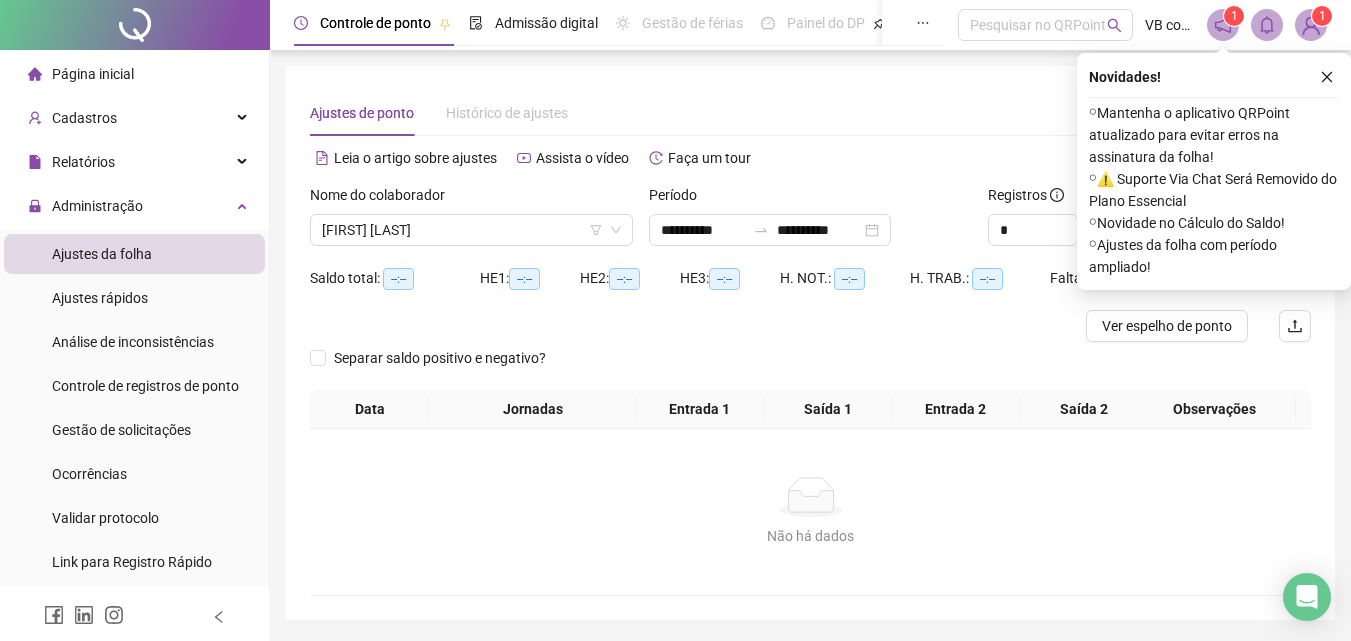 click on "Novidades ! ⚬  Mantenha o aplicativo QRPoint atualizado para evitar erros na assinatura da folha! ⚬  ⚠️ Suporte Via Chat Será Removido do Plano Essencial ⚬  Novidade no Cálculo do Saldo! ⚬  Ajustes da folha com período ampliado!" at bounding box center [1214, 171] 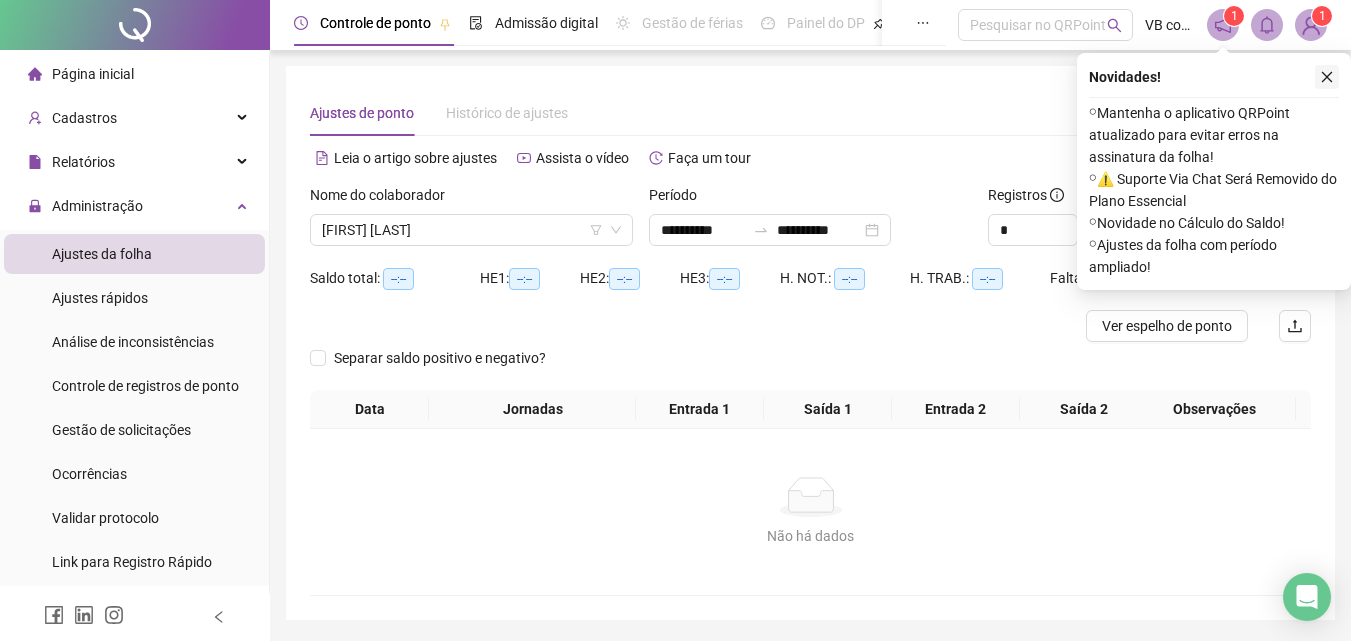 click 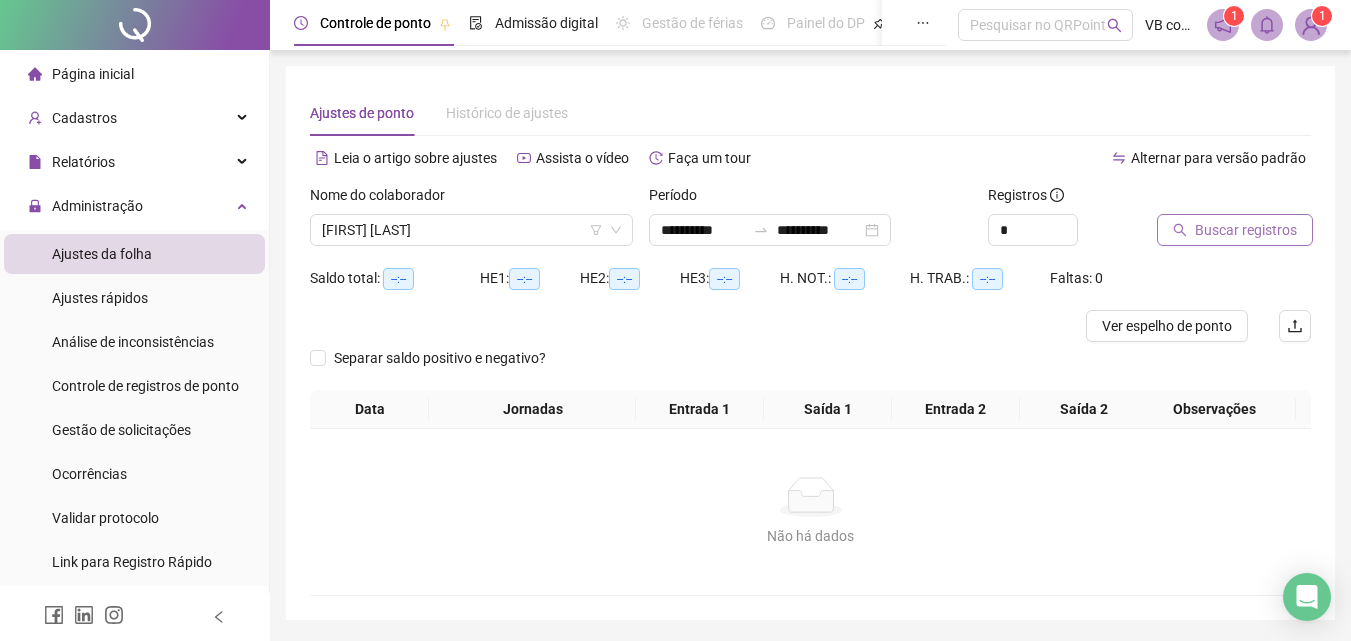 click on "Buscar registros" at bounding box center [1246, 230] 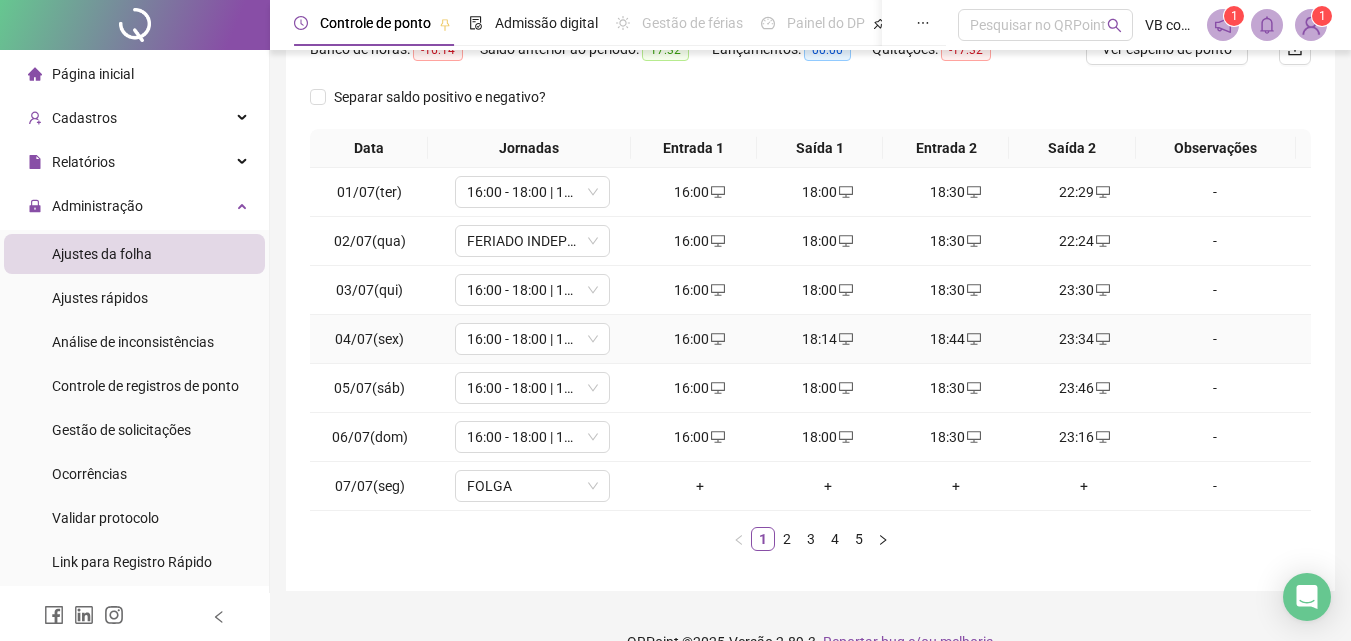 scroll, scrollTop: 313, scrollLeft: 0, axis: vertical 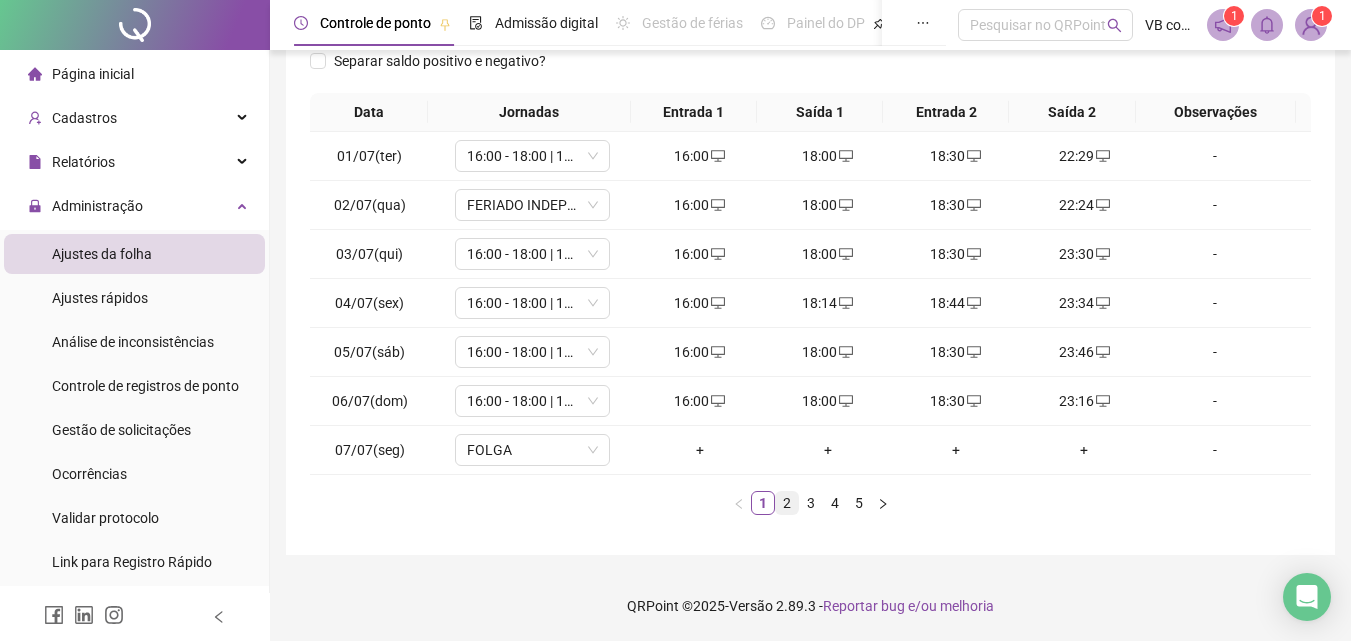 click on "2" at bounding box center (787, 503) 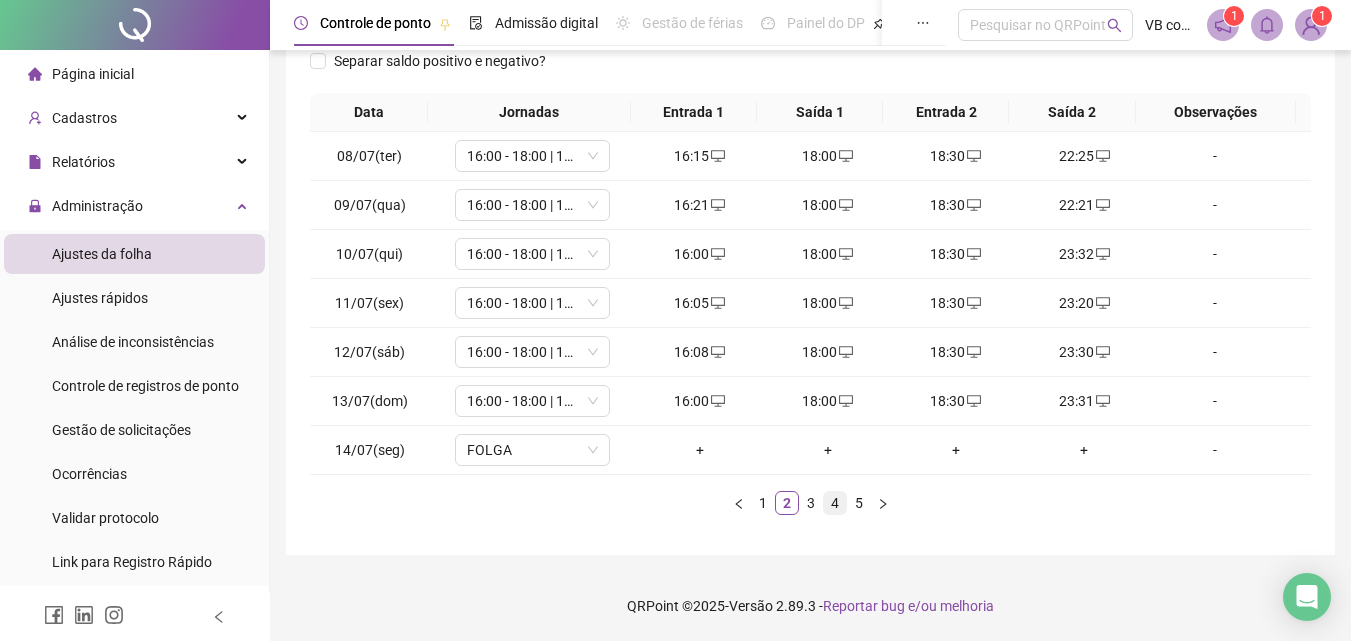click on "4" at bounding box center (835, 503) 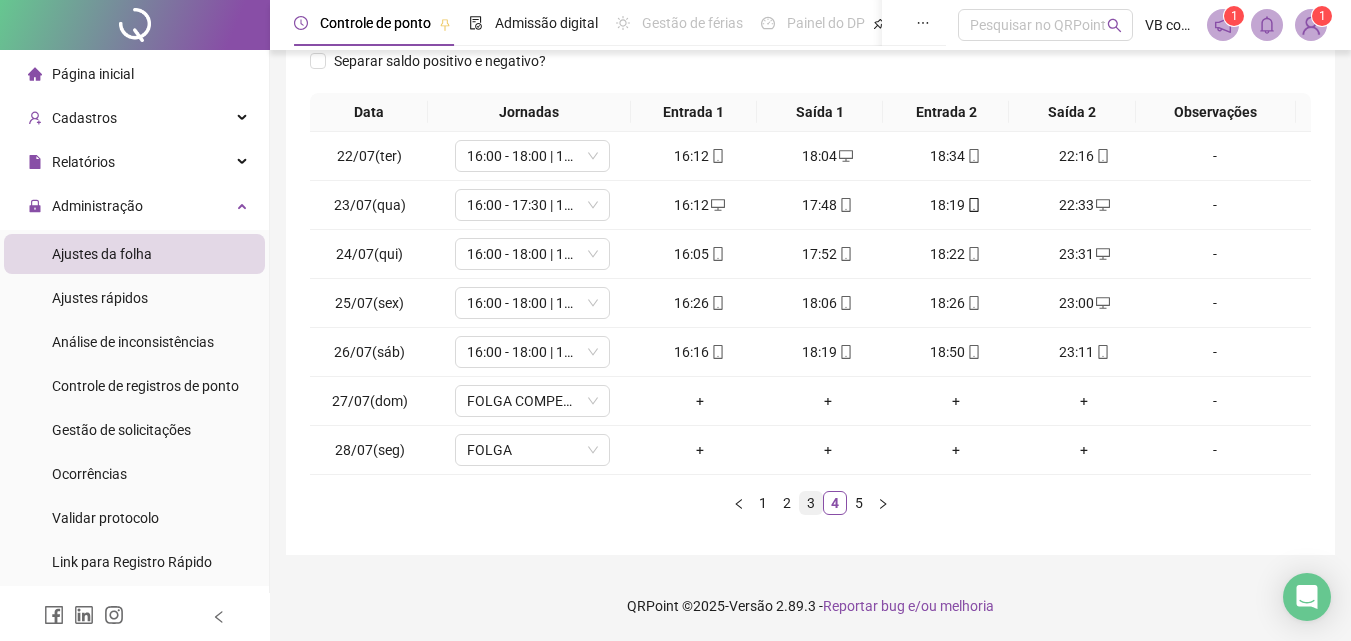 click on "3" at bounding box center (811, 503) 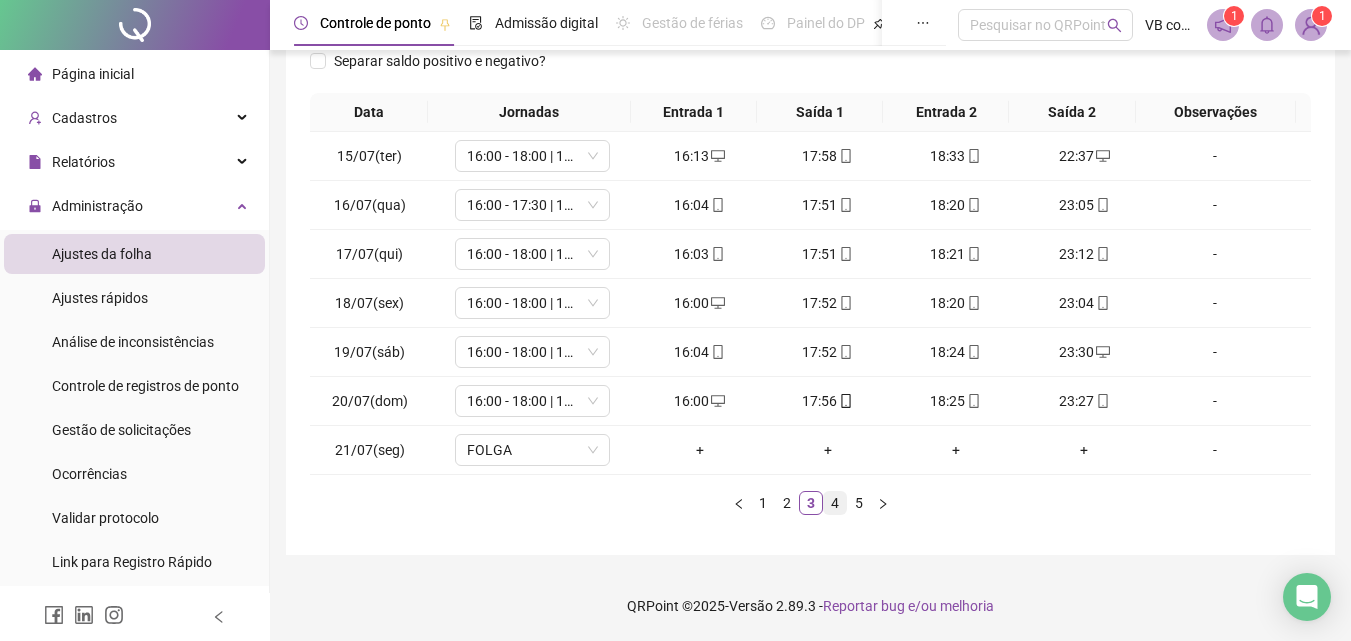 click on "4" at bounding box center (835, 503) 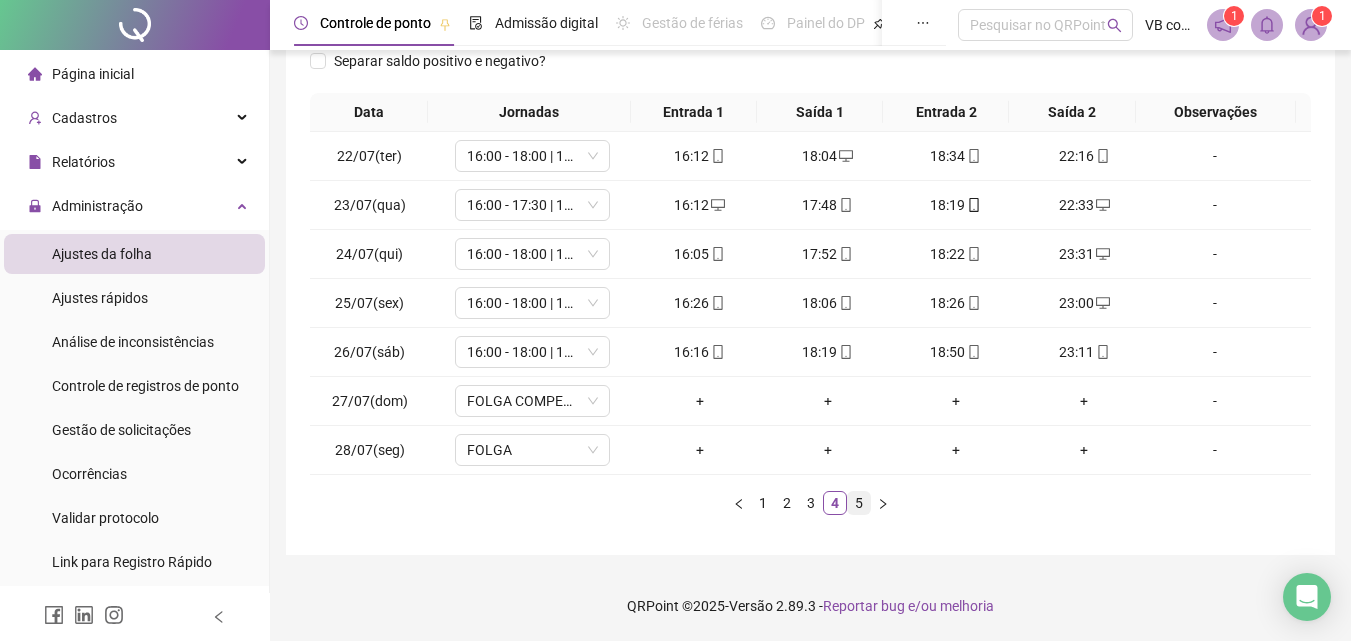click on "5" at bounding box center [859, 503] 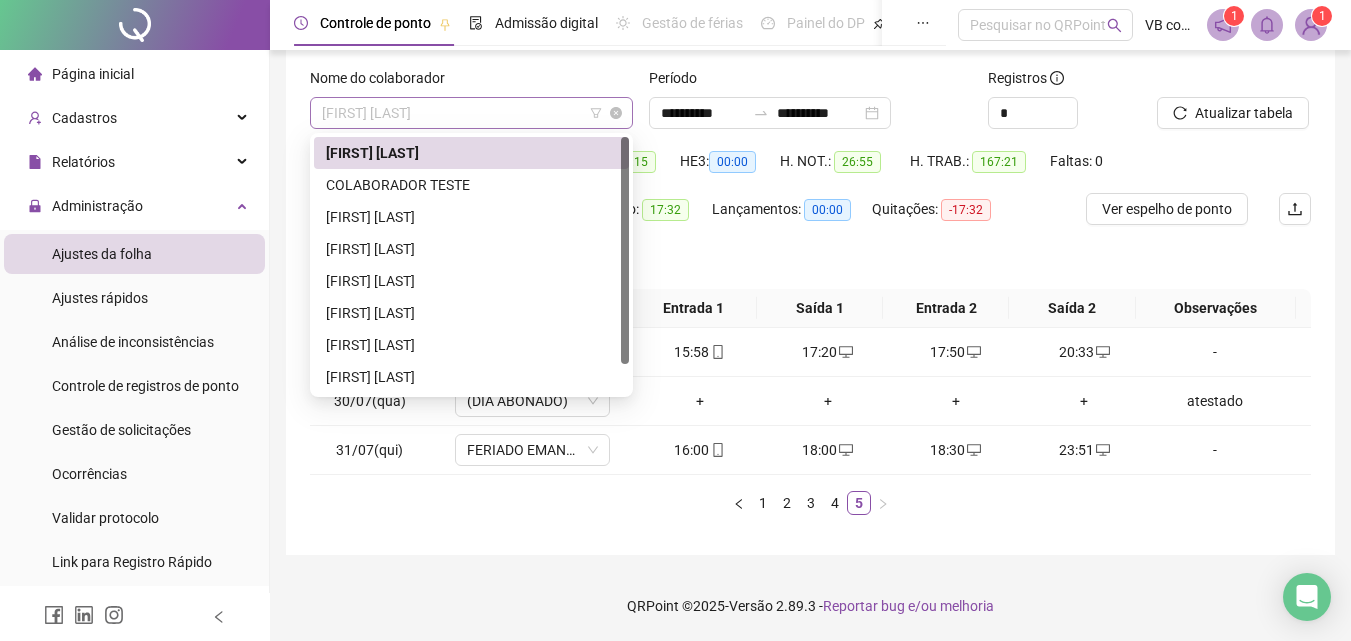 click on "[FIRST] [LAST]" at bounding box center [471, 113] 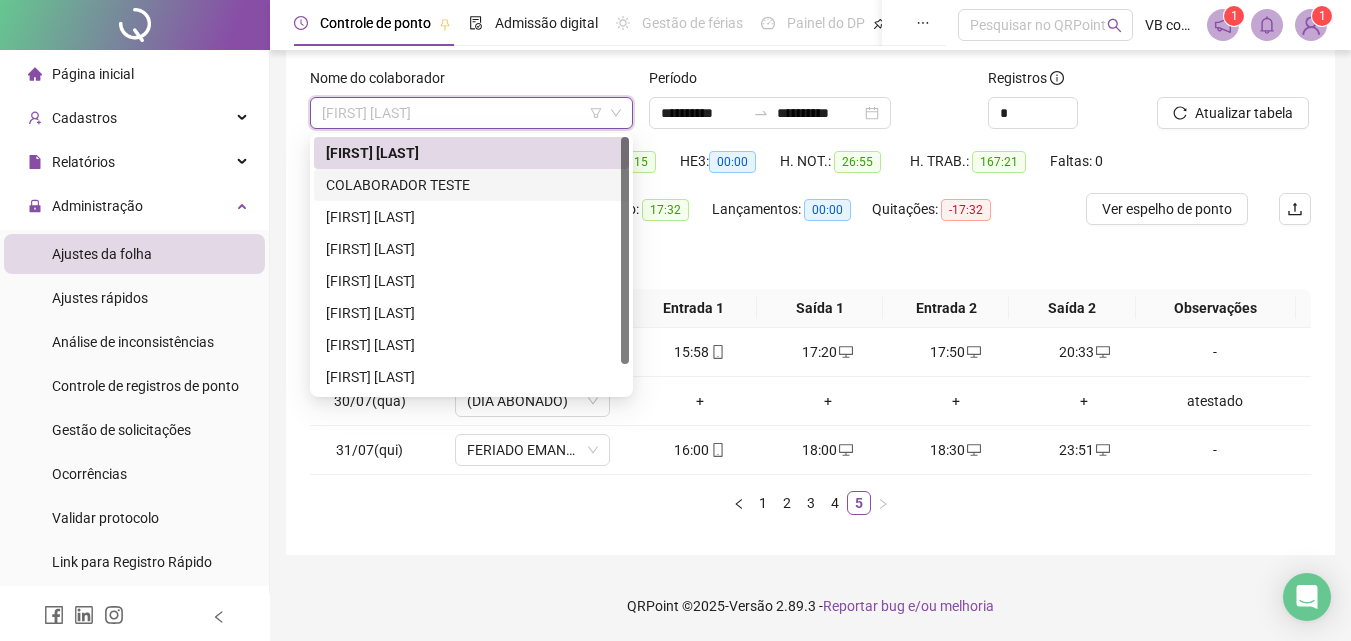 click on "COLABORADOR TESTE" at bounding box center [471, 185] 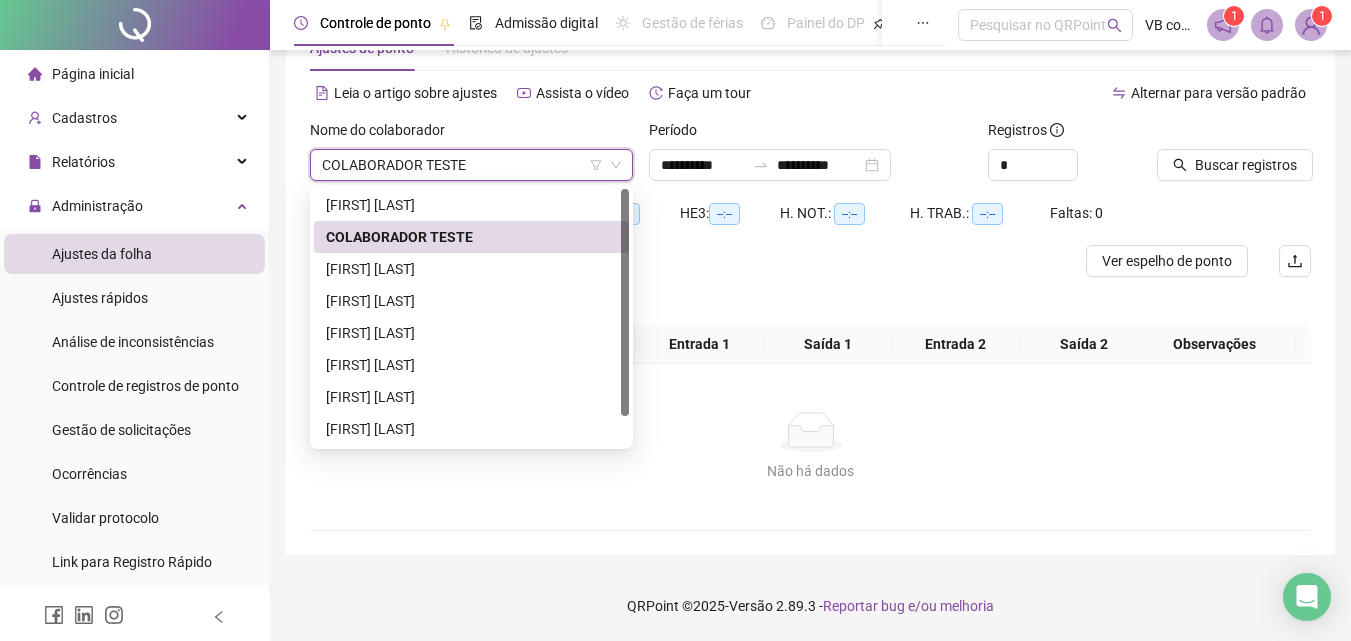 scroll, scrollTop: 65, scrollLeft: 0, axis: vertical 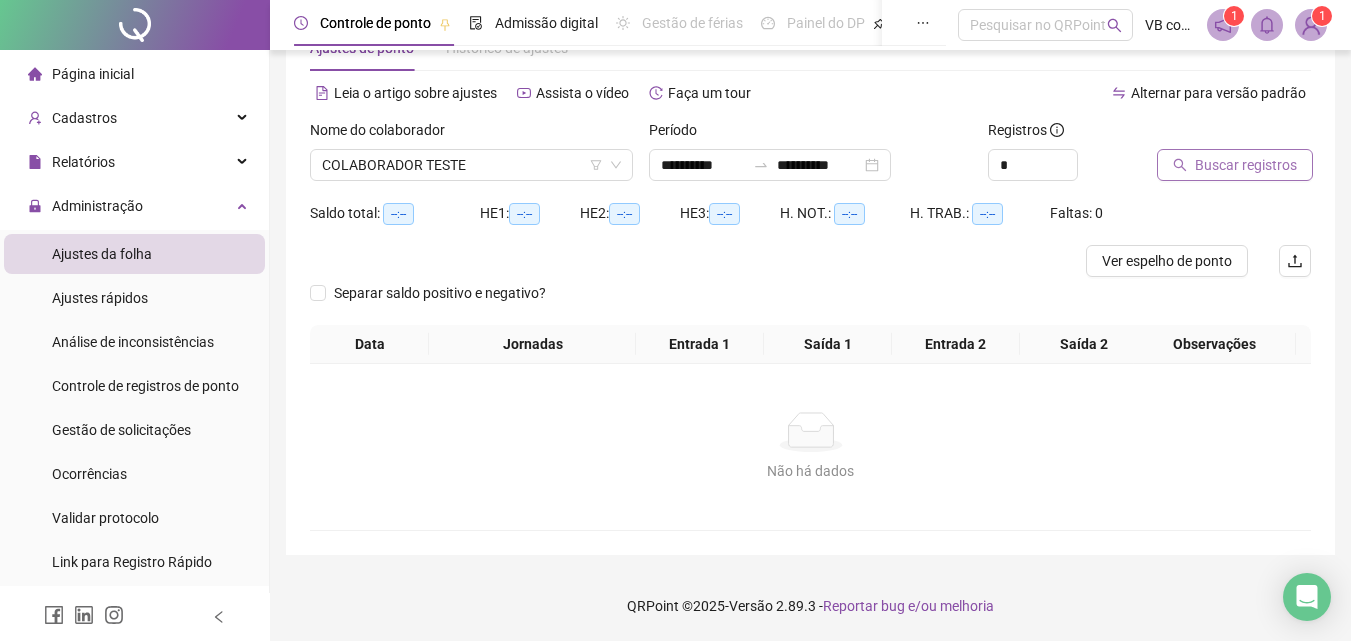 click on "Buscar registros" at bounding box center [1246, 165] 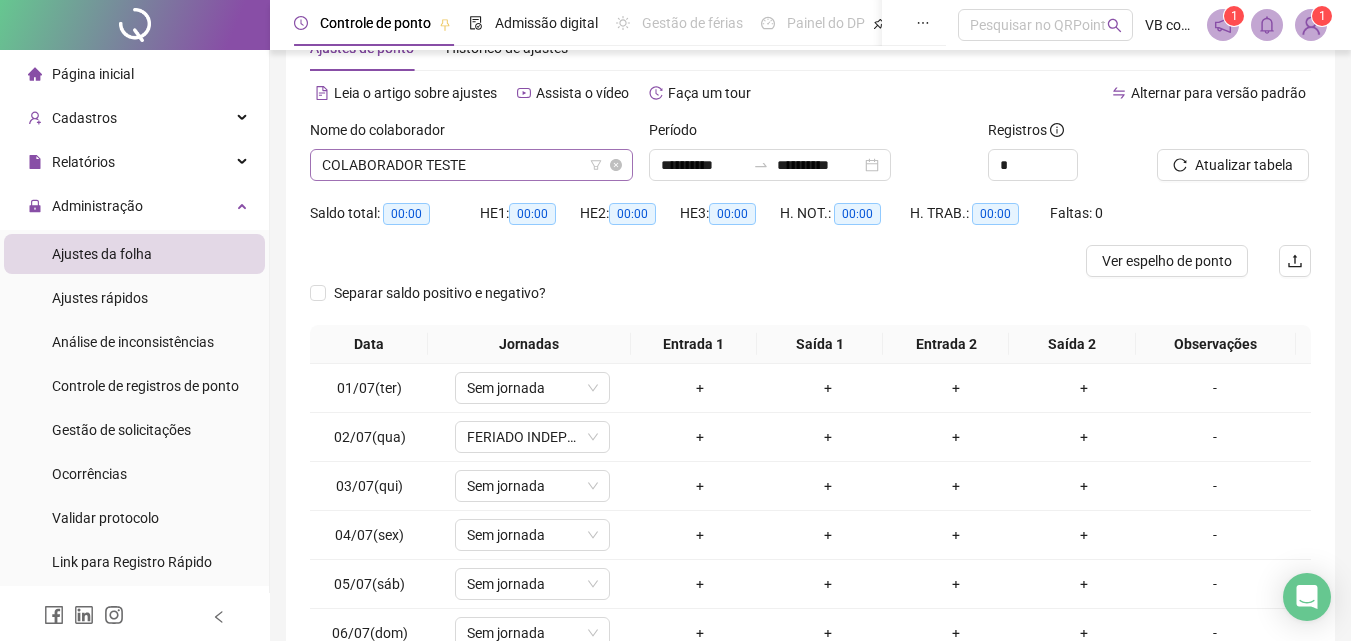 click on "COLABORADOR TESTE" at bounding box center [471, 165] 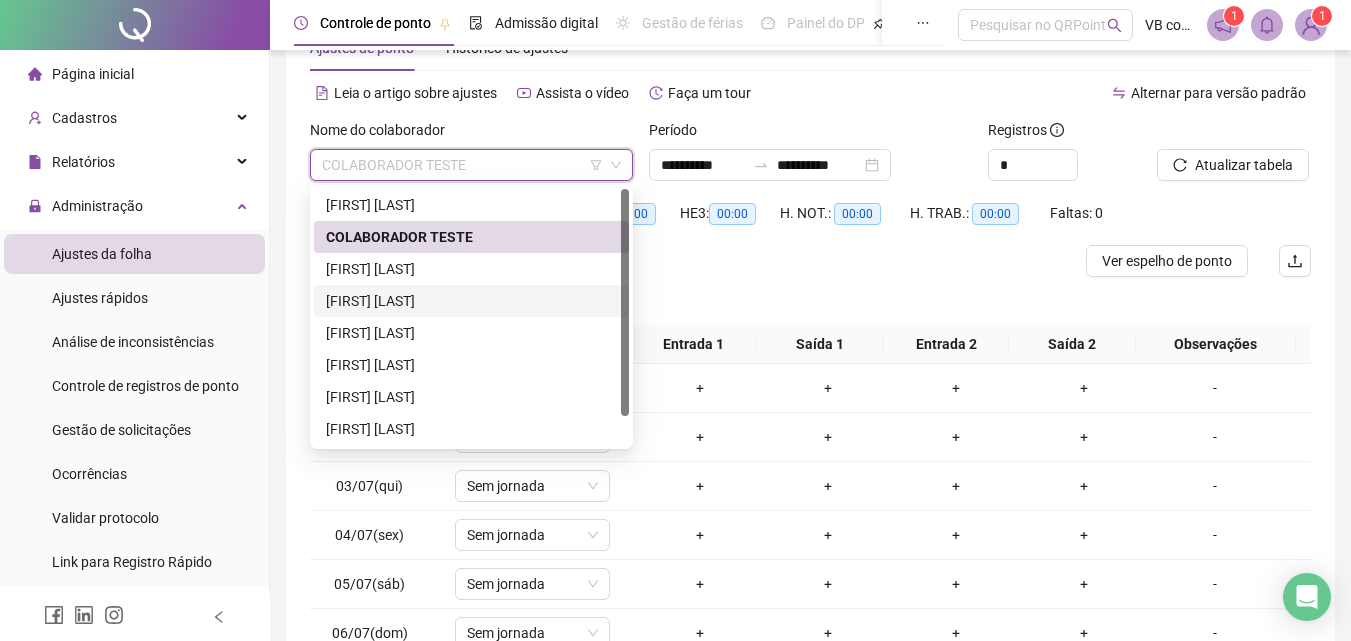click on "[FIRST] [LAST]" at bounding box center (471, 269) 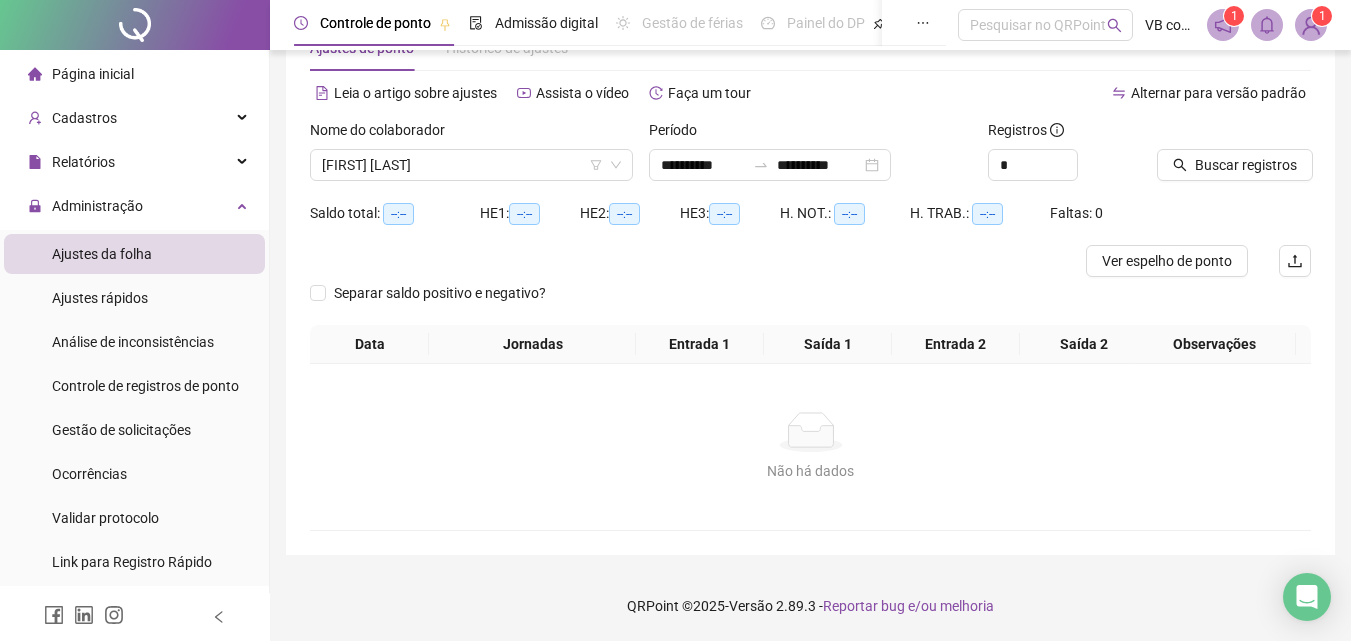 click on "Buscar registros" at bounding box center (1234, 158) 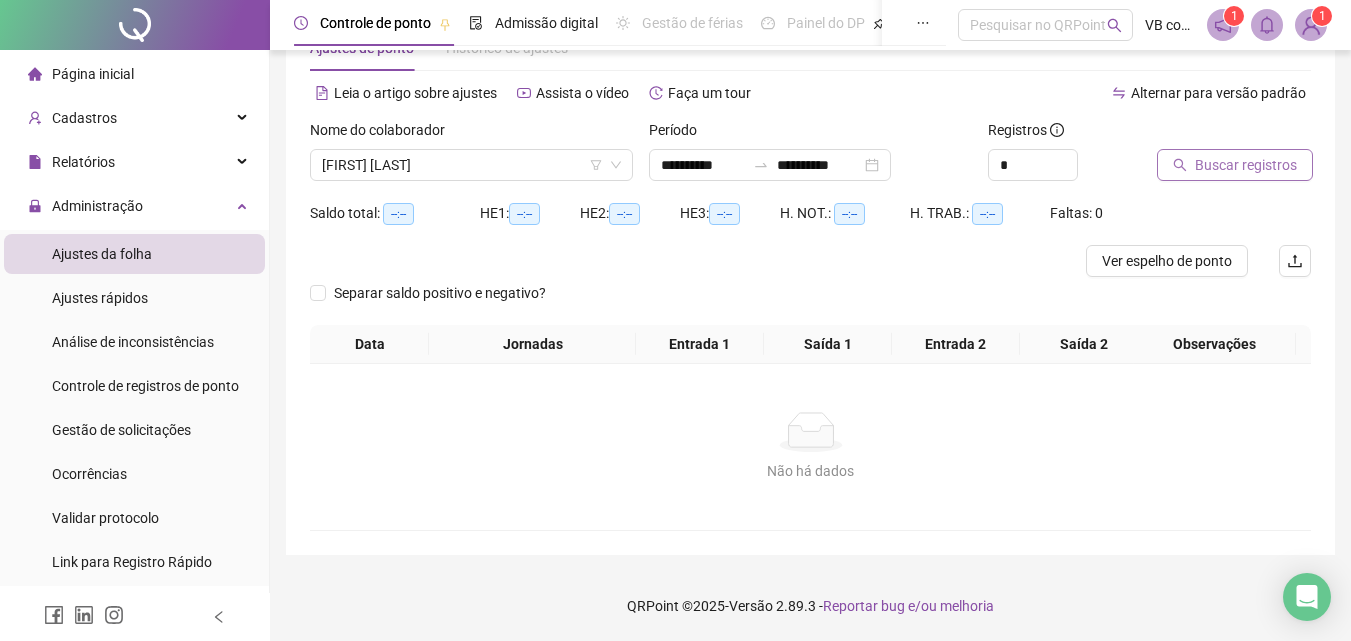 click on "Buscar registros" at bounding box center (1235, 165) 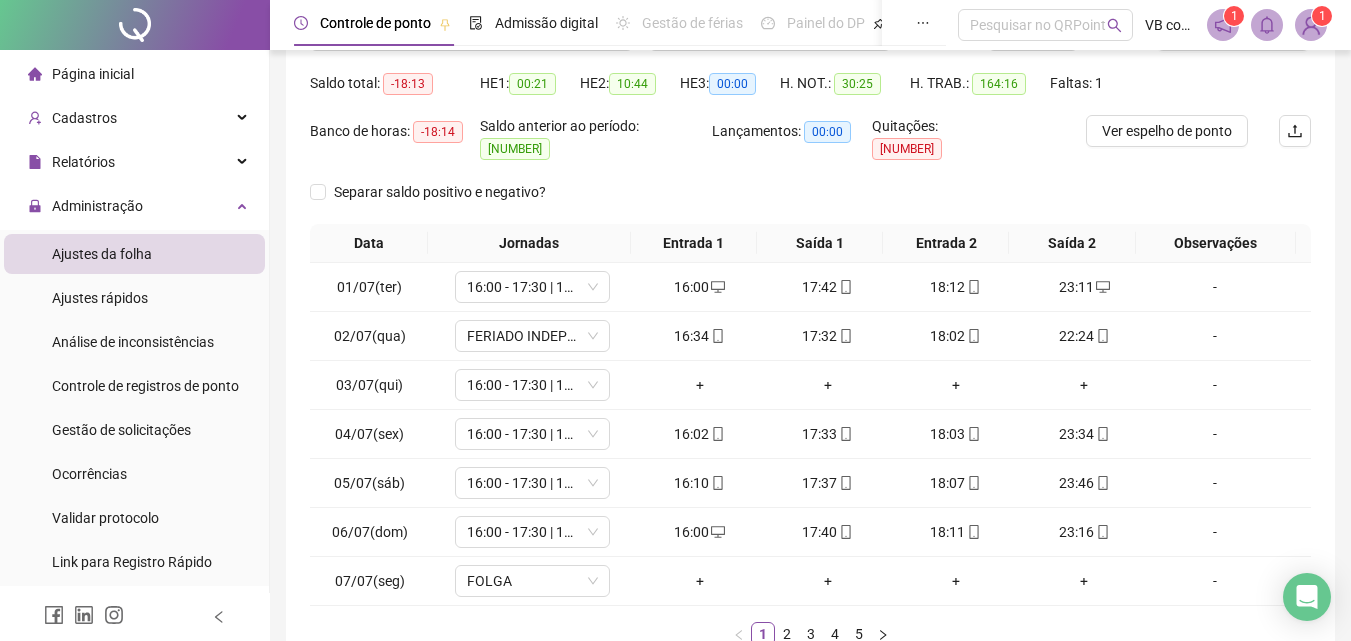scroll, scrollTop: 265, scrollLeft: 0, axis: vertical 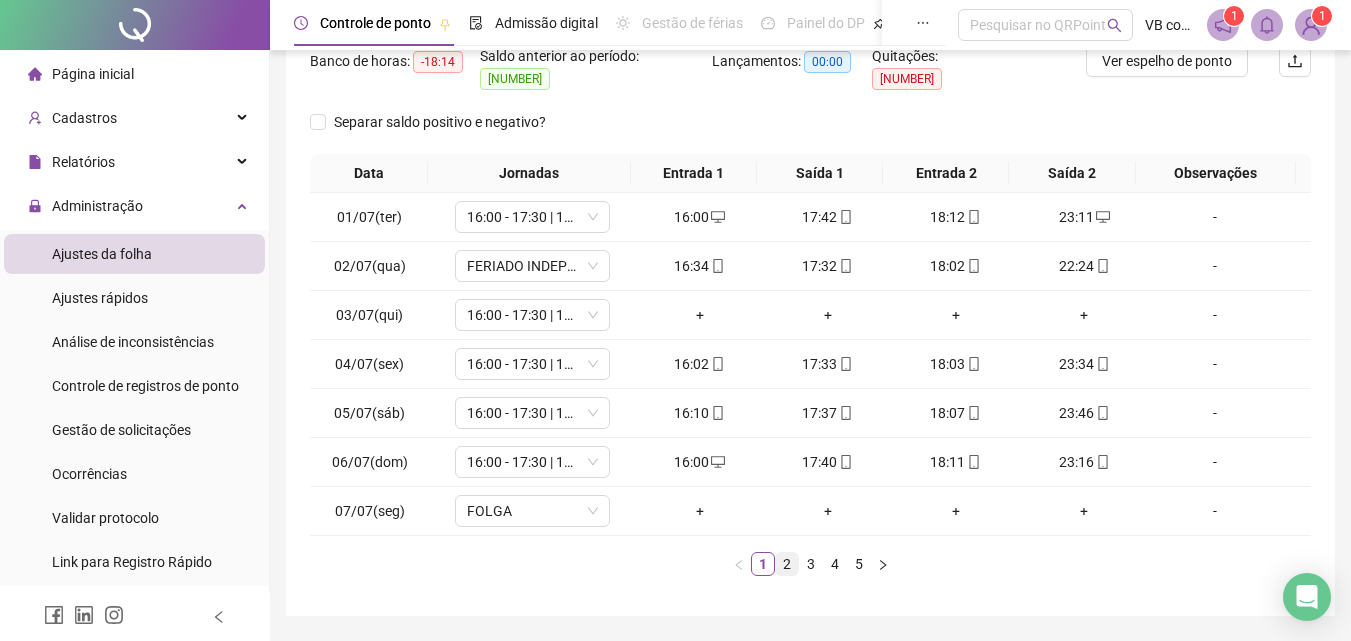 click on "2" at bounding box center (787, 564) 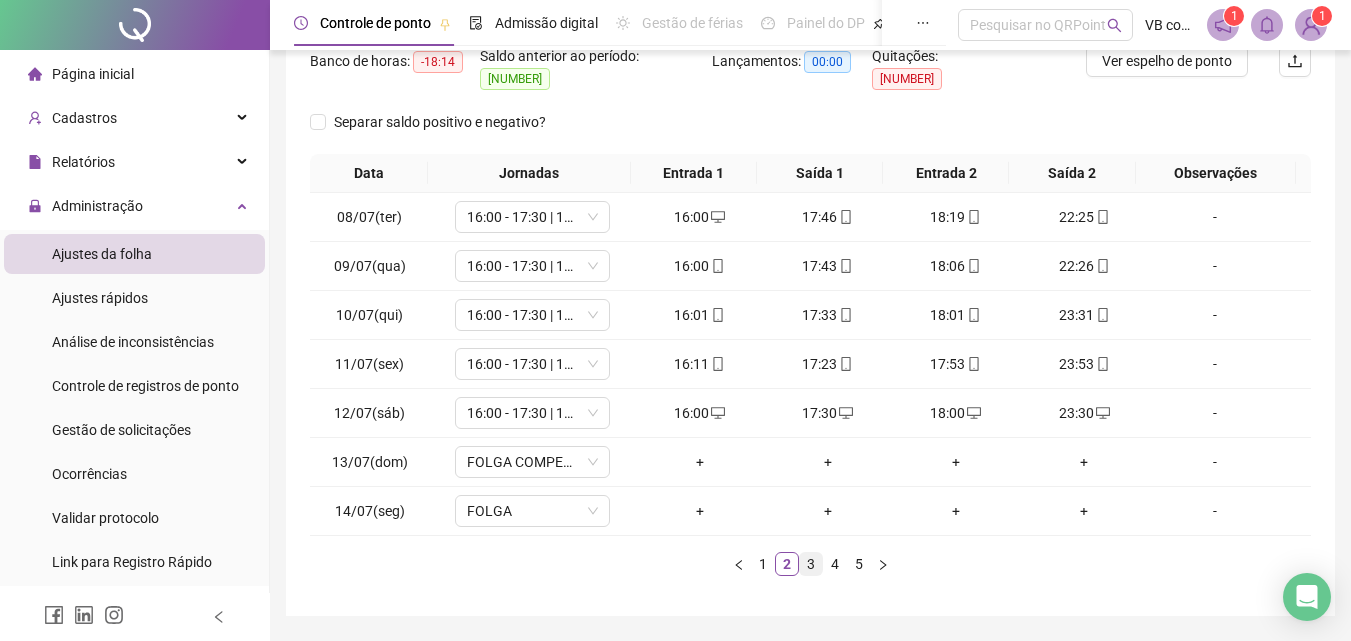 click on "3" at bounding box center (811, 564) 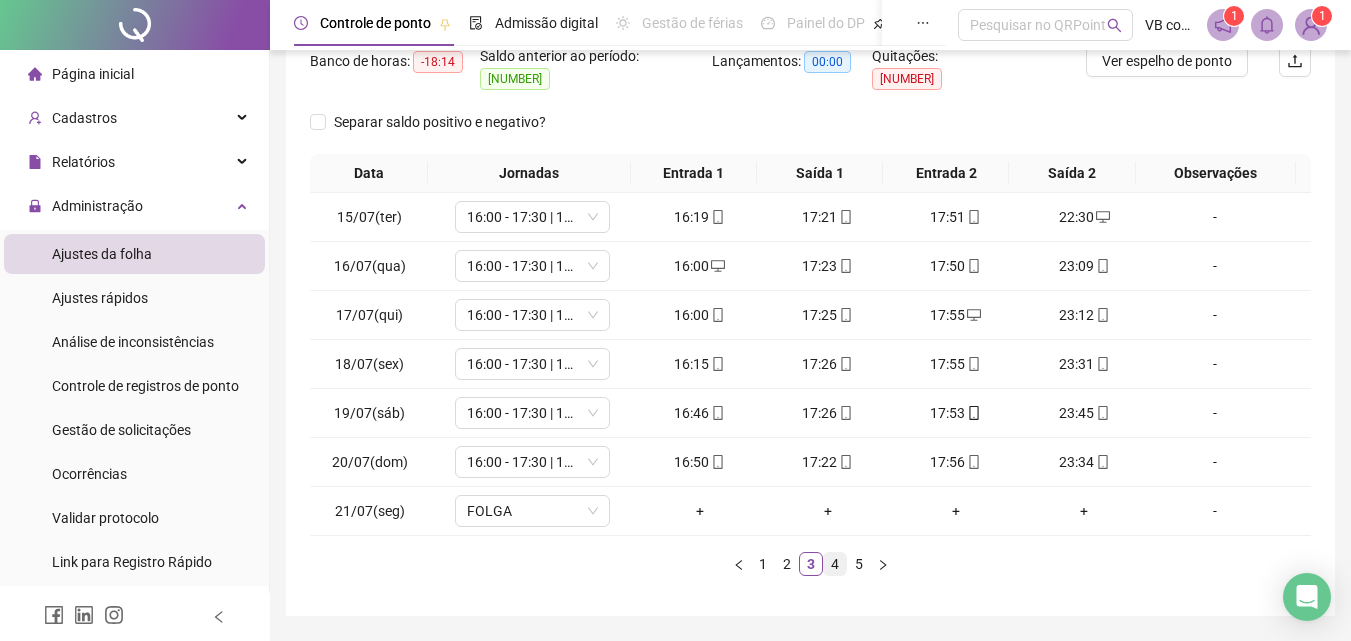 click on "4" at bounding box center [835, 564] 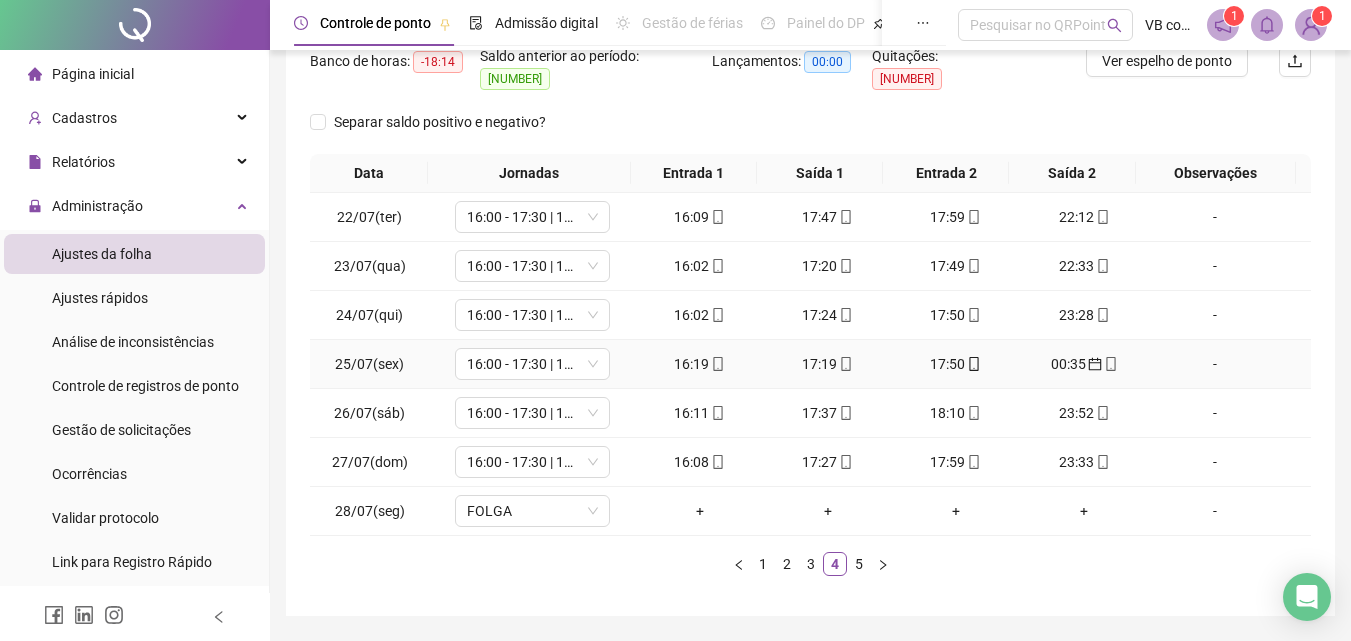 click 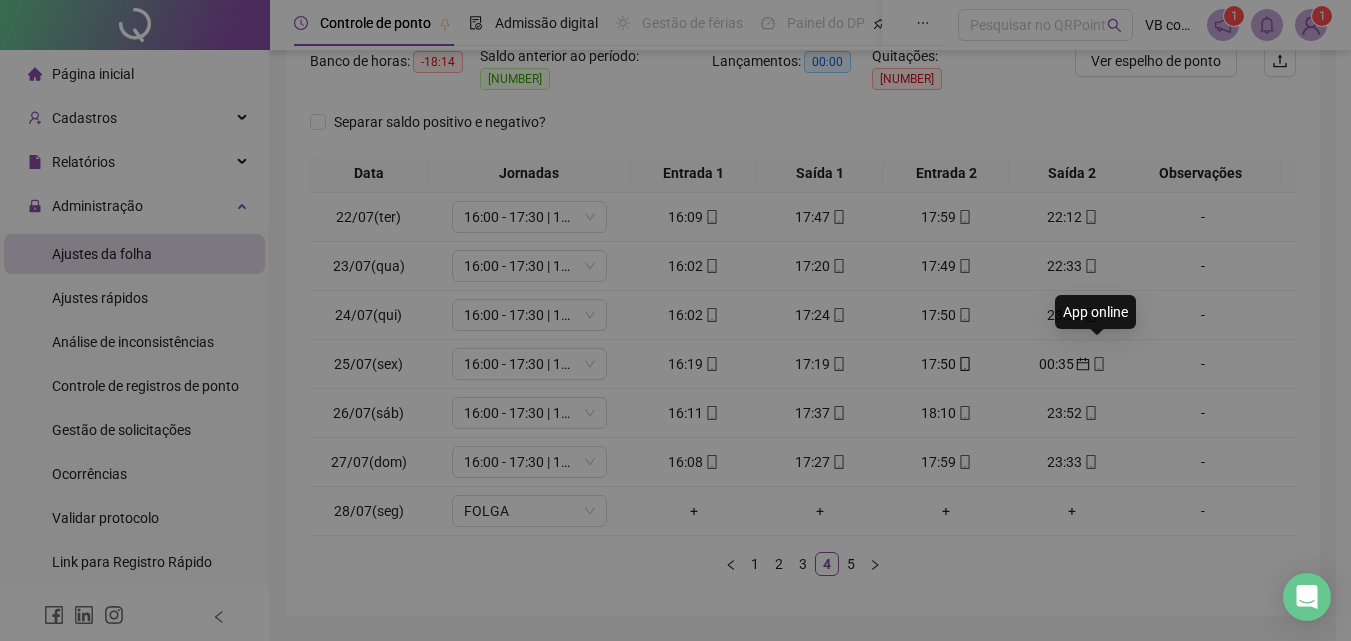 type on "**********" 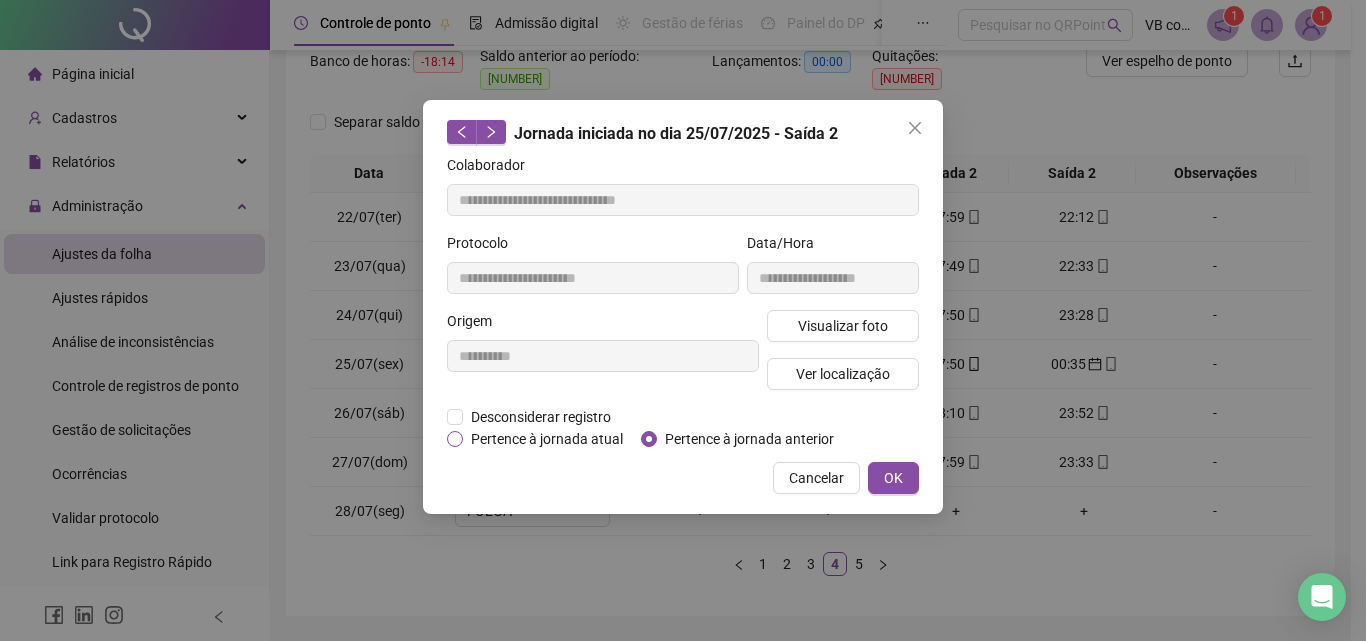 click on "Pertence à jornada atual" at bounding box center (547, 439) 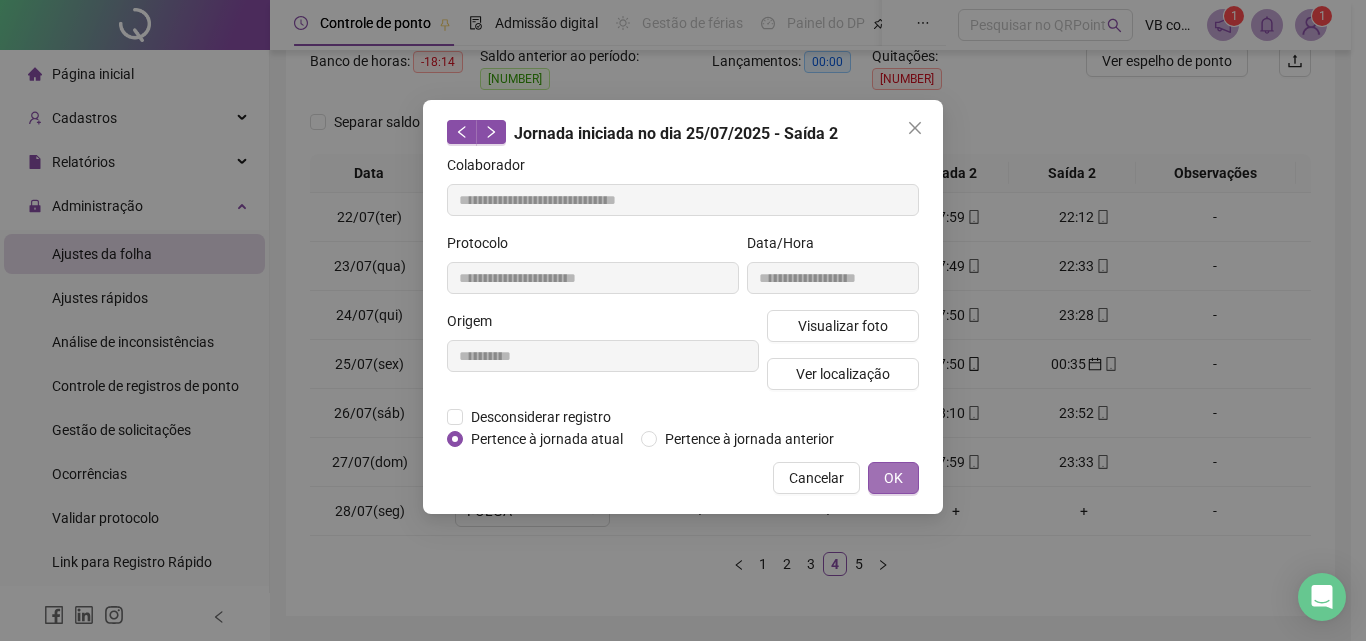 click on "OK" at bounding box center [893, 478] 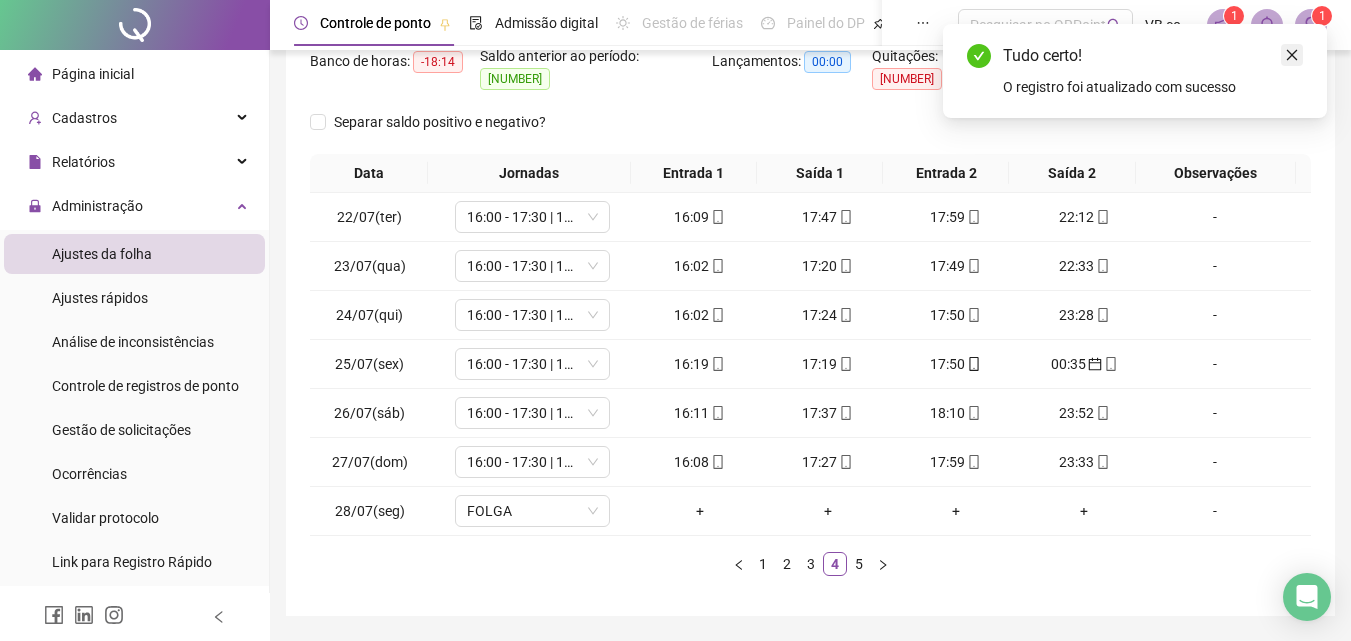 click 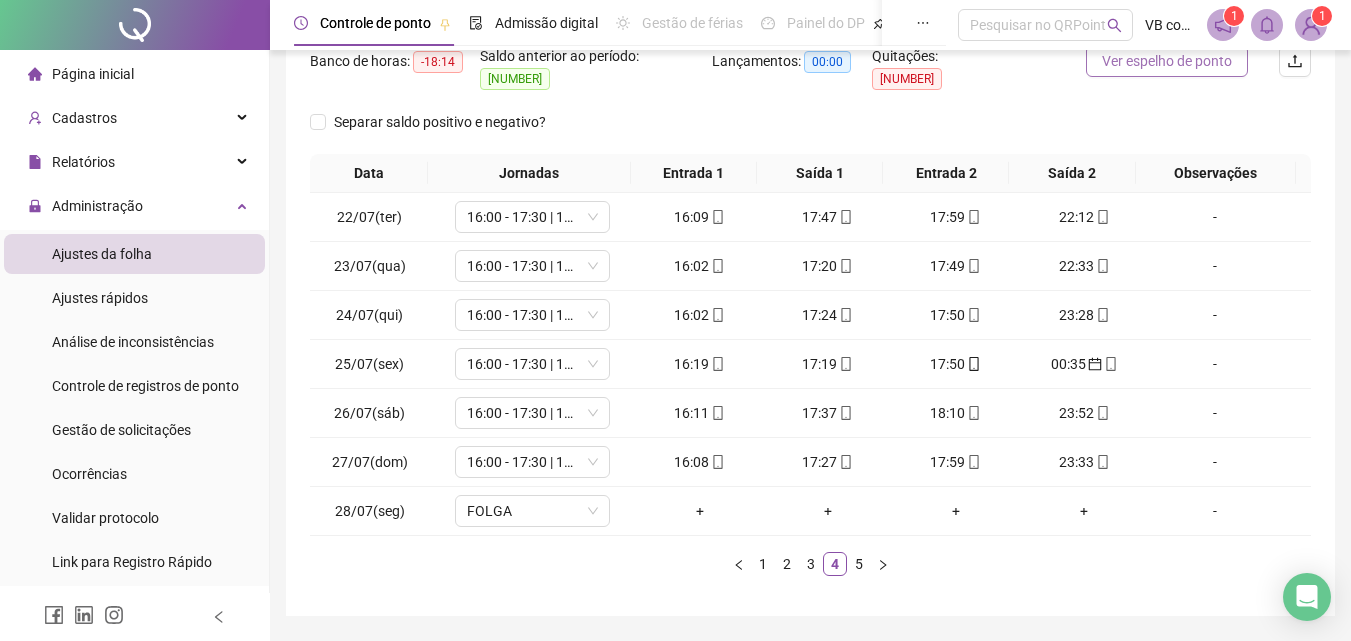 scroll, scrollTop: 165, scrollLeft: 0, axis: vertical 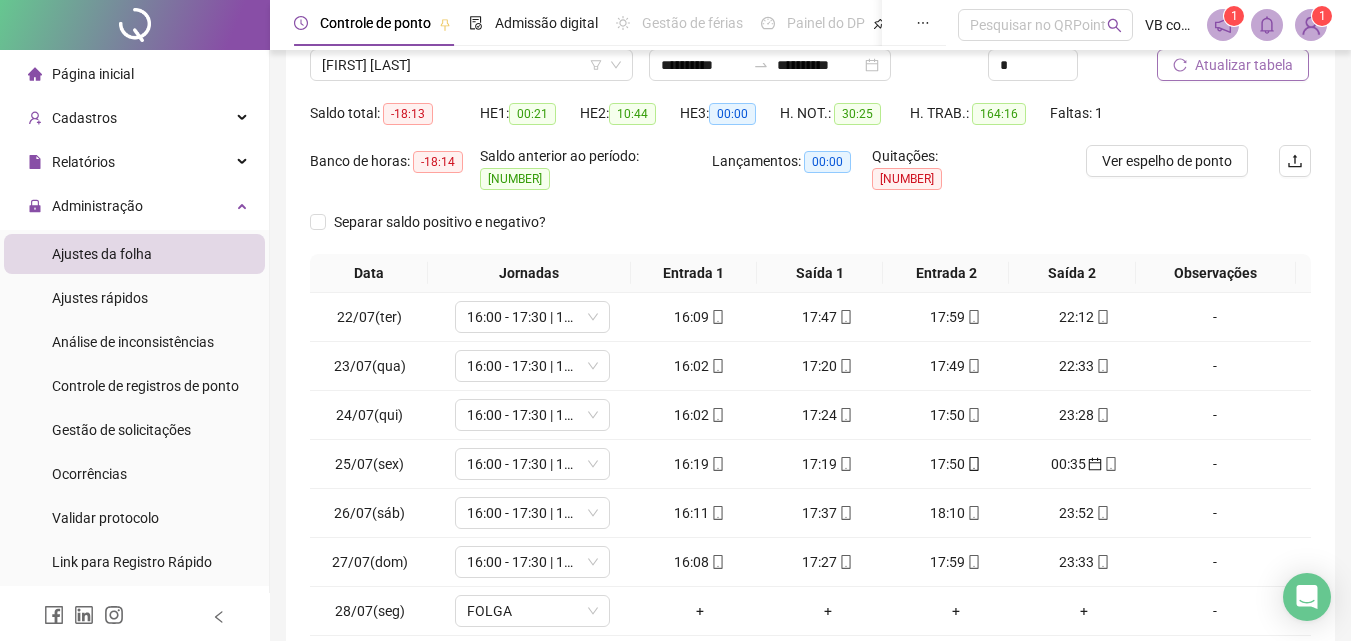 click on "Atualizar tabela" at bounding box center [1244, 65] 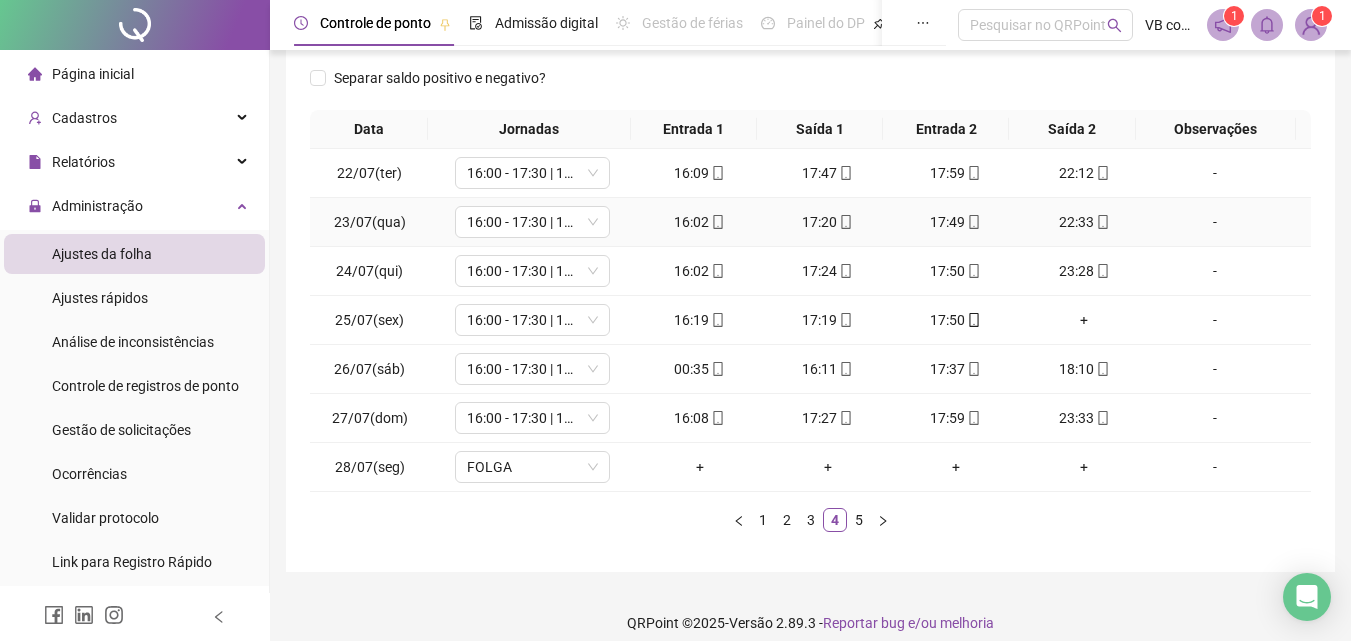 scroll, scrollTop: 313, scrollLeft: 0, axis: vertical 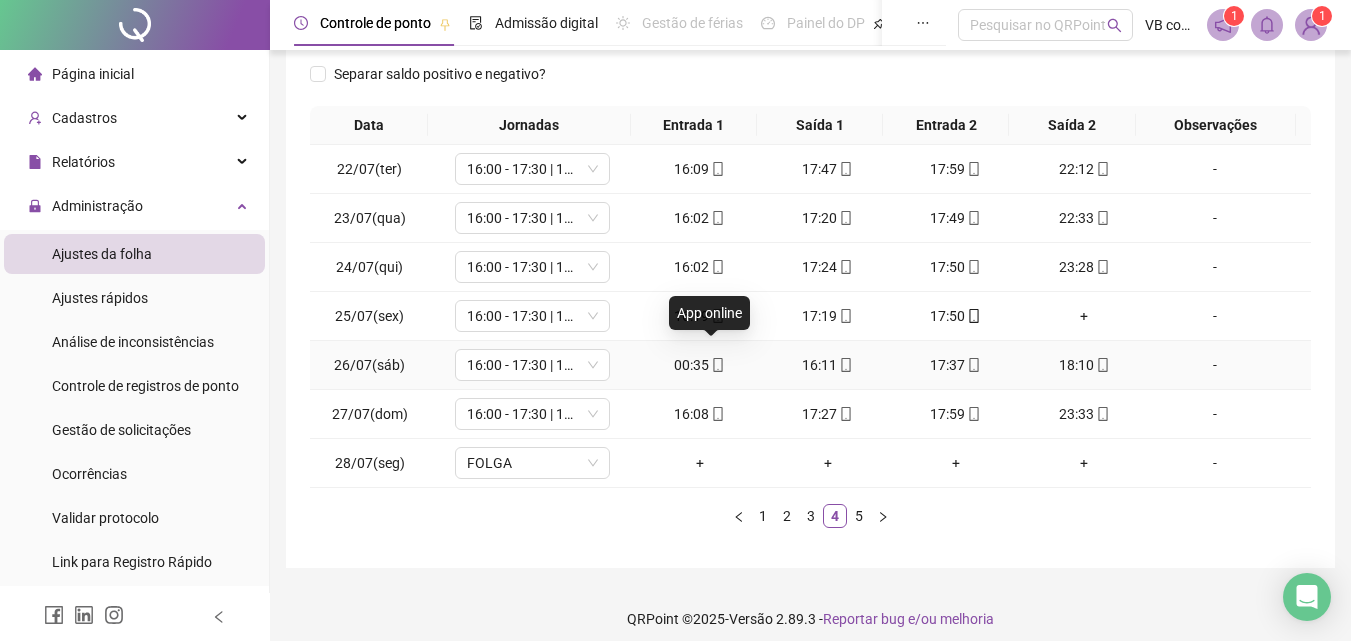 click 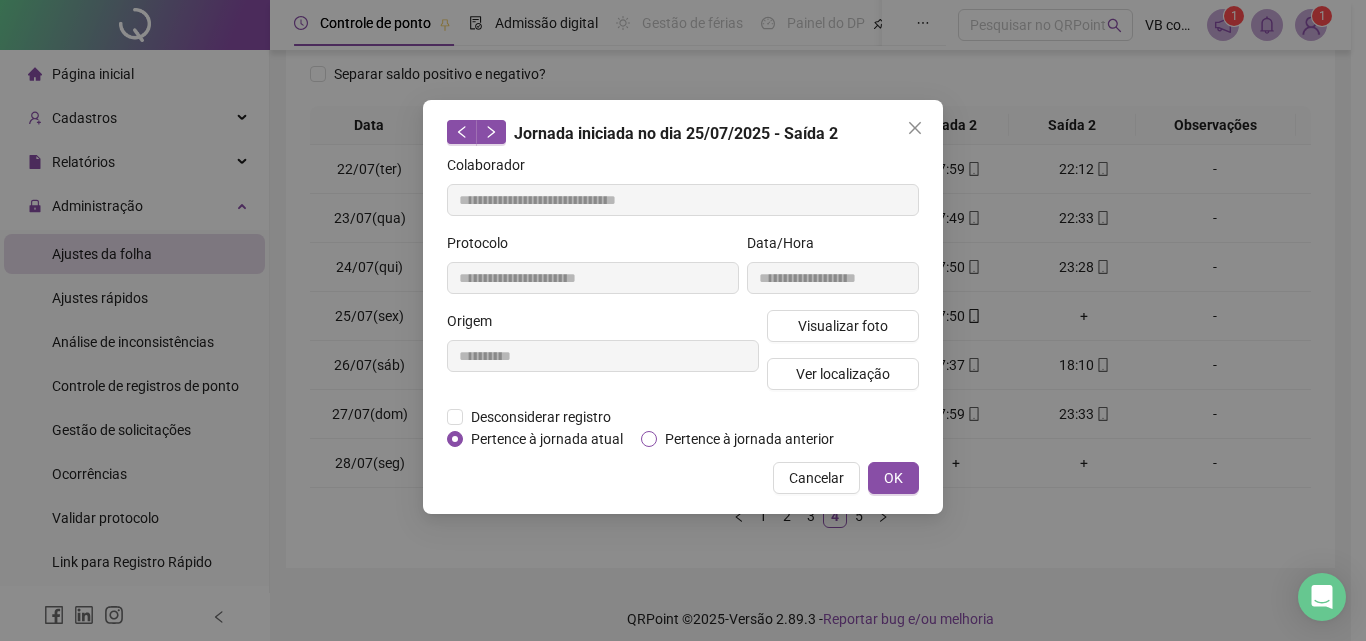 click on "Pertence à jornada anterior" at bounding box center [749, 439] 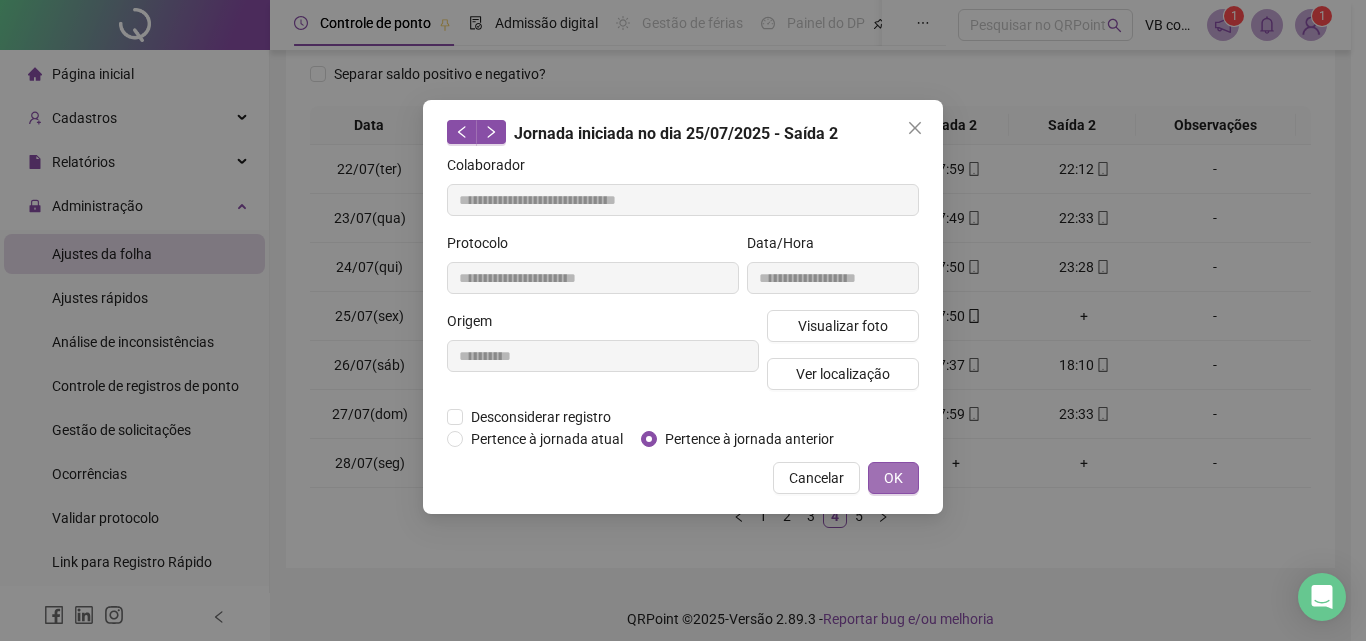 click on "OK" at bounding box center (893, 478) 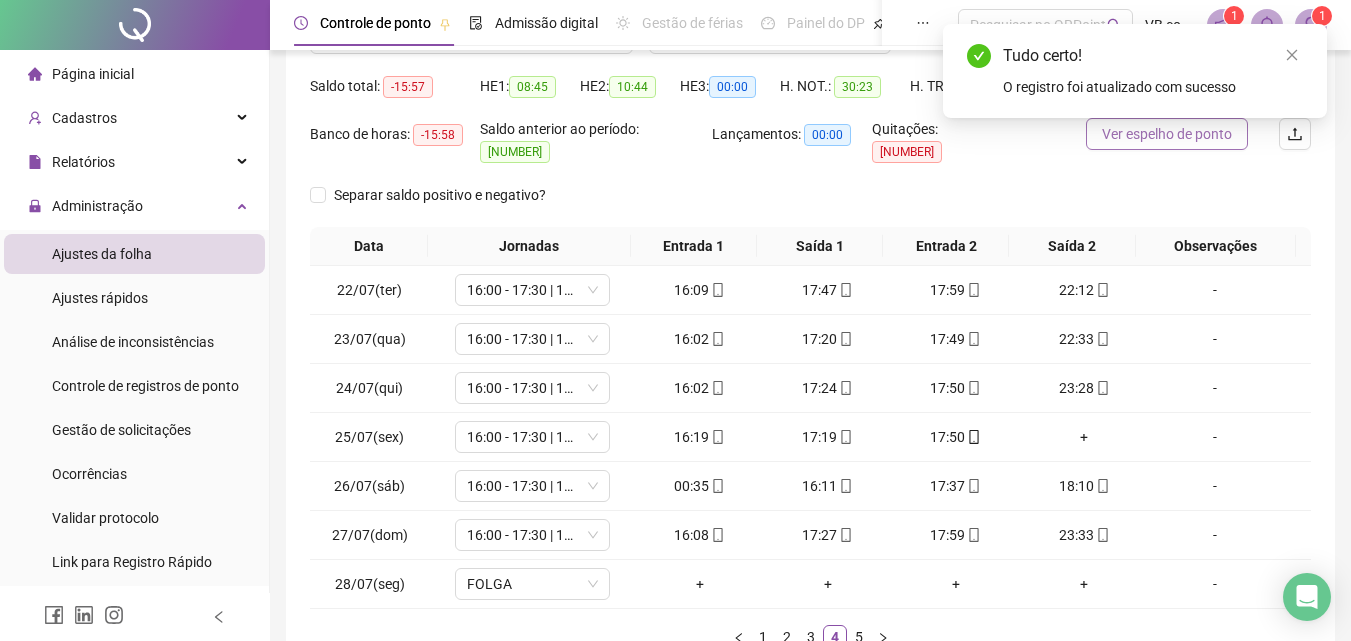 scroll, scrollTop: 13, scrollLeft: 0, axis: vertical 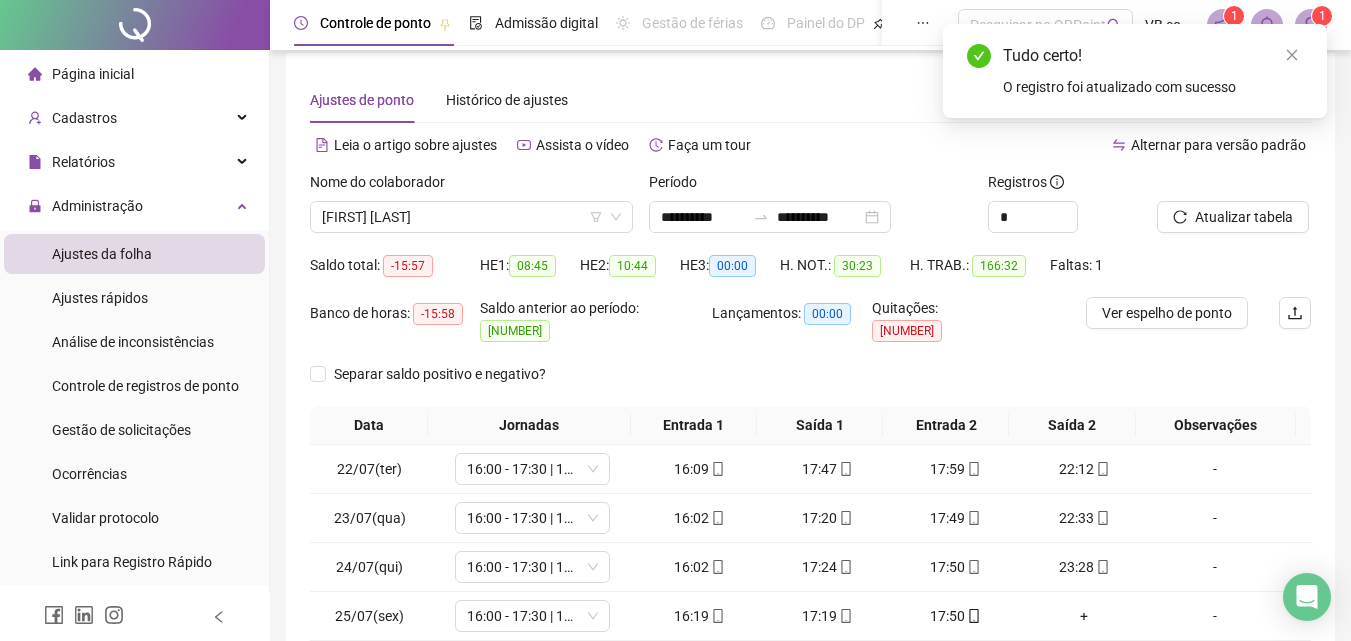 click on "Atualizar tabela" at bounding box center (1234, 210) 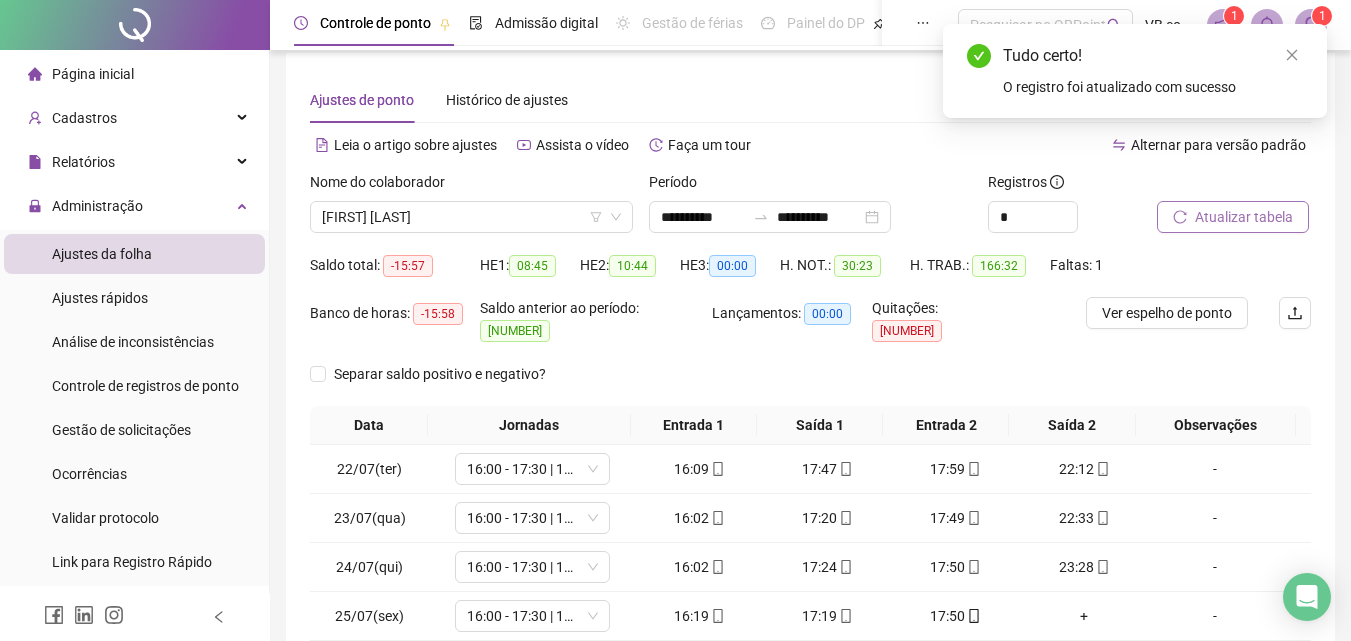 click on "Atualizar tabela" at bounding box center [1233, 217] 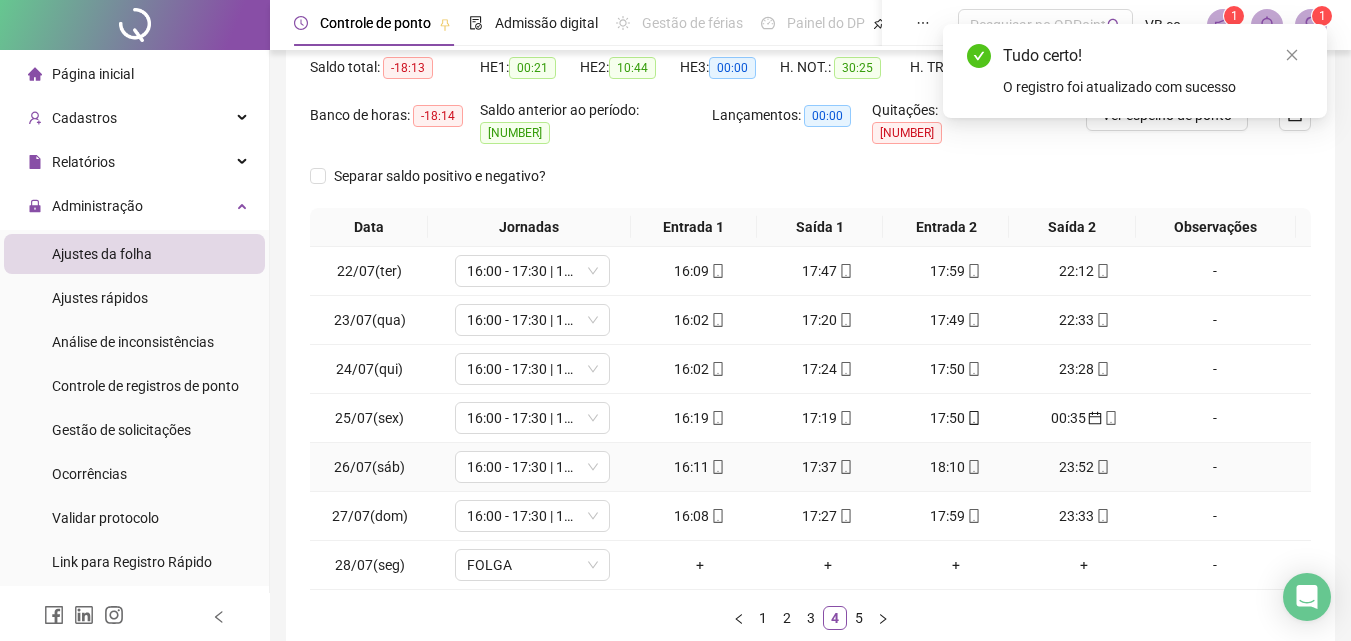scroll, scrollTop: 213, scrollLeft: 0, axis: vertical 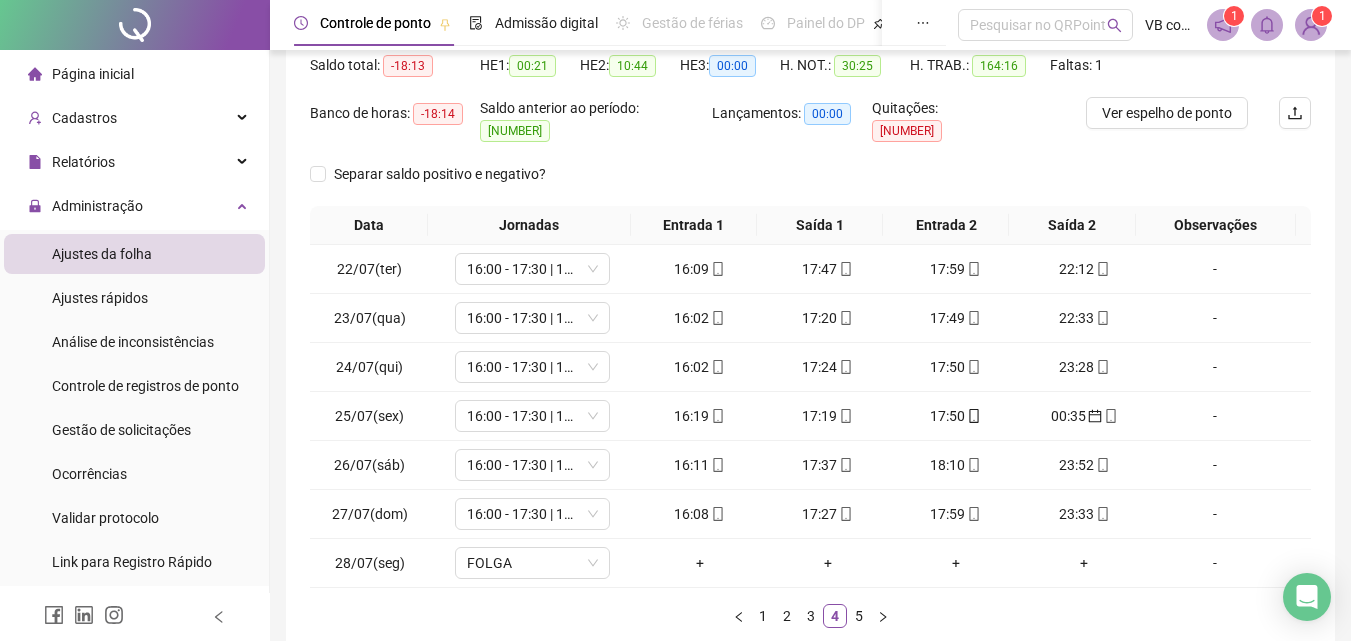 click on "5" at bounding box center [859, 616] 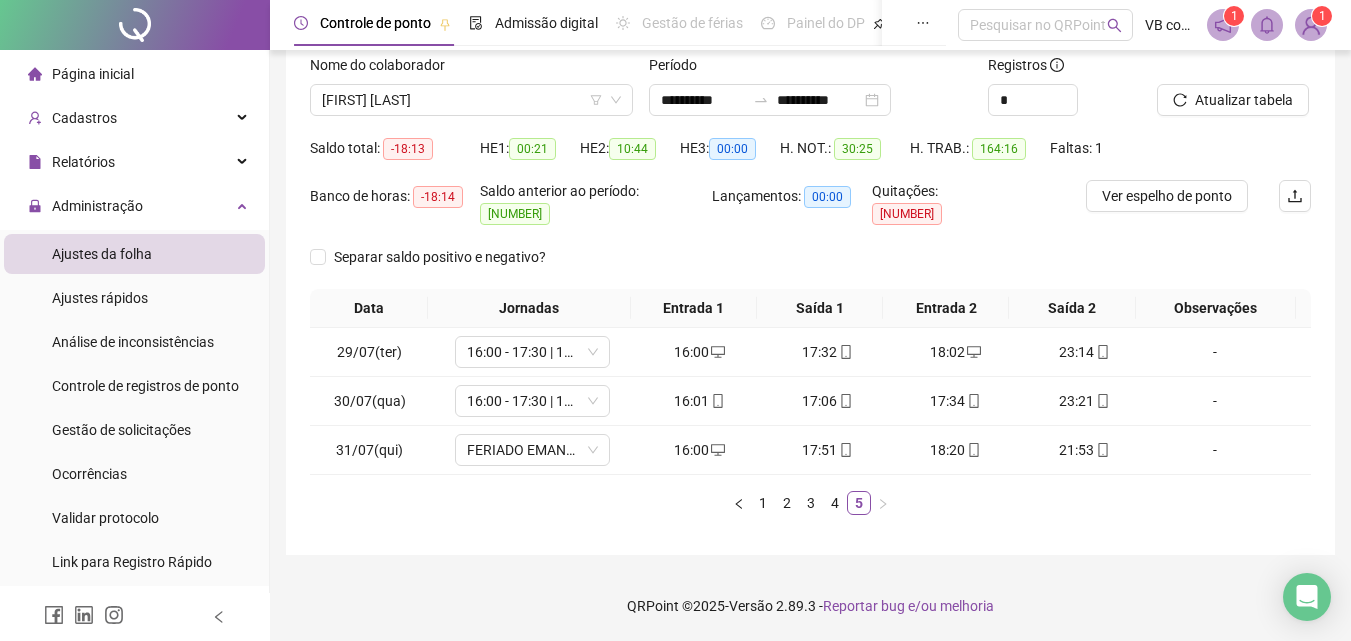 scroll, scrollTop: 117, scrollLeft: 0, axis: vertical 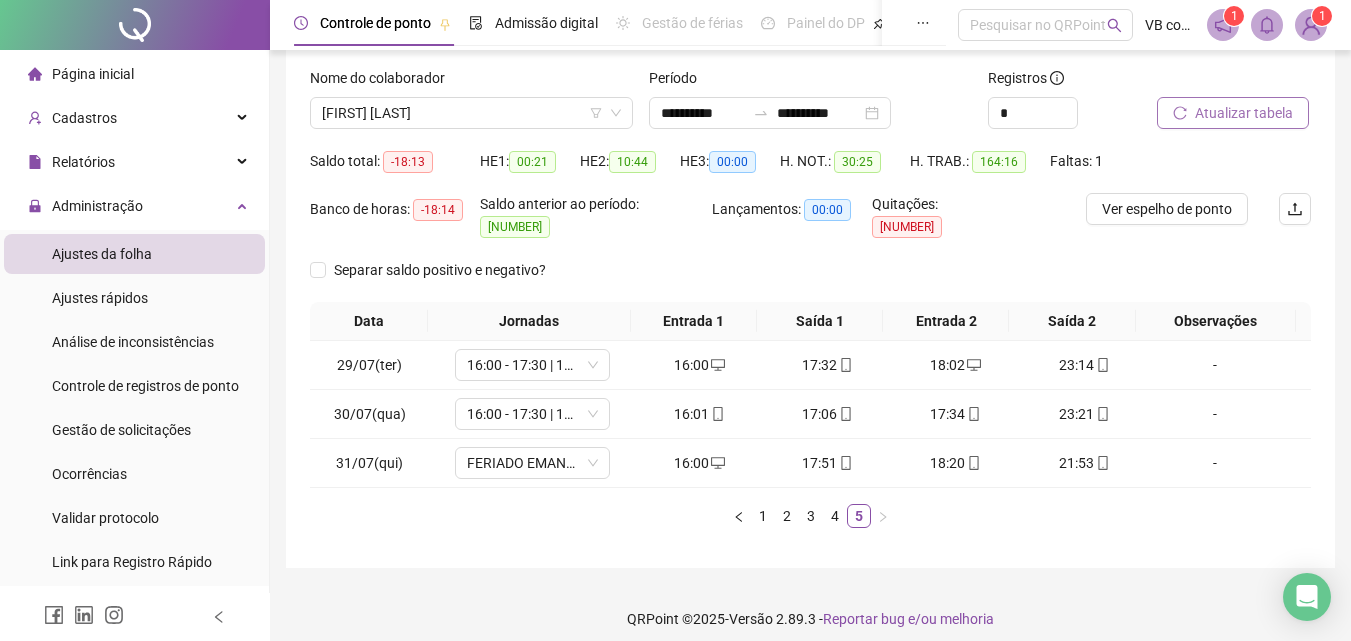 click on "Atualizar tabela" at bounding box center [1244, 113] 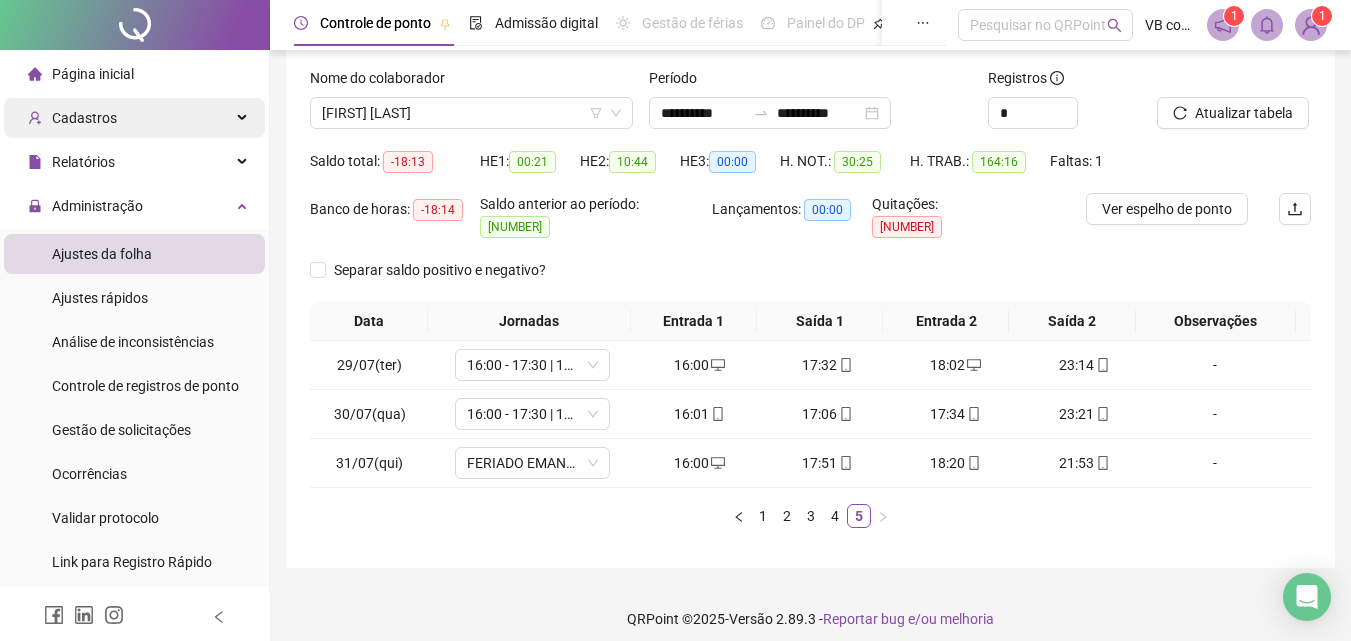 click on "Cadastros" at bounding box center (134, 118) 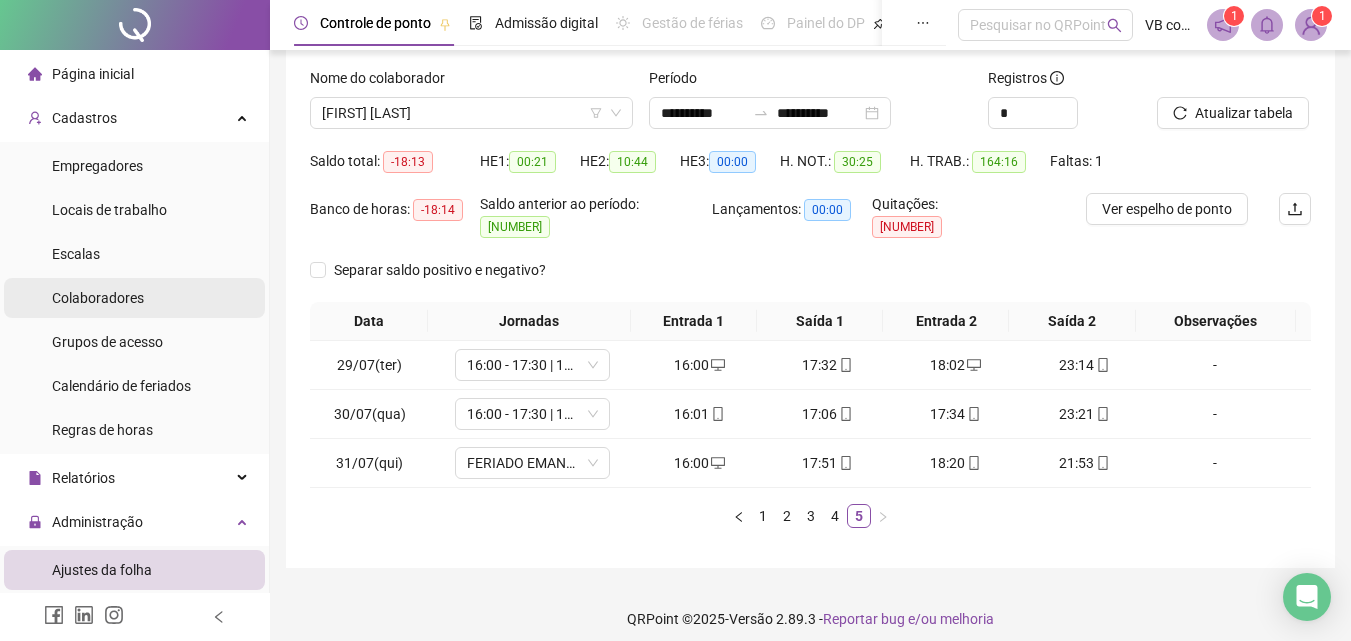 click on "Colaboradores" at bounding box center [98, 298] 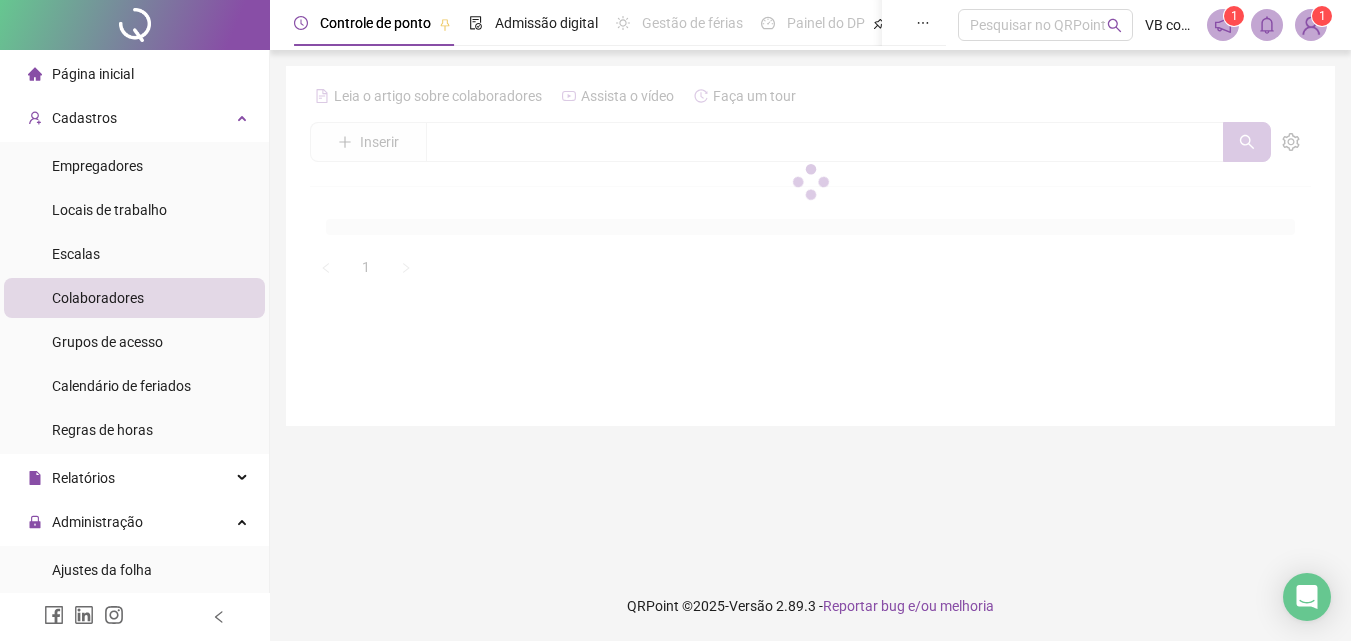 scroll, scrollTop: 0, scrollLeft: 0, axis: both 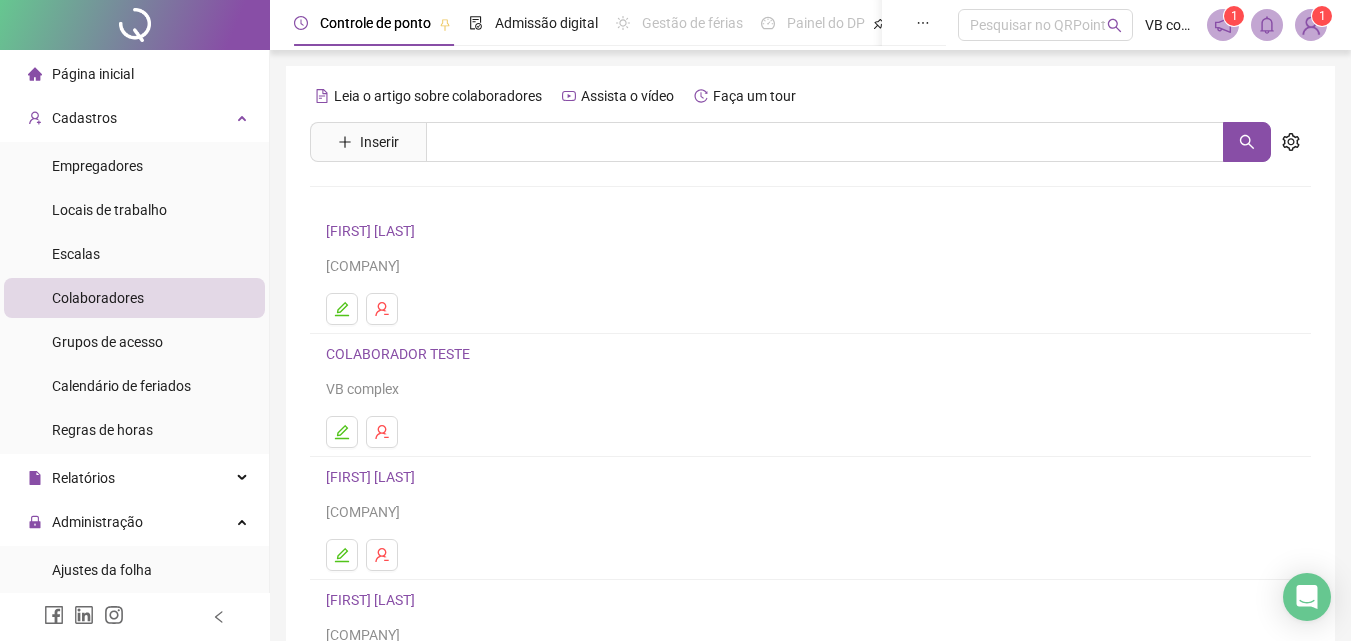 click on "Inserir" at bounding box center (368, 142) 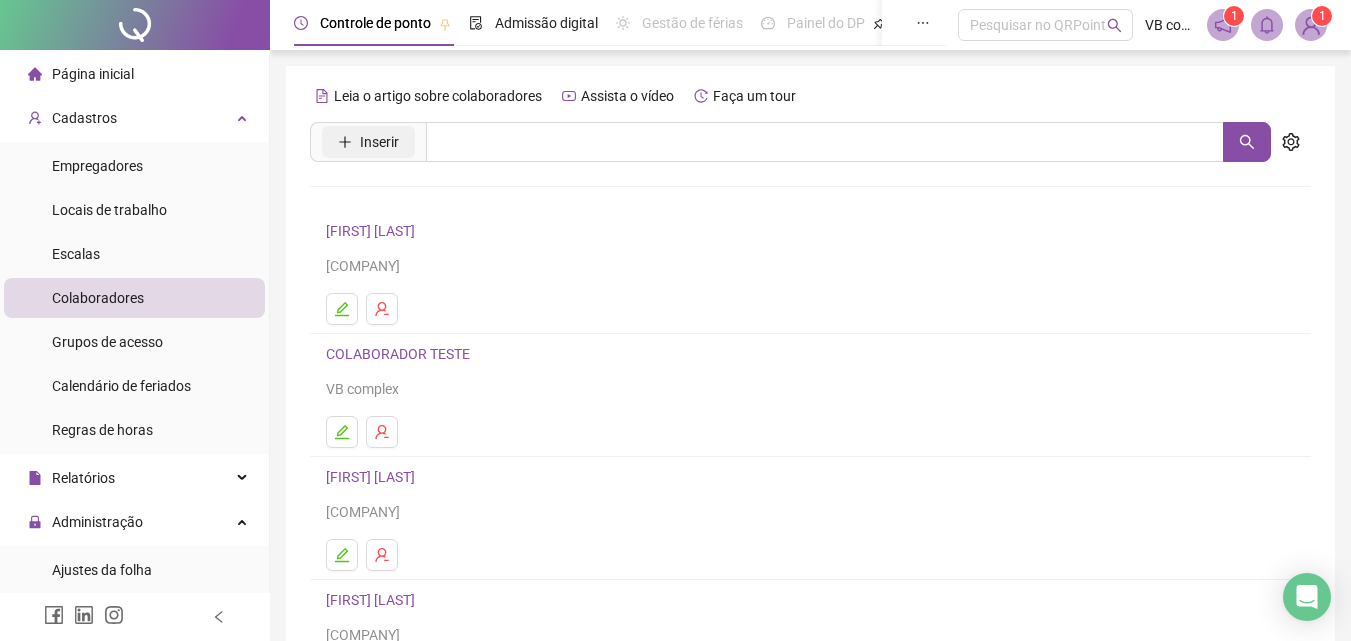 click on "Inserir" at bounding box center [379, 142] 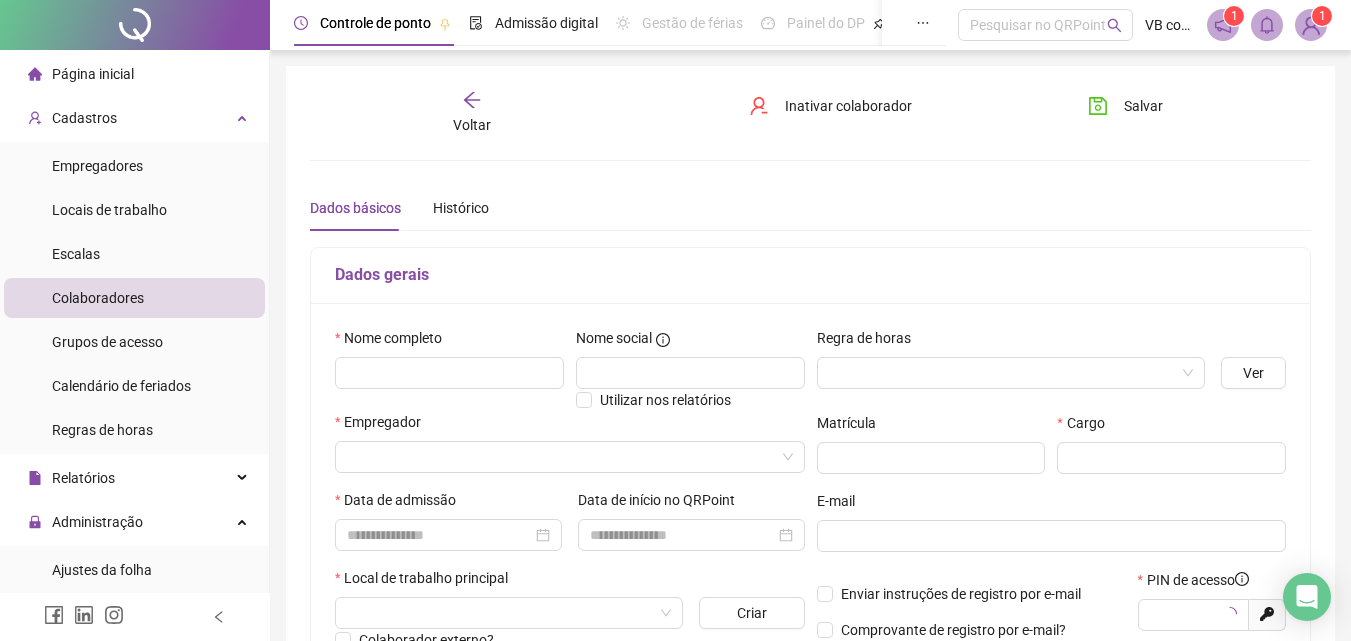type on "*****" 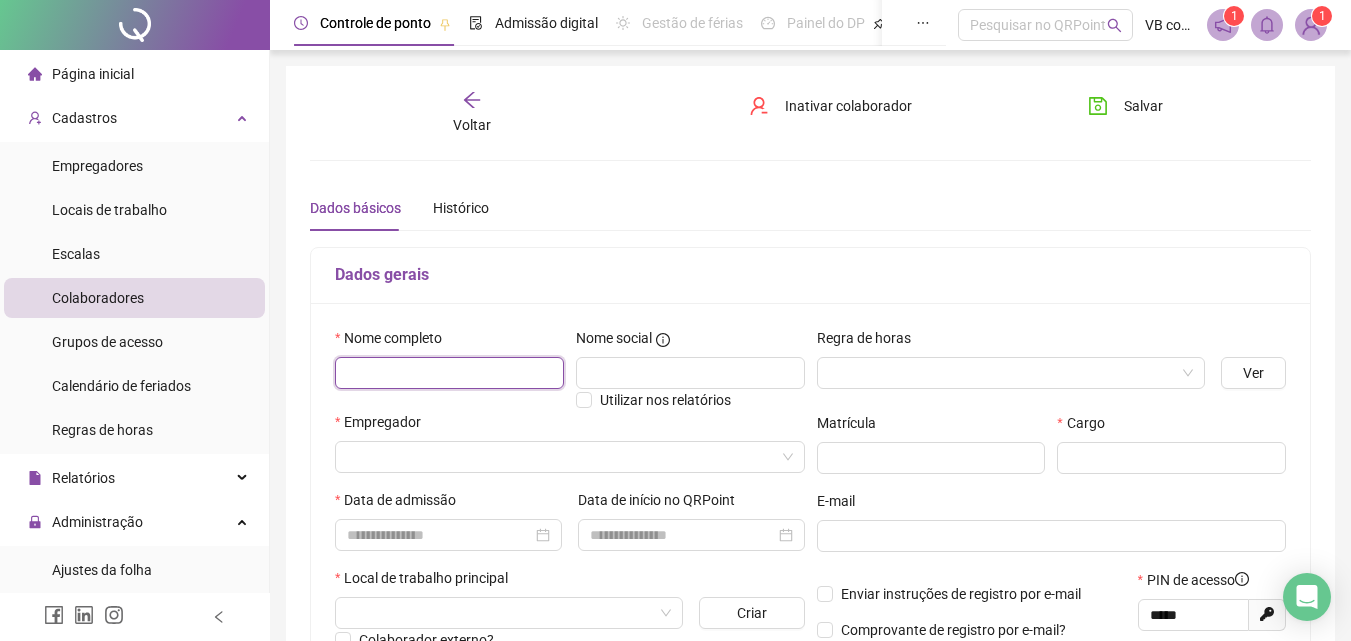 click at bounding box center (449, 373) 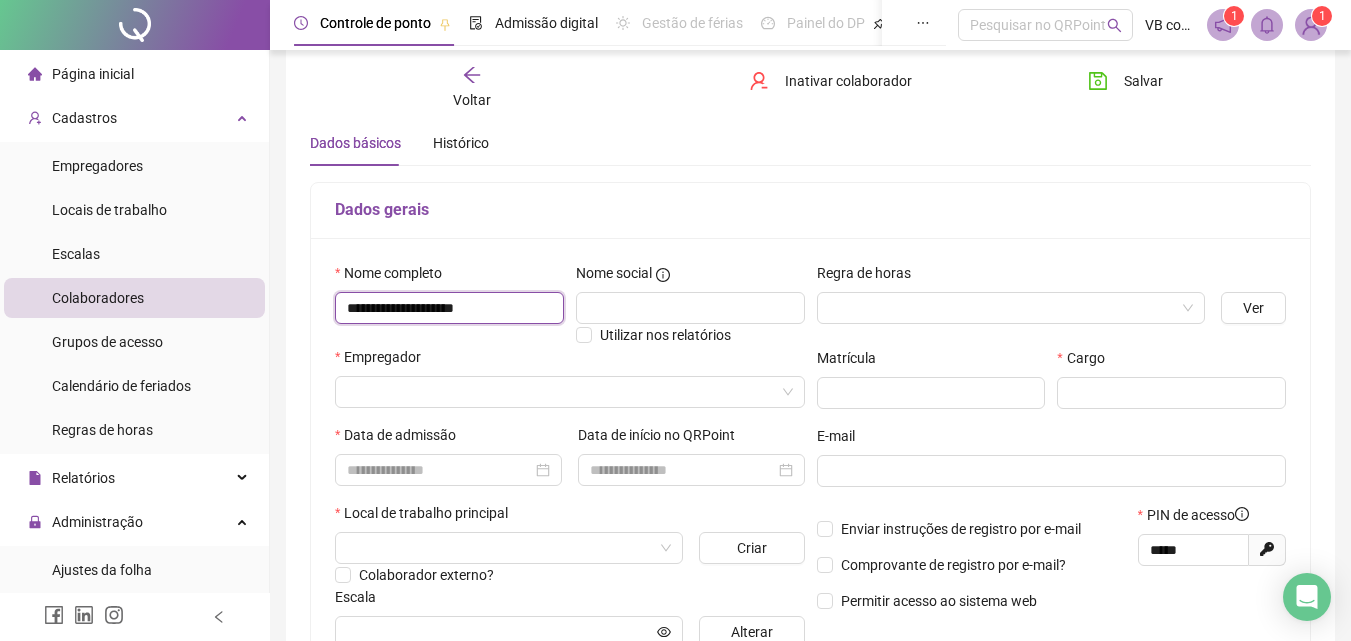 scroll, scrollTop: 100, scrollLeft: 0, axis: vertical 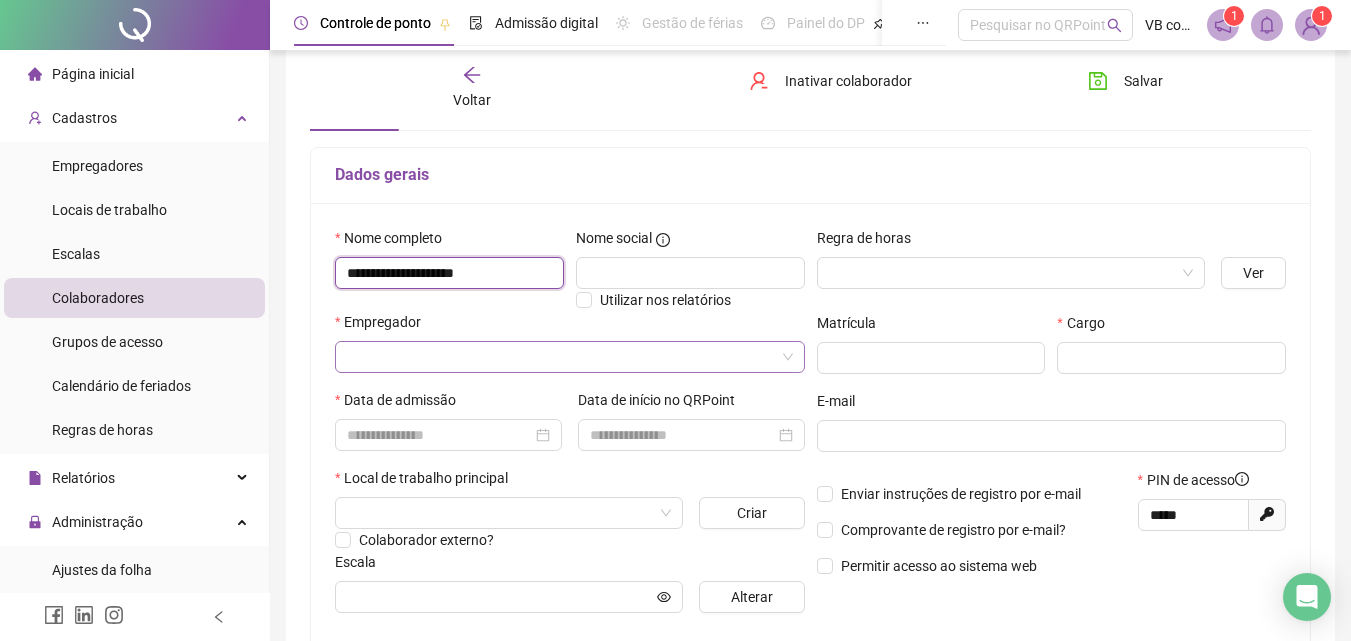 type on "**********" 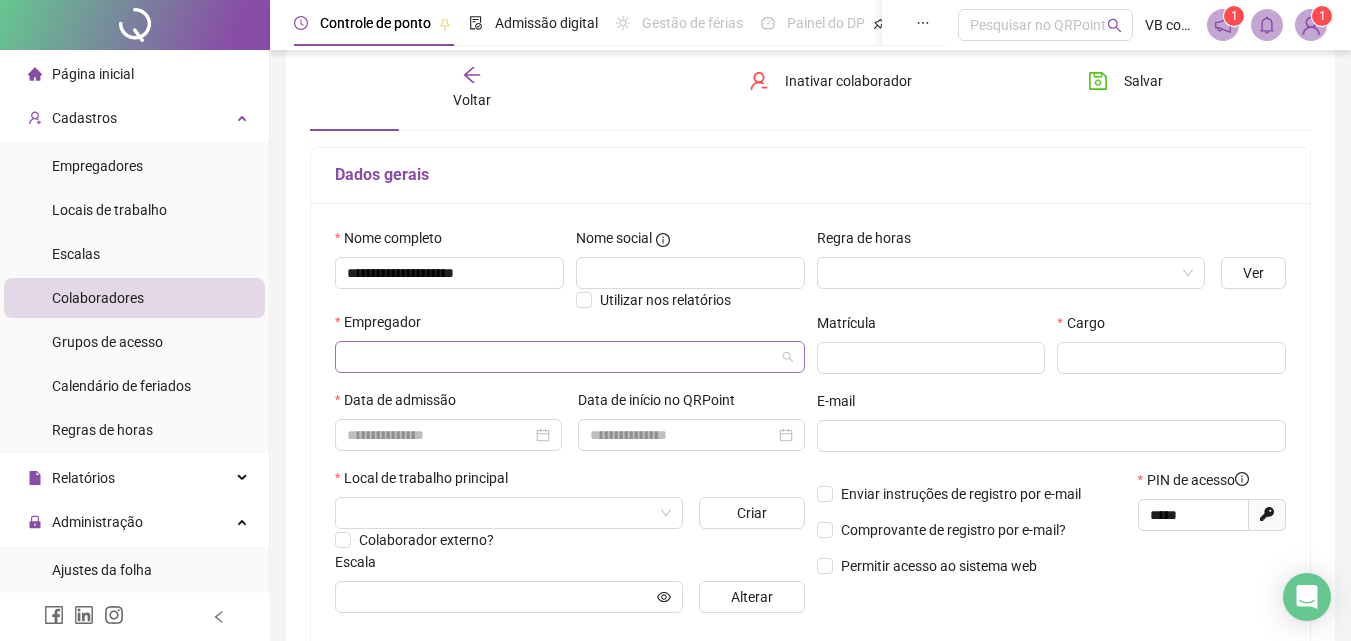 click at bounding box center [561, 357] 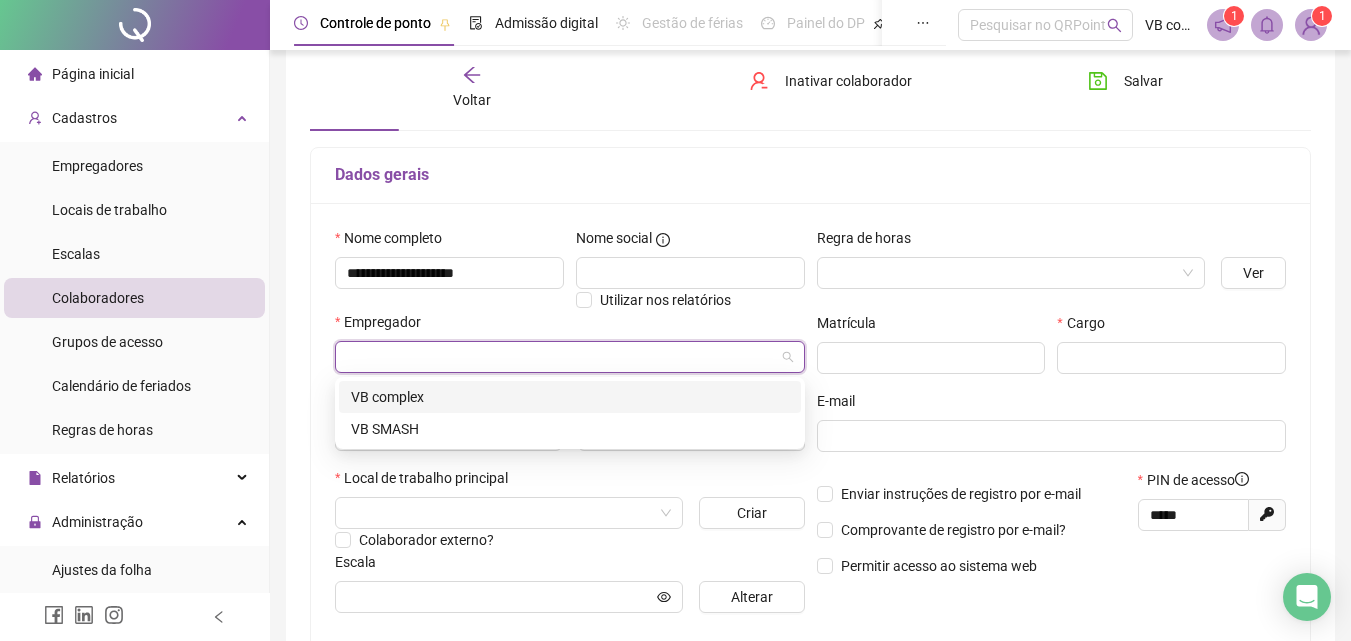 click on "VB complex" at bounding box center [570, 397] 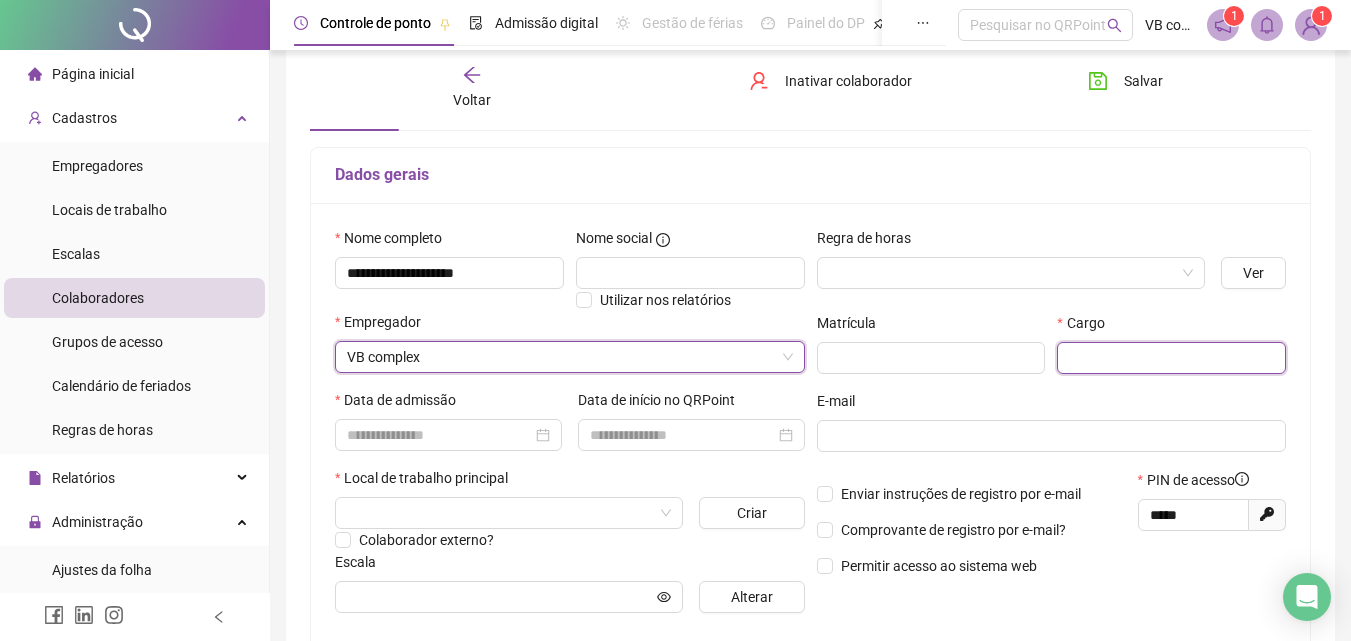 click at bounding box center [1171, 358] 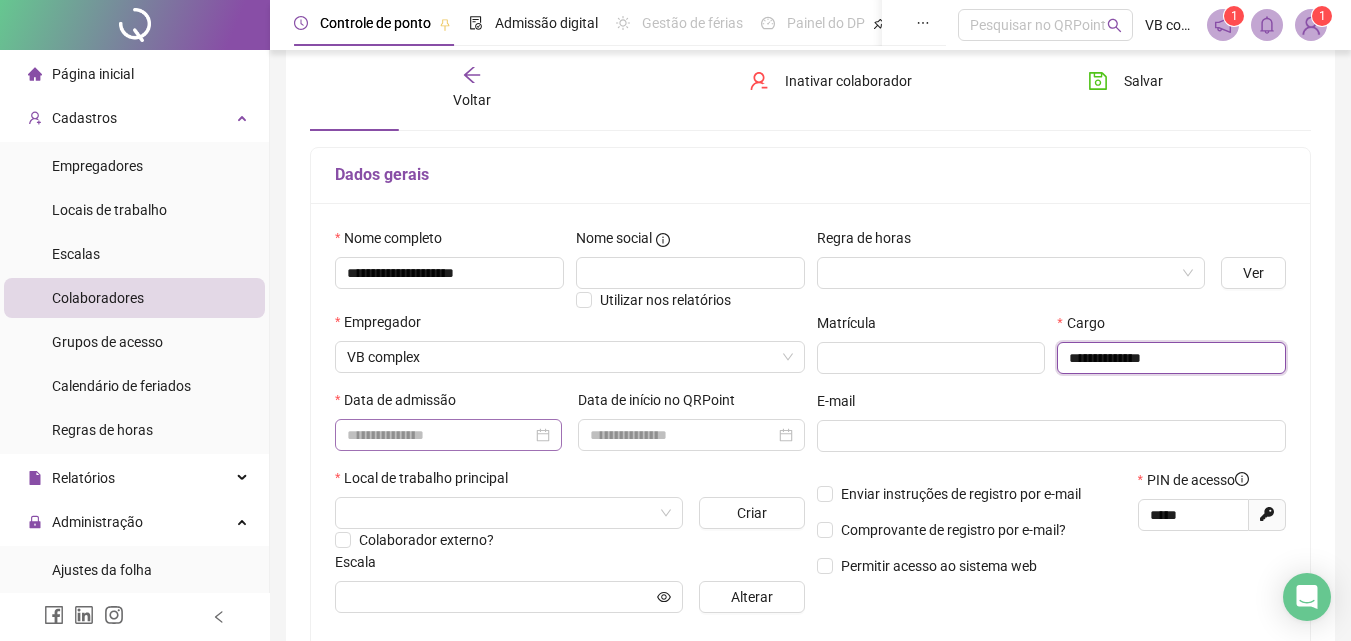 click at bounding box center [448, 435] 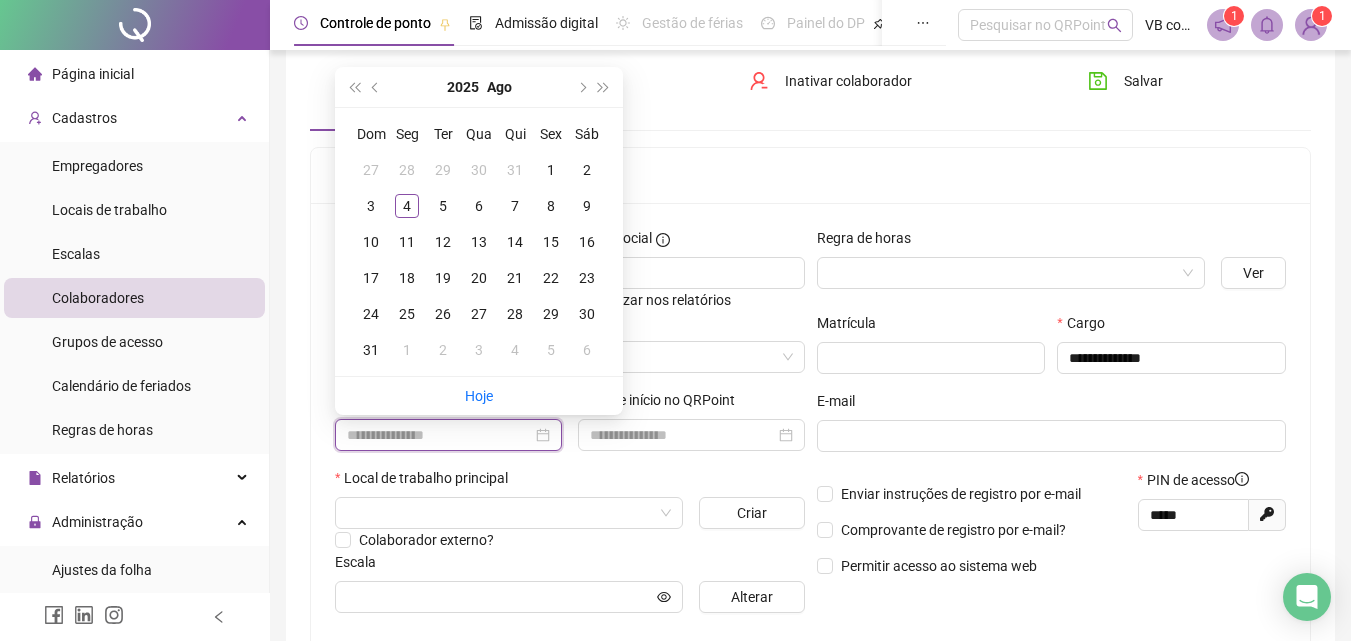 click at bounding box center [448, 435] 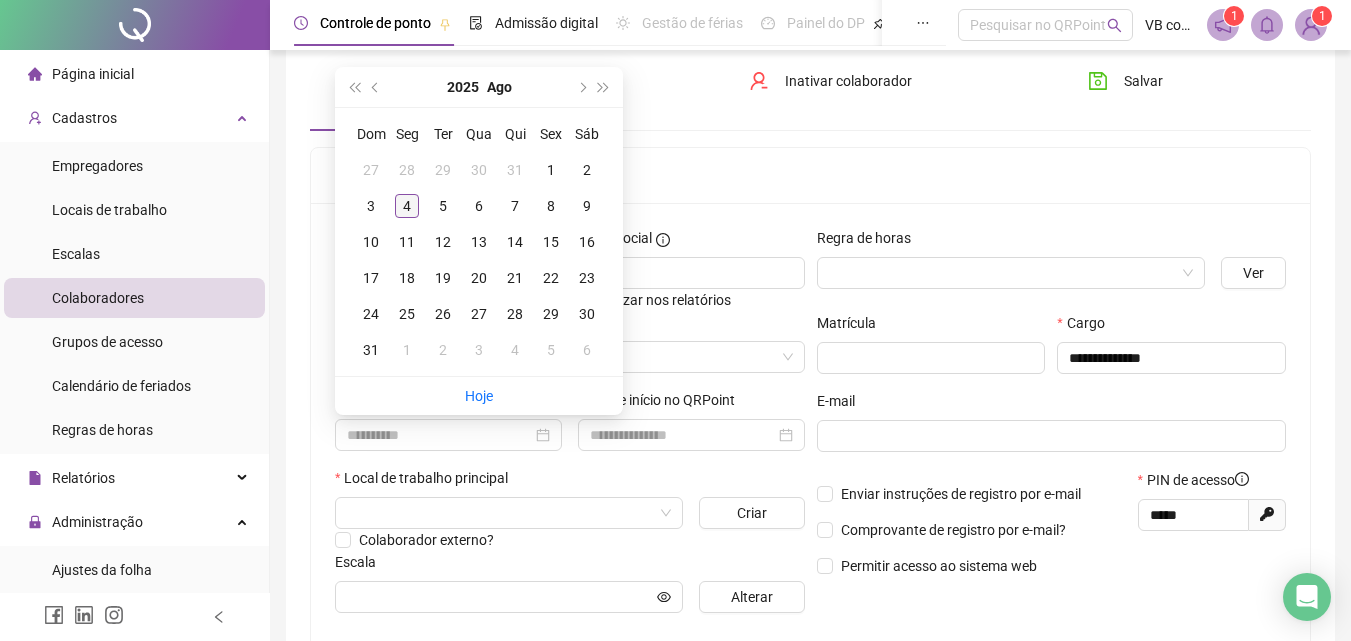 click on "4" at bounding box center [407, 206] 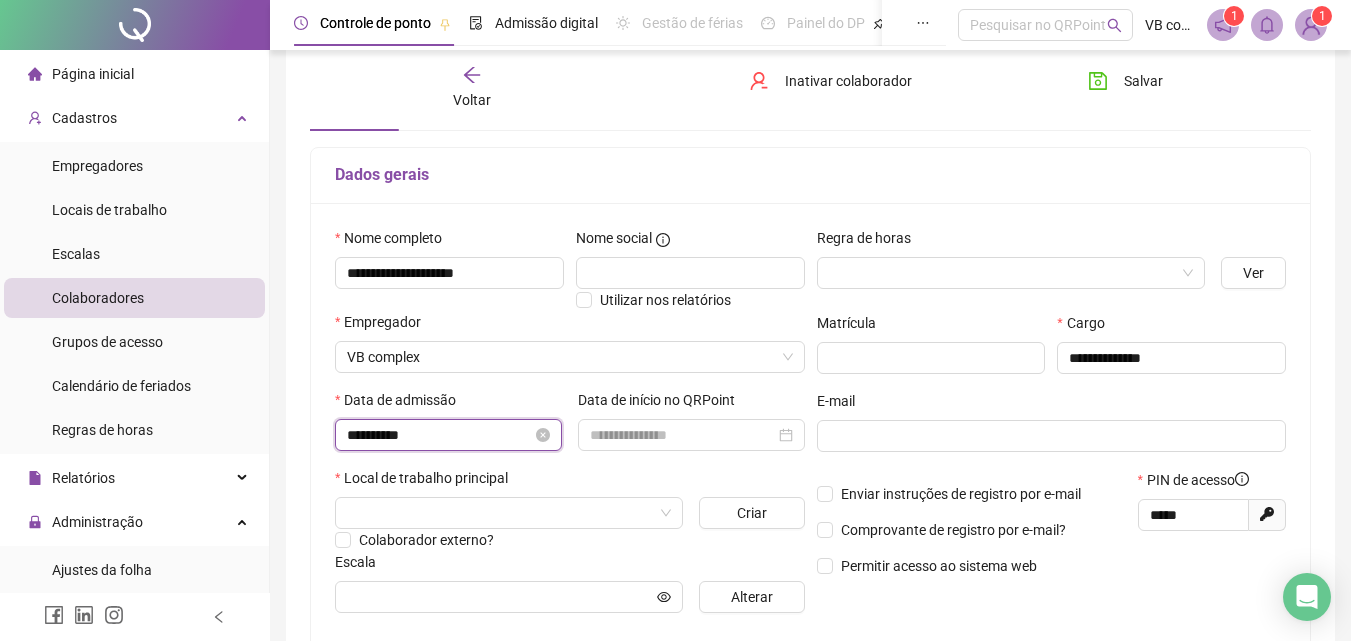 click on "**********" at bounding box center (439, 435) 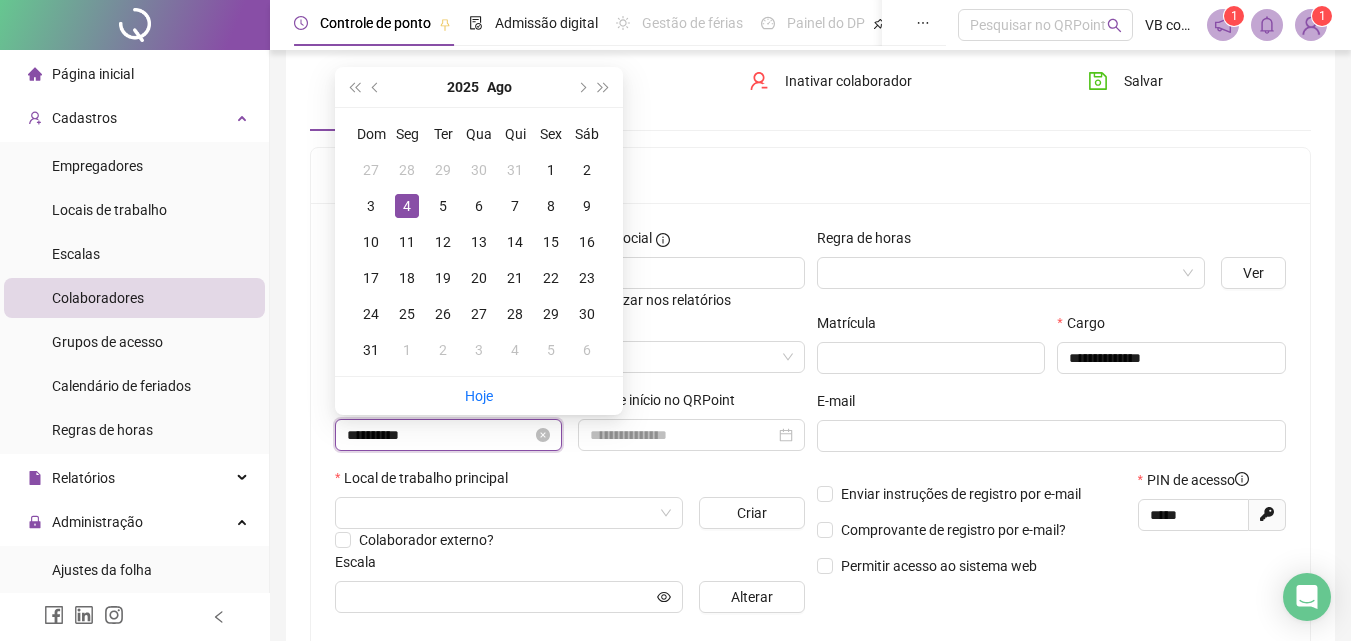 click on "**********" at bounding box center (439, 435) 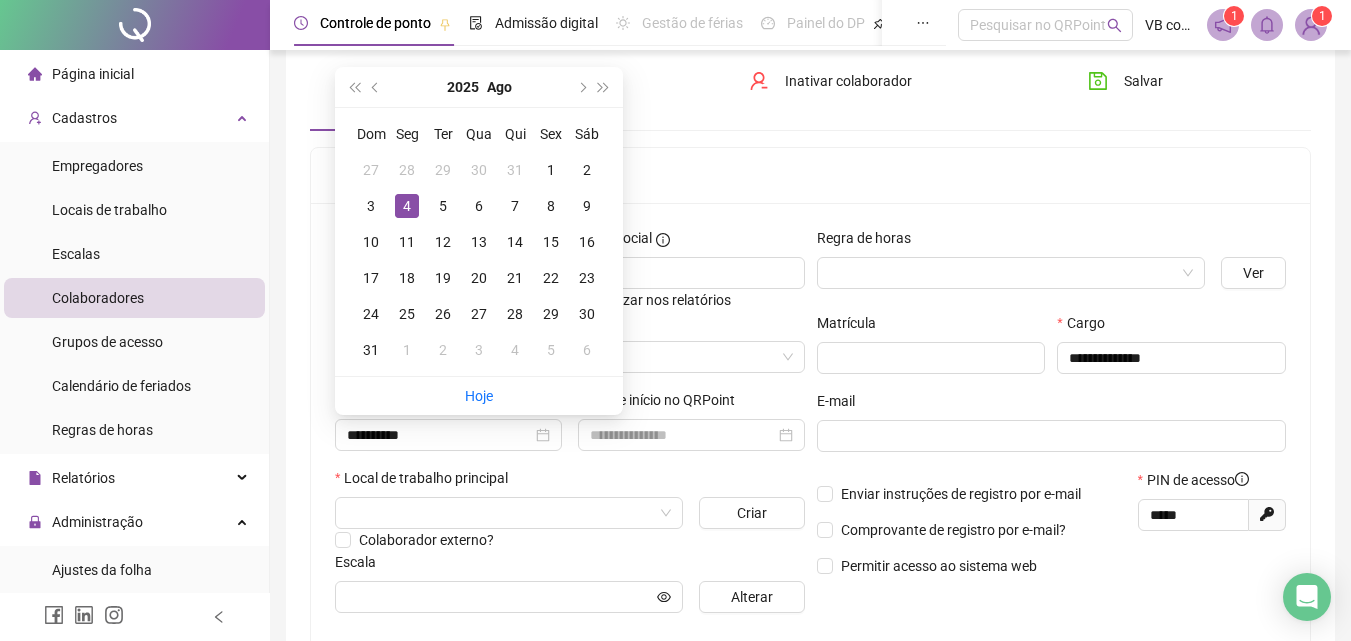 click on "Local de trabalho principal" at bounding box center [428, 478] 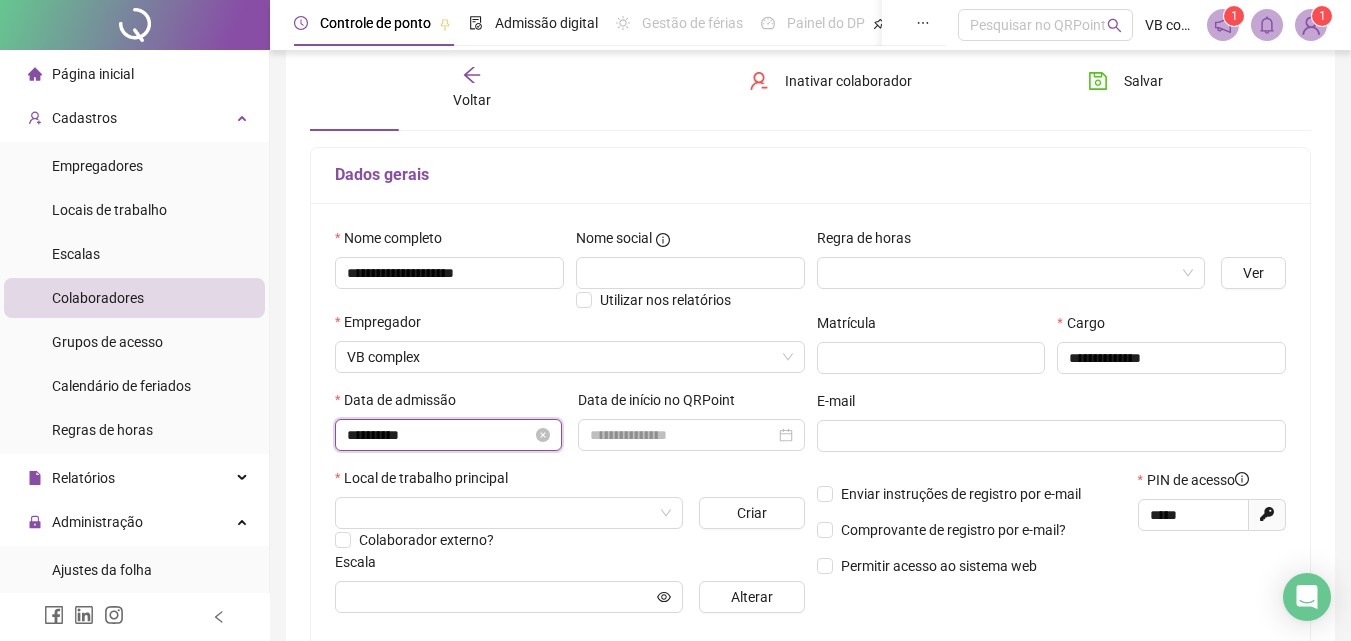 click on "**********" at bounding box center (439, 435) 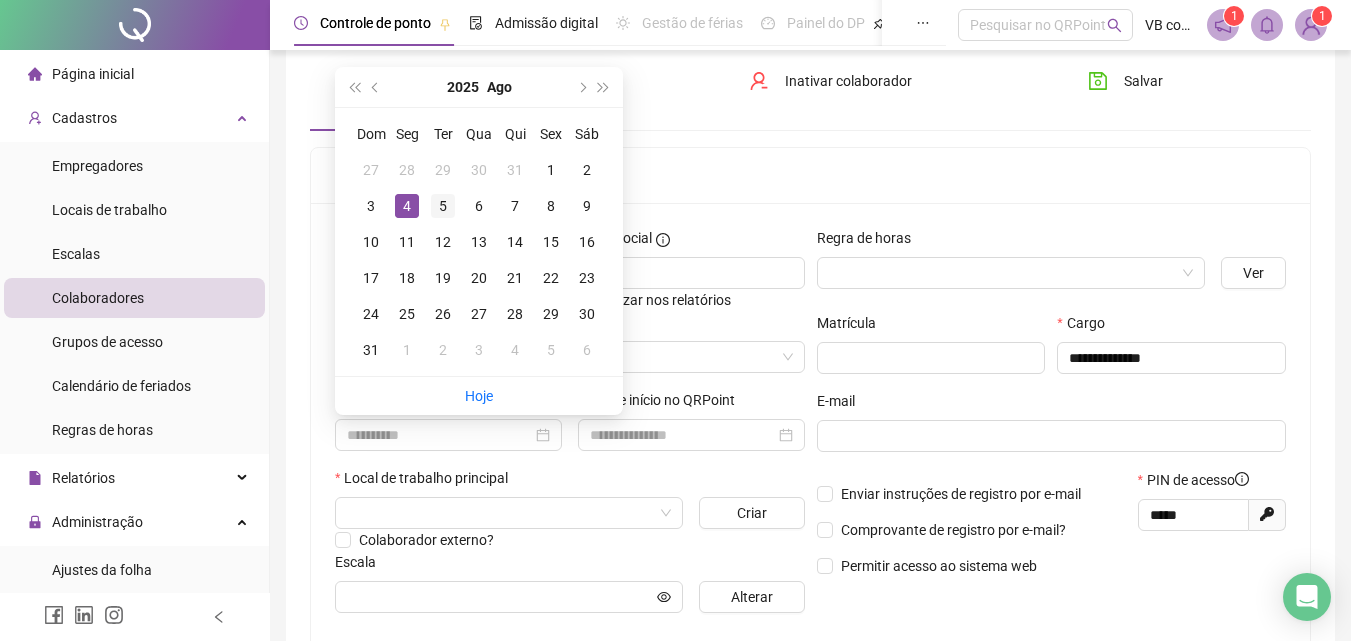 type on "**********" 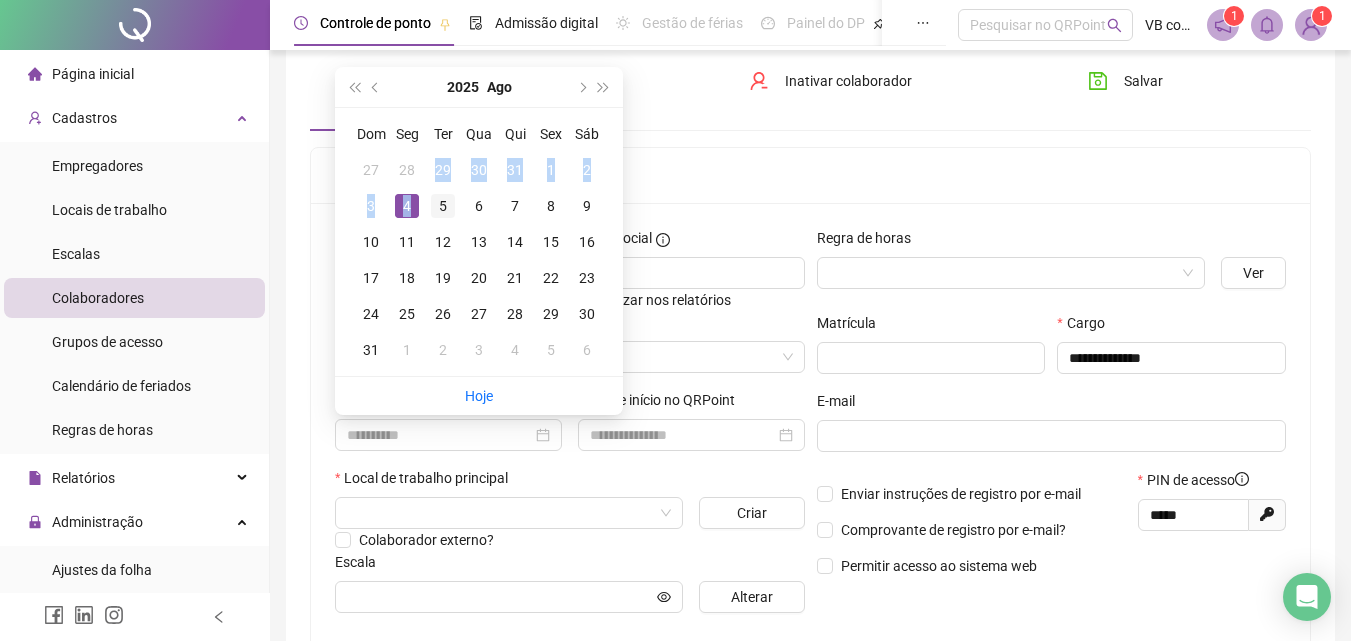click on "5" at bounding box center (443, 206) 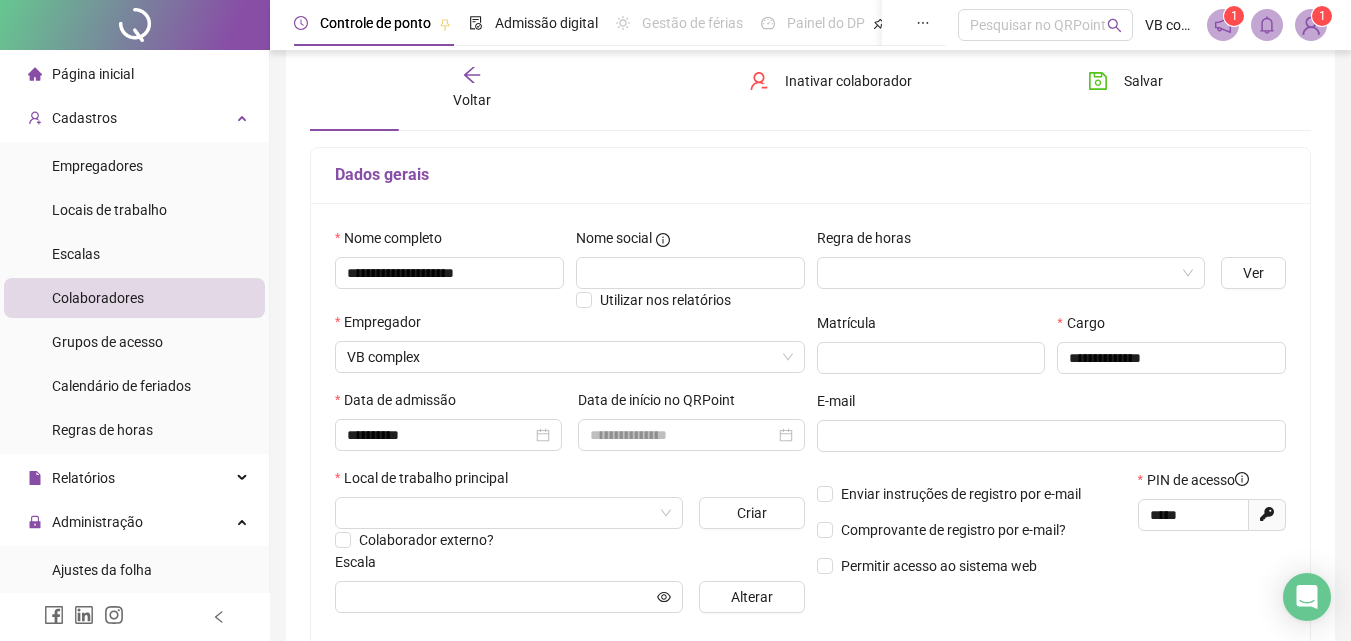 click on "Local de trabalho principal" at bounding box center (570, 482) 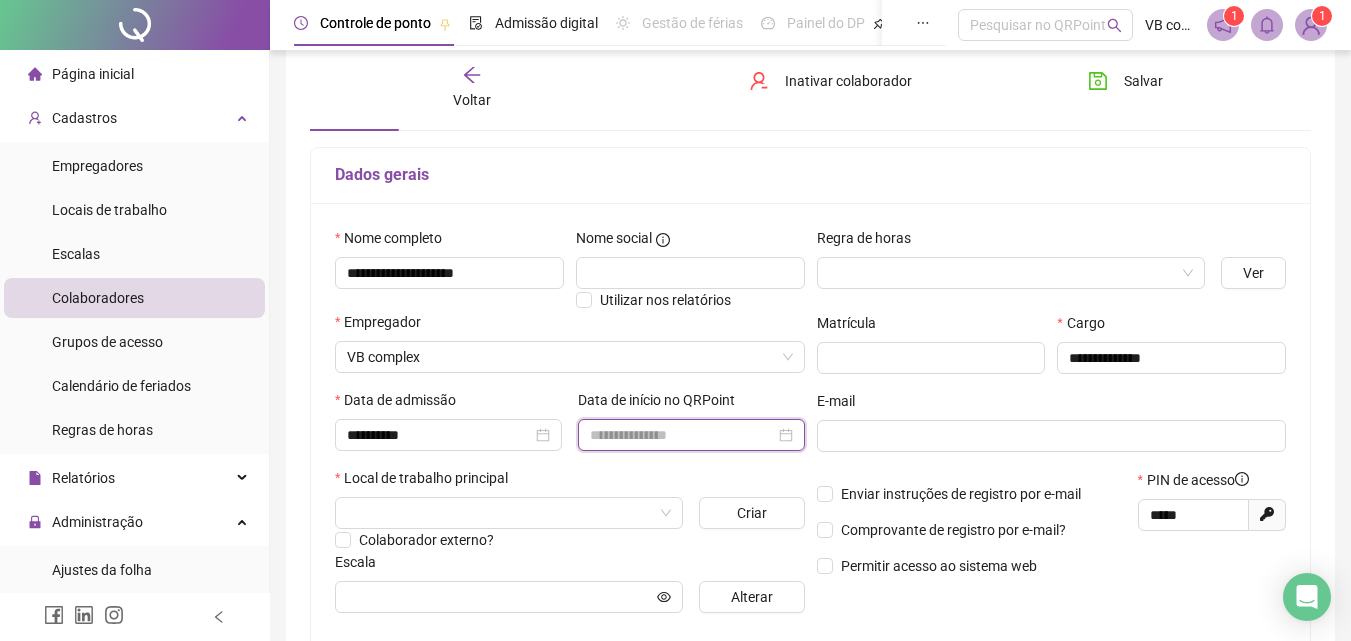 click at bounding box center (682, 435) 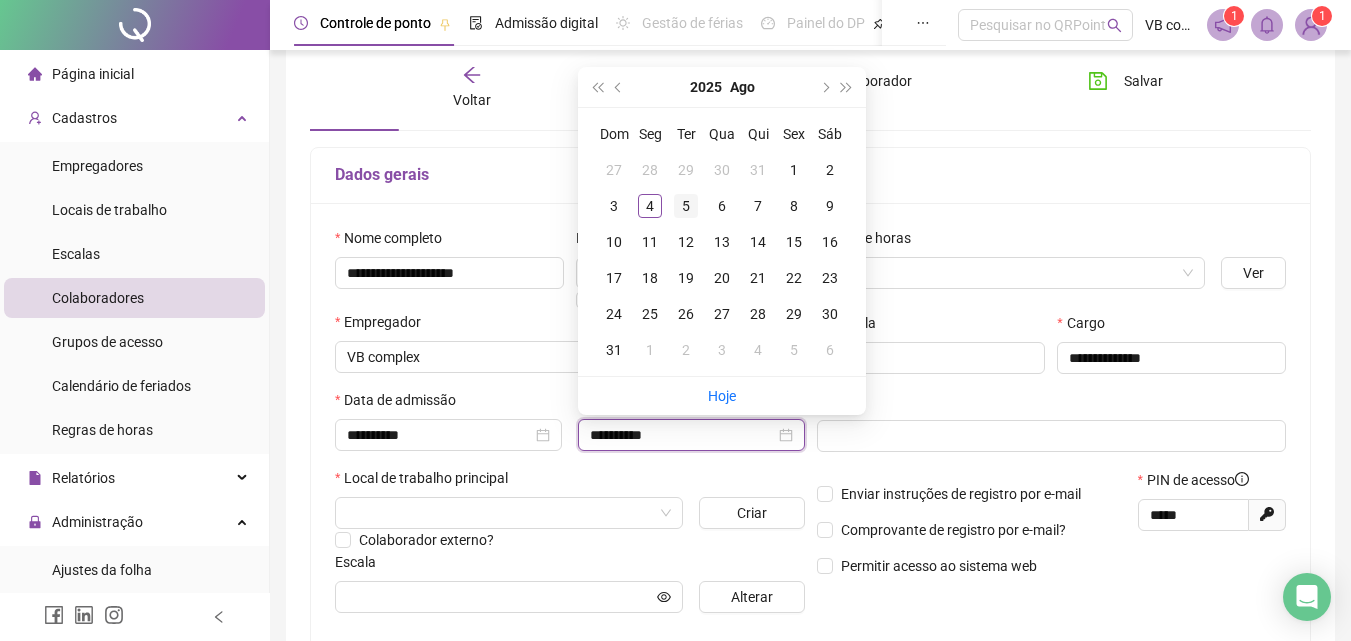 type on "**********" 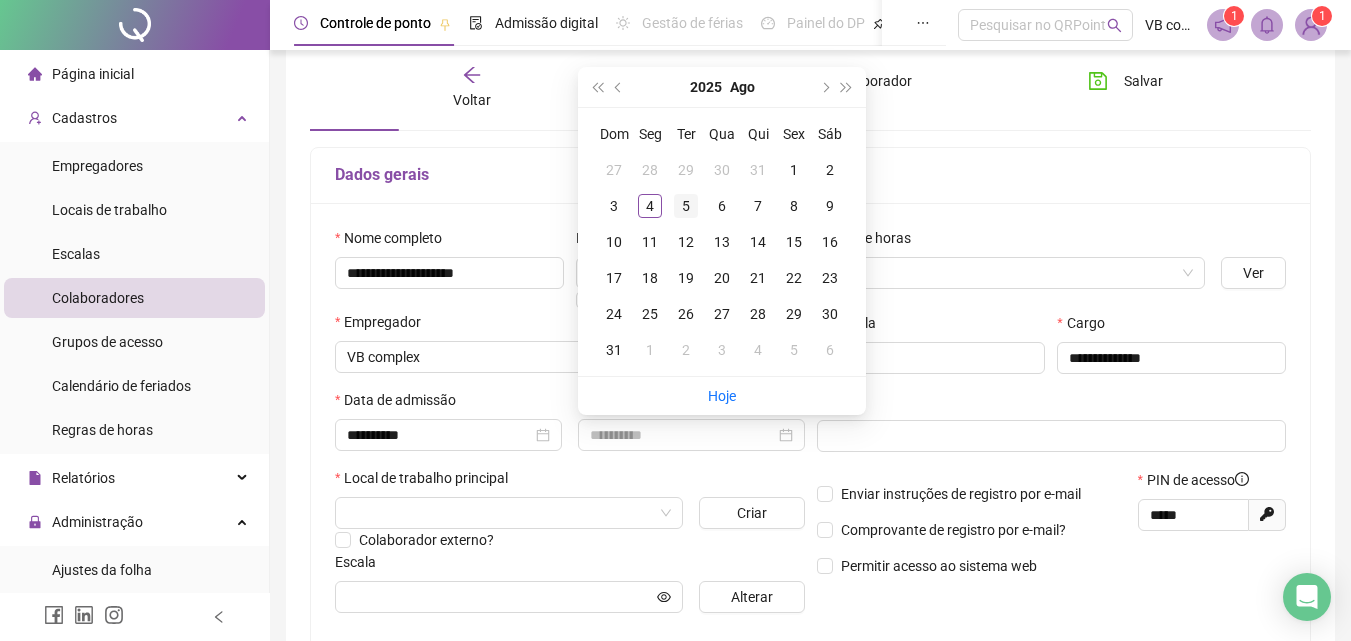click on "5" at bounding box center (686, 206) 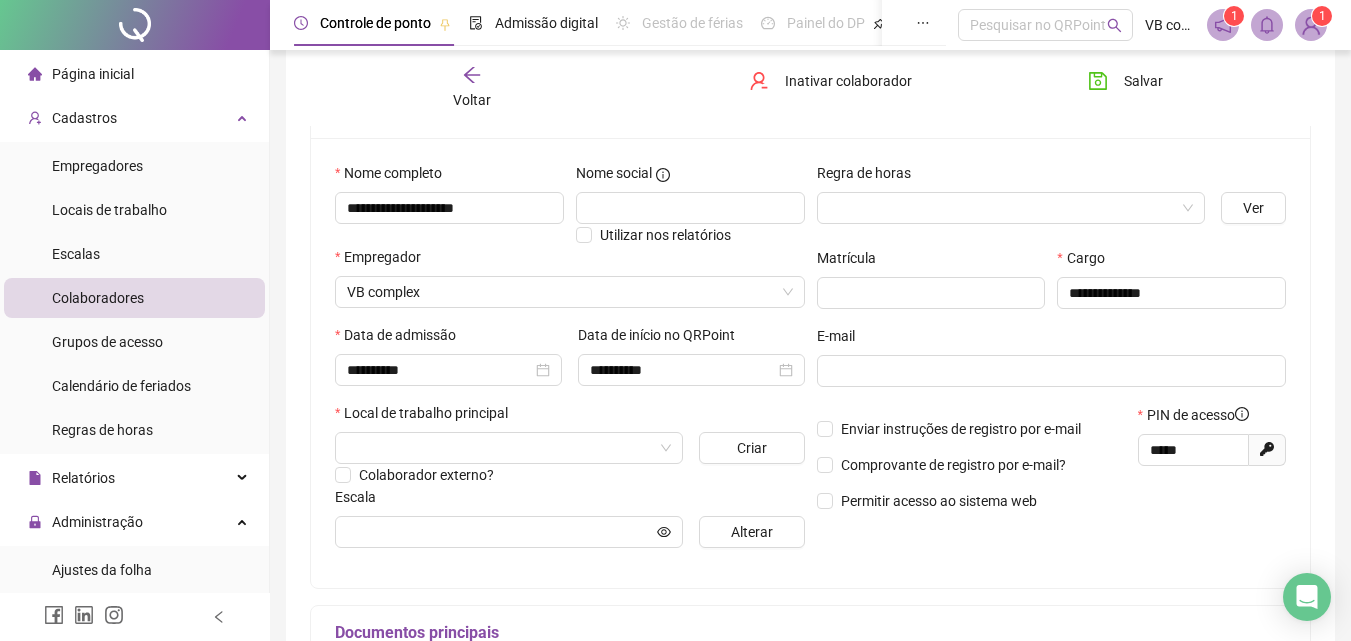 scroll, scrollTop: 200, scrollLeft: 0, axis: vertical 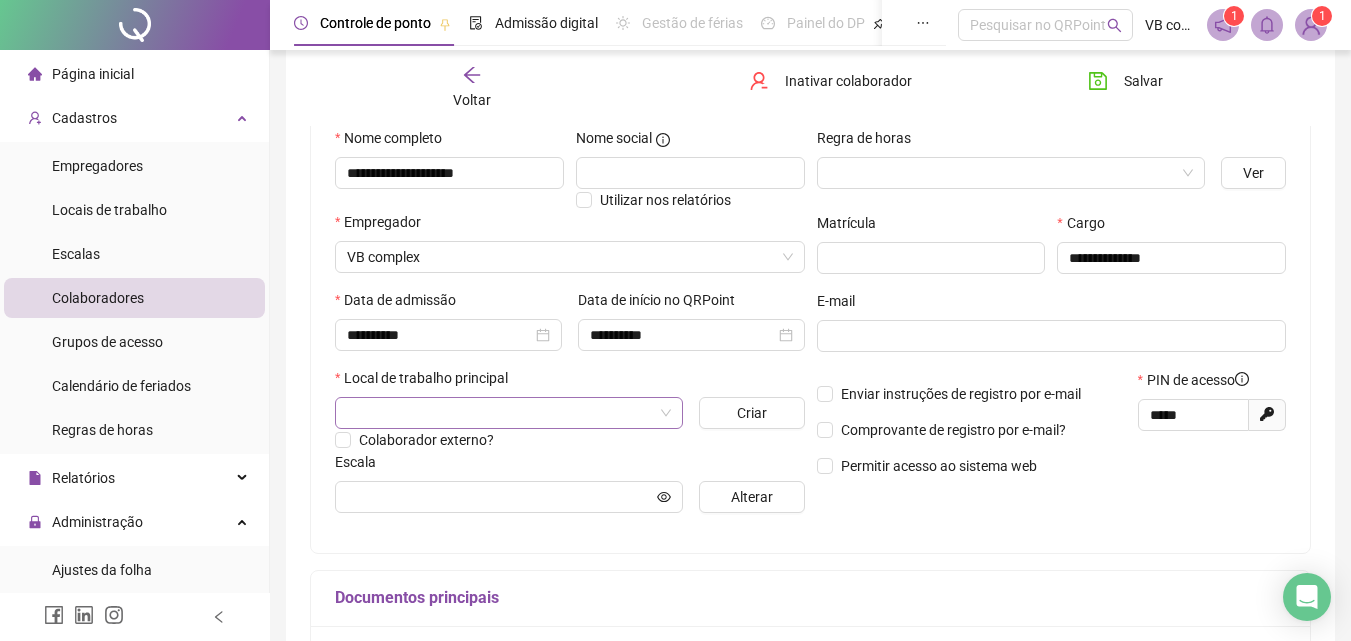 click at bounding box center [500, 413] 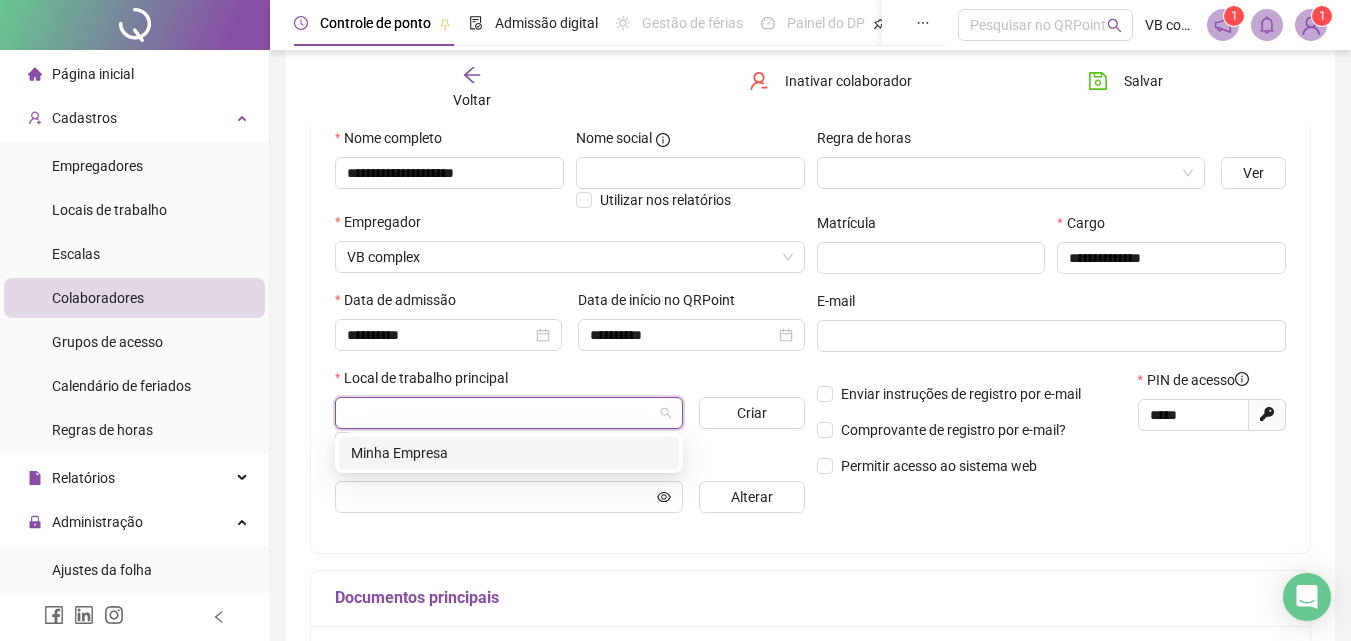click on "Minha Empresa" at bounding box center [509, 453] 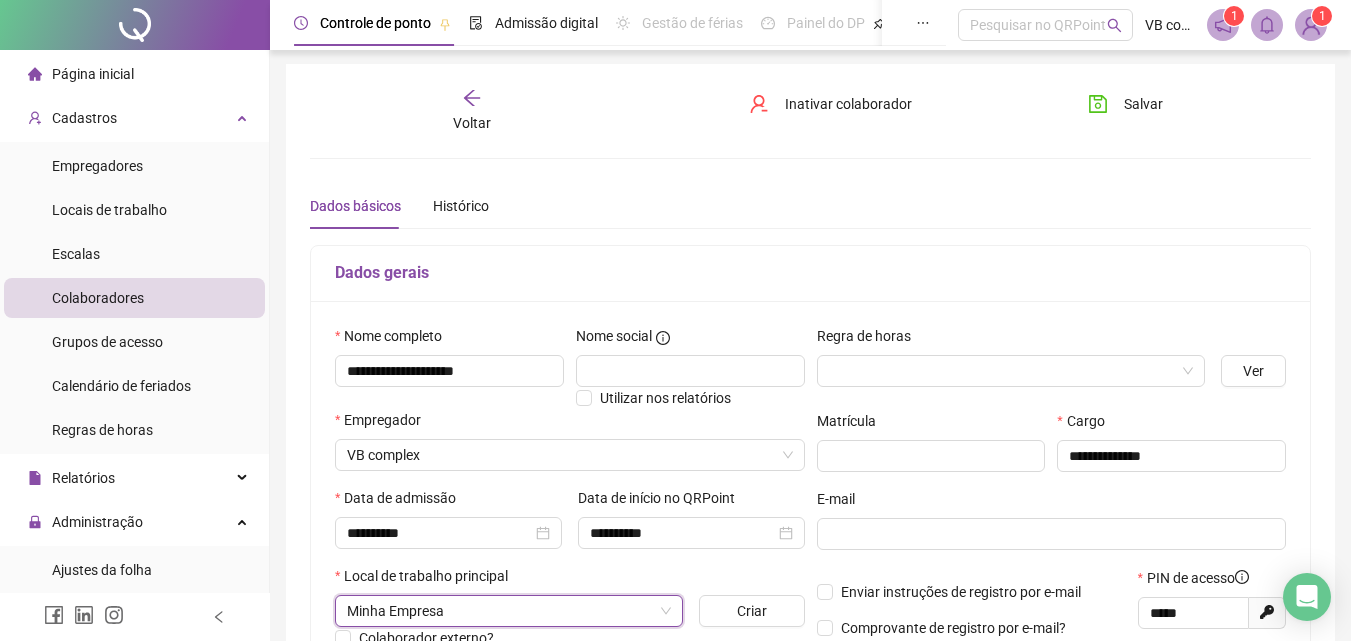 scroll, scrollTop: 0, scrollLeft: 0, axis: both 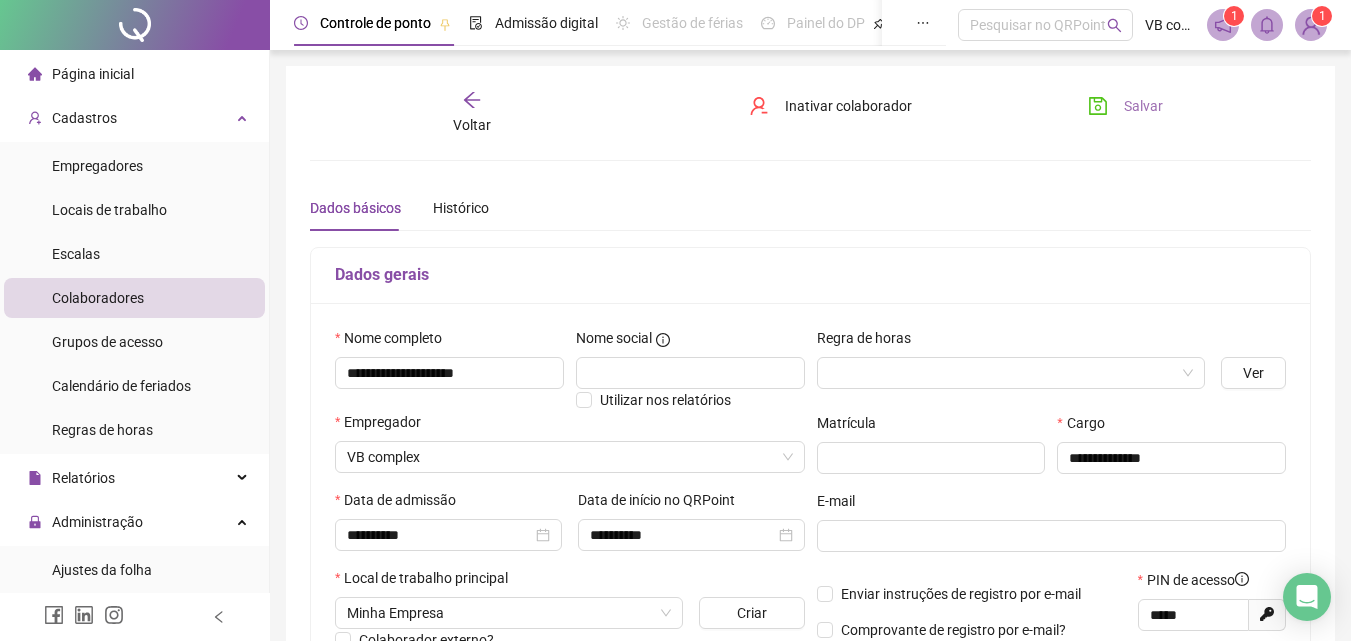 click on "Salvar" at bounding box center [1125, 106] 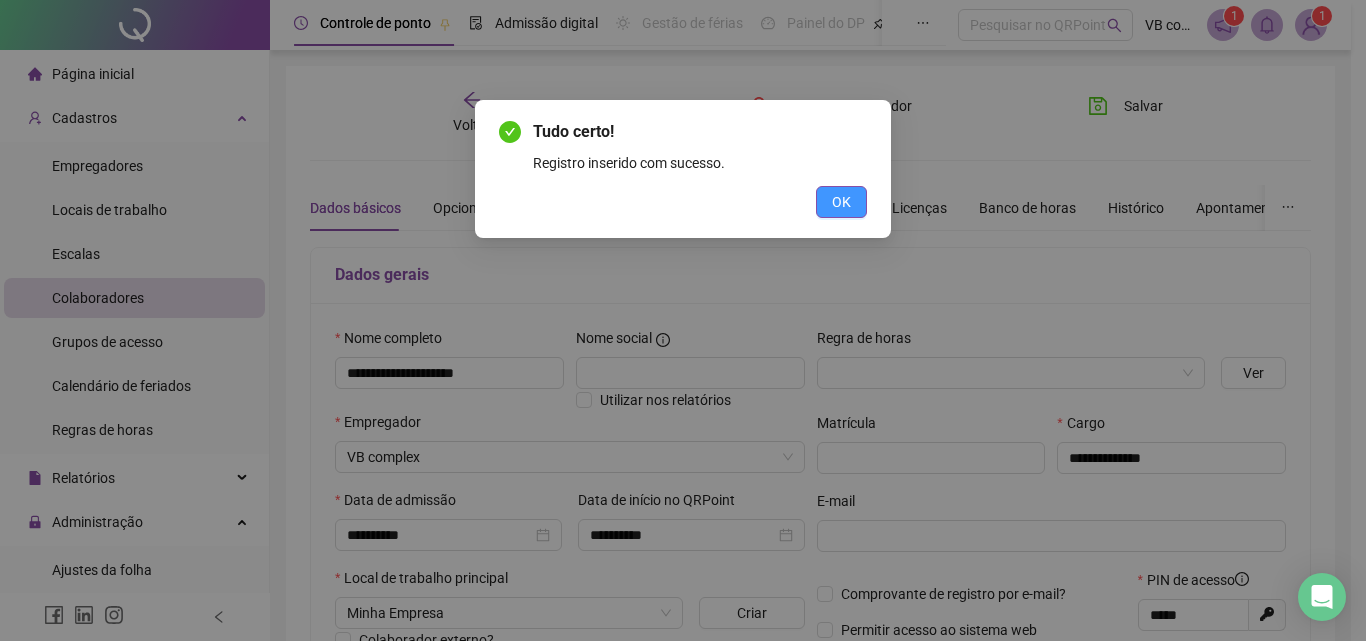 click on "OK" at bounding box center [841, 202] 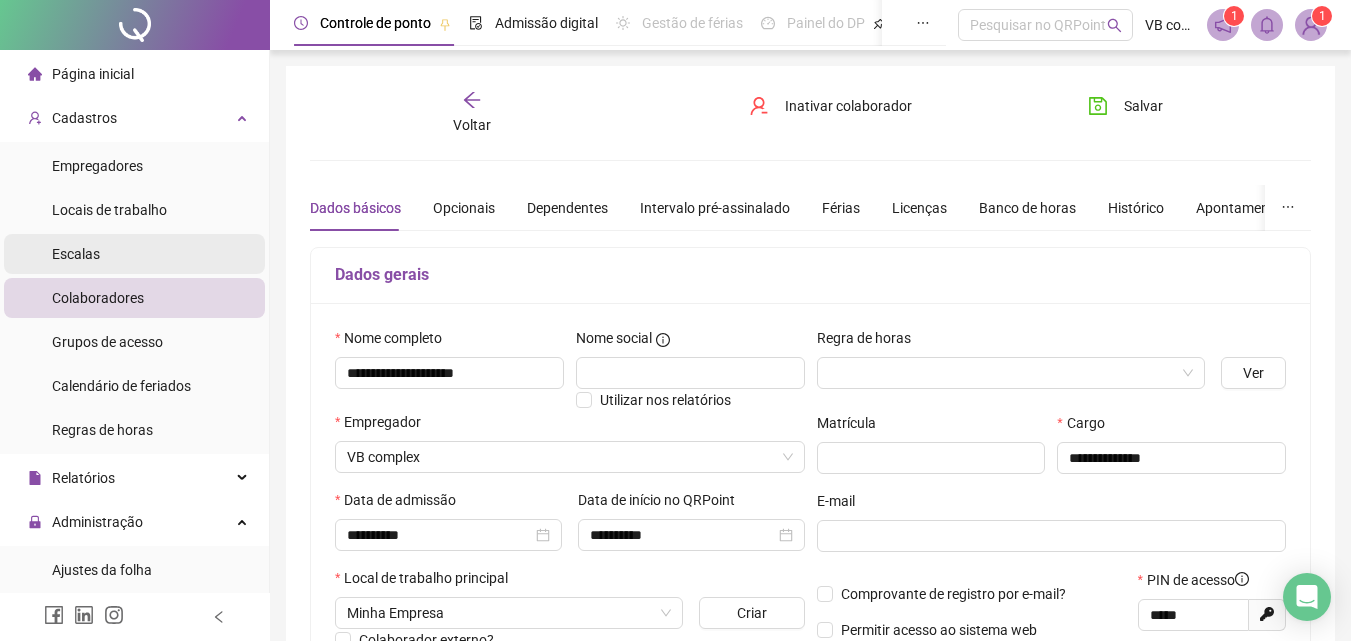 click on "Escalas" at bounding box center [134, 254] 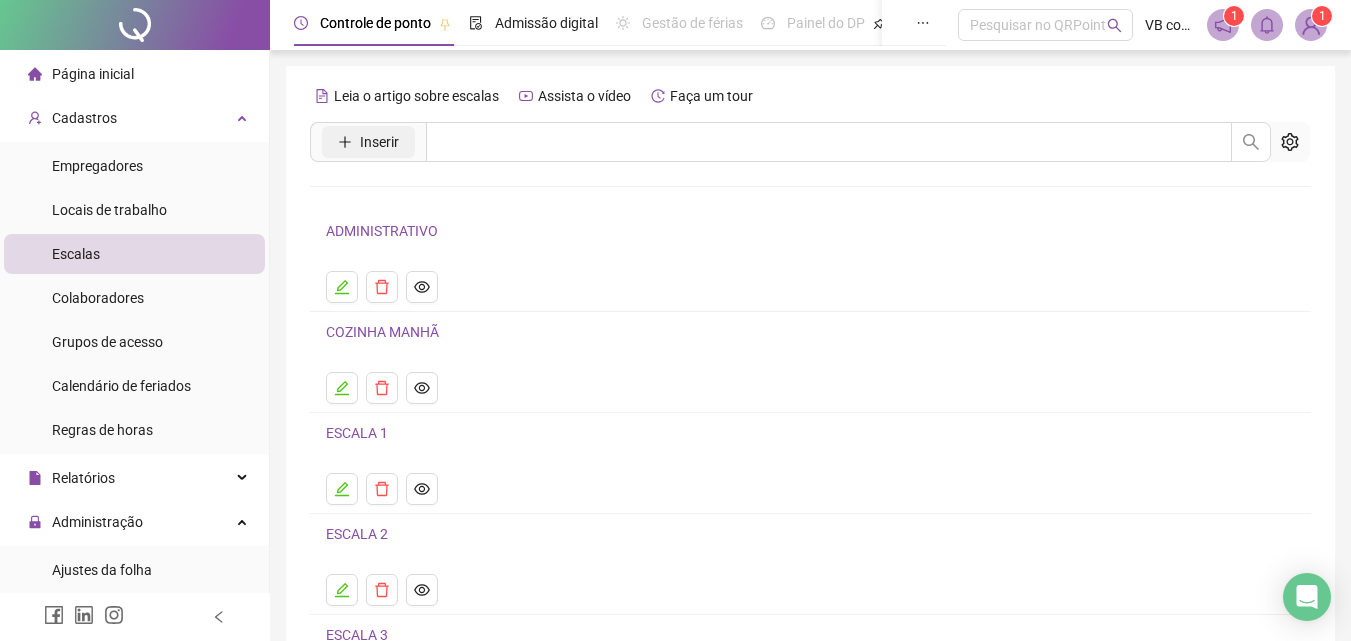 click on "Inserir" at bounding box center [379, 142] 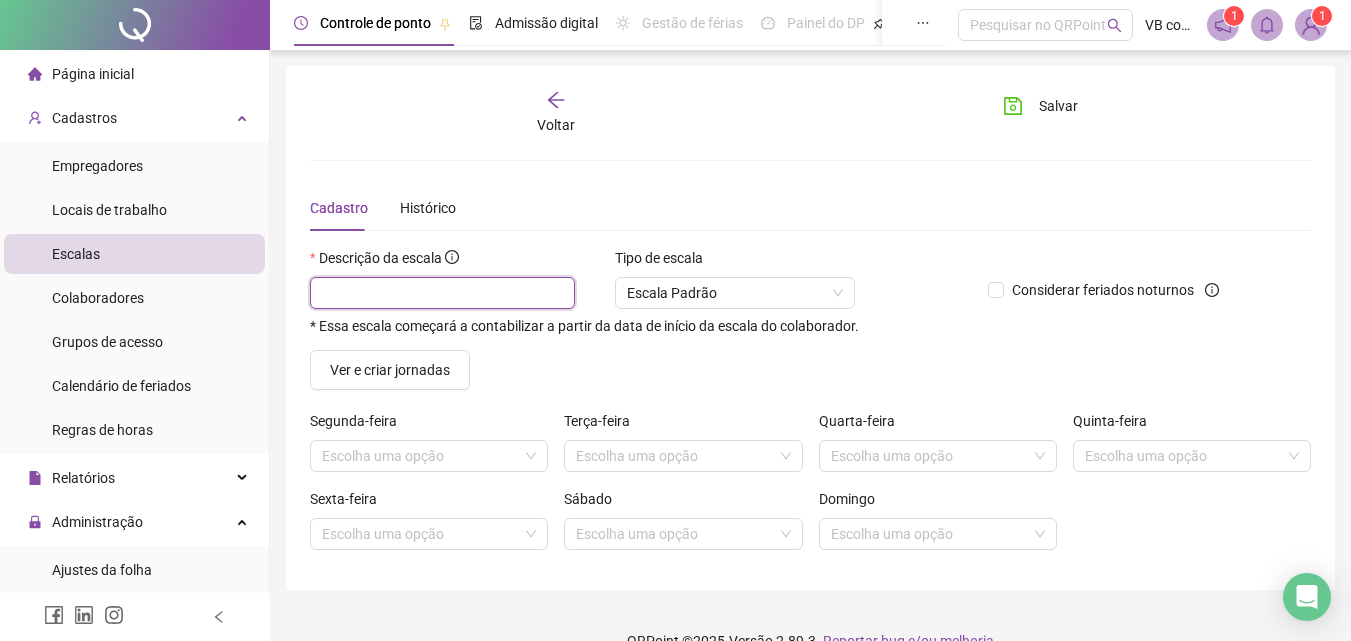 click at bounding box center (442, 293) 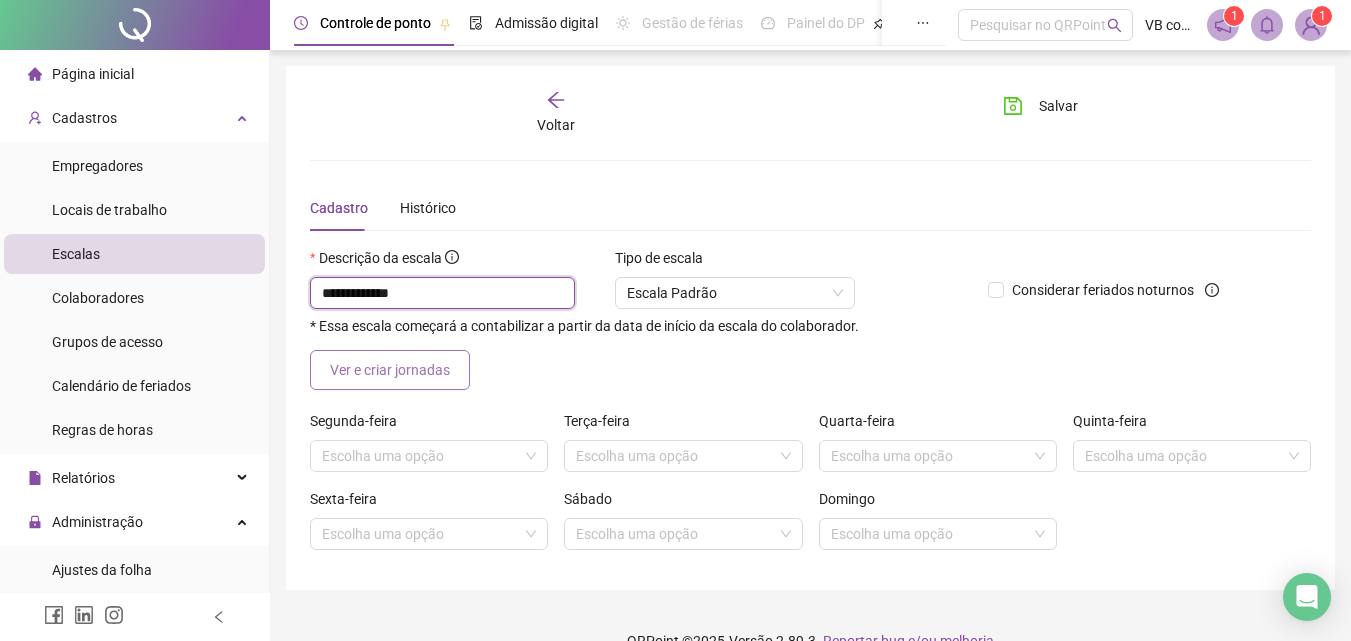 type on "**********" 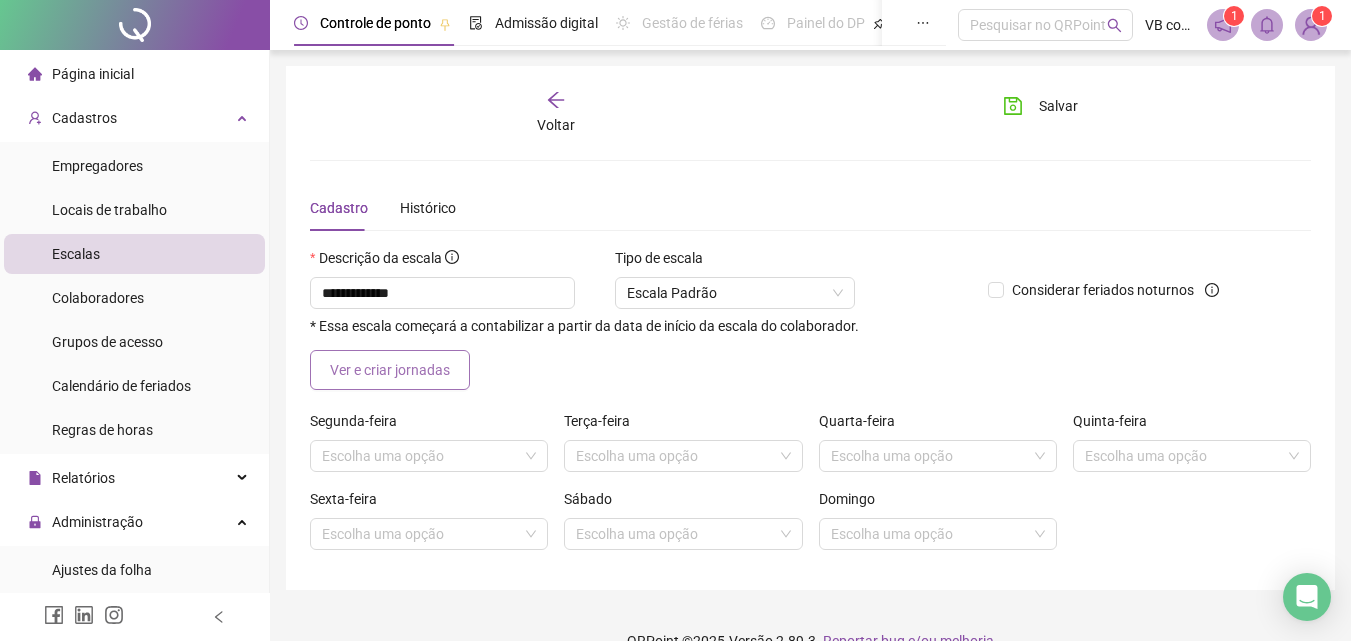 click on "Ver e criar jornadas" at bounding box center [390, 370] 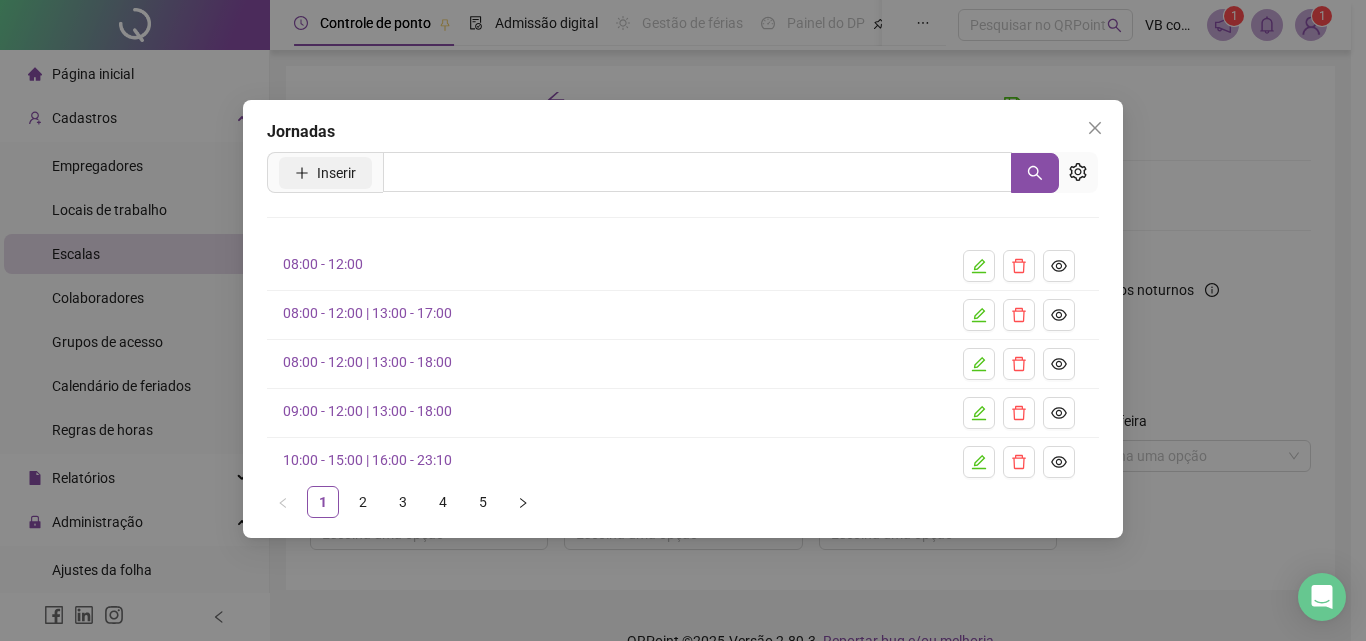 click on "Inserir" at bounding box center (325, 173) 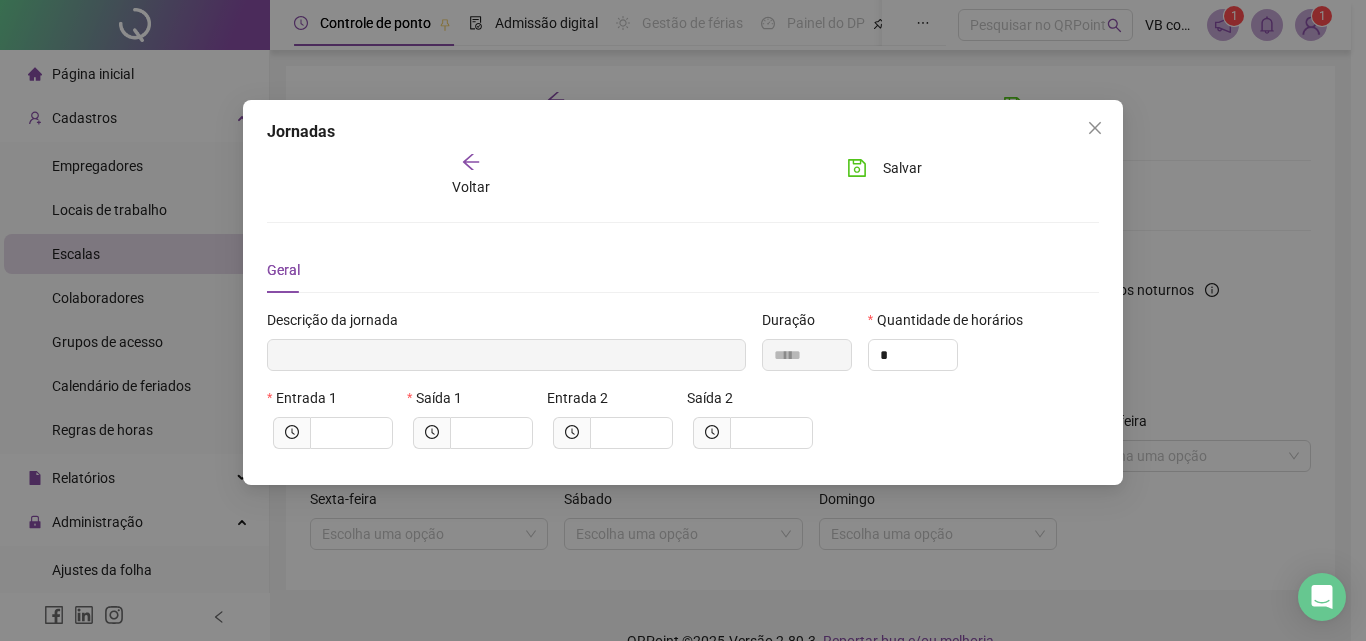 type 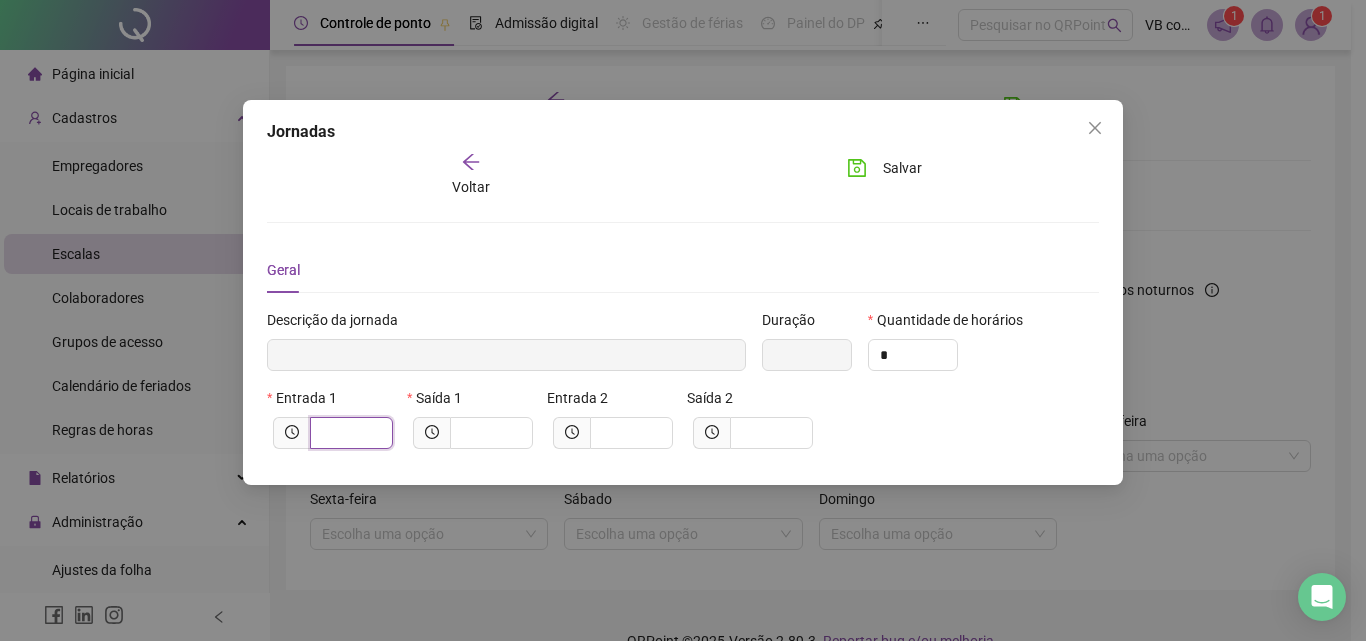 click at bounding box center [349, 433] 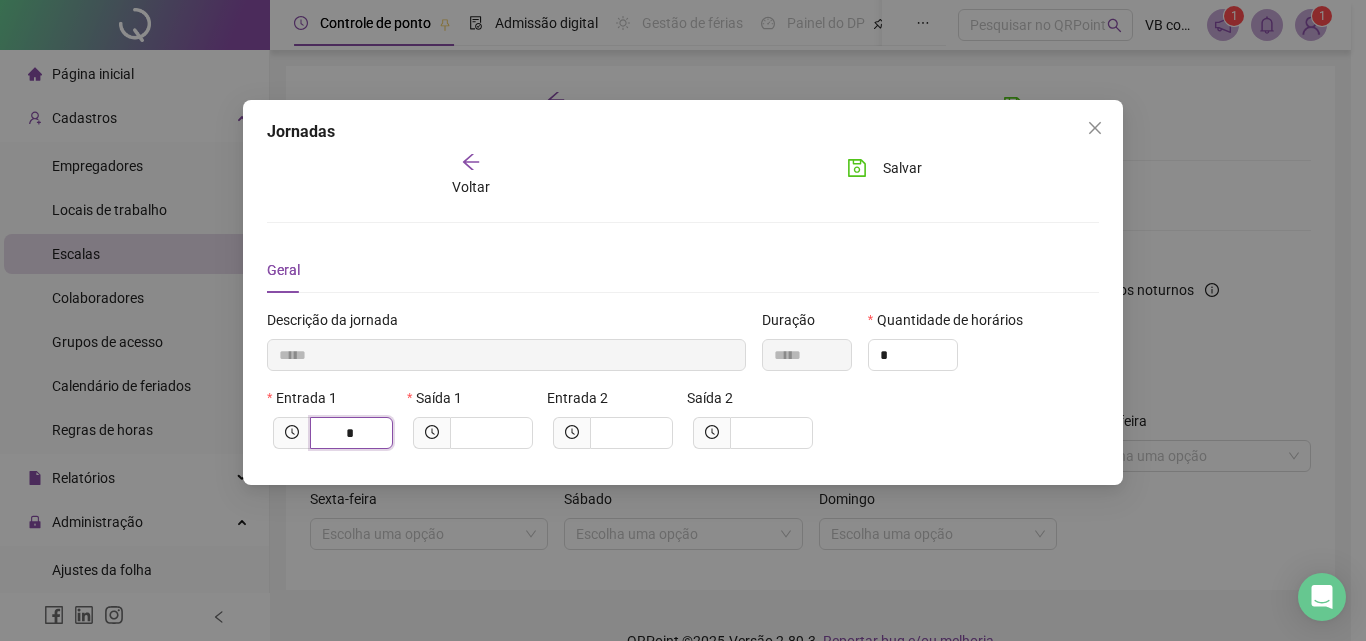type on "******" 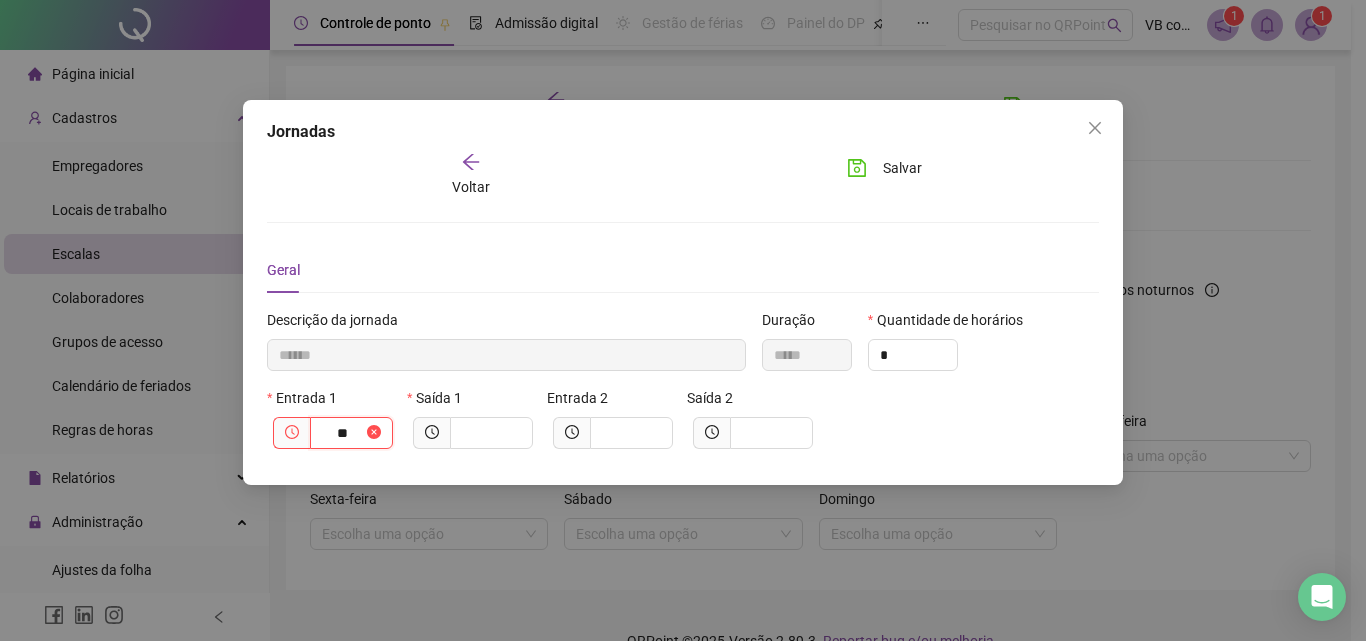 type on "********" 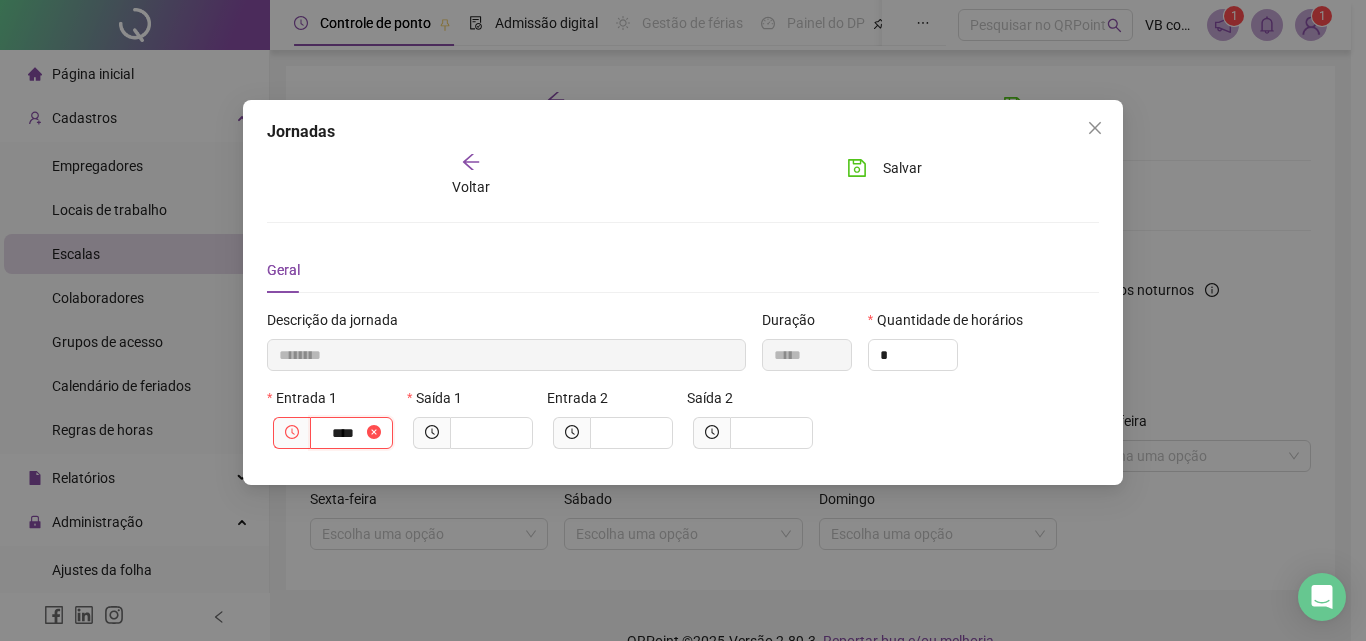 type on "*********" 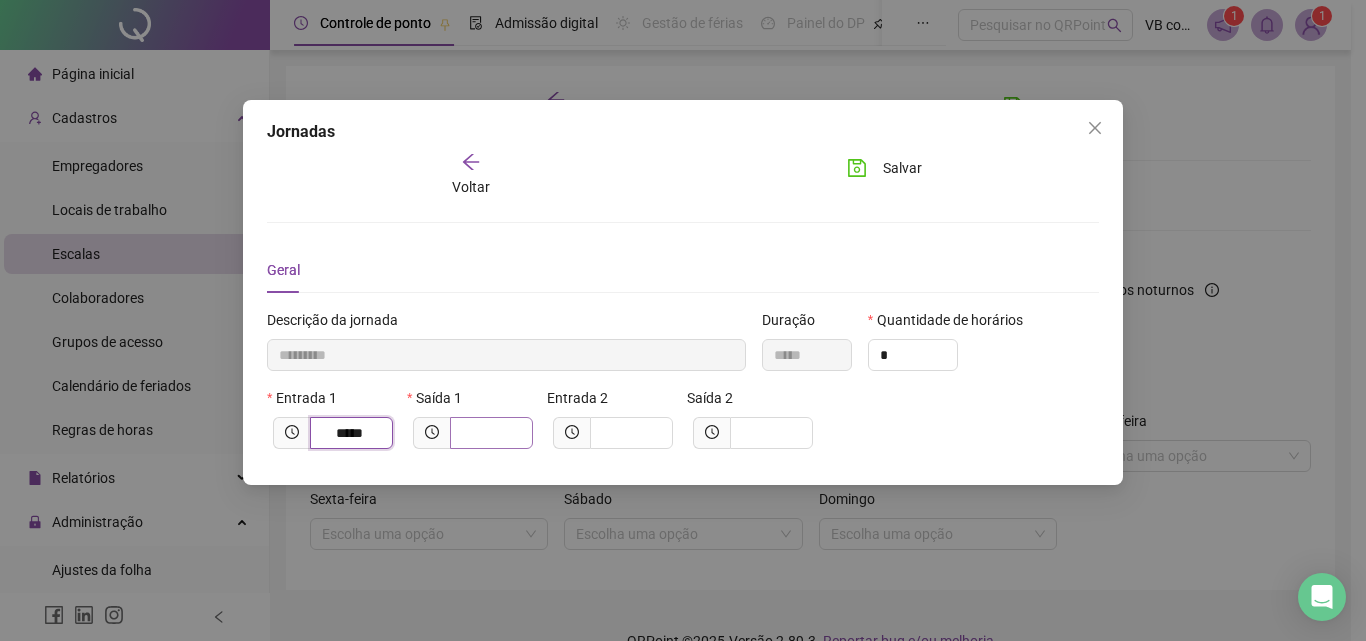 type on "*****" 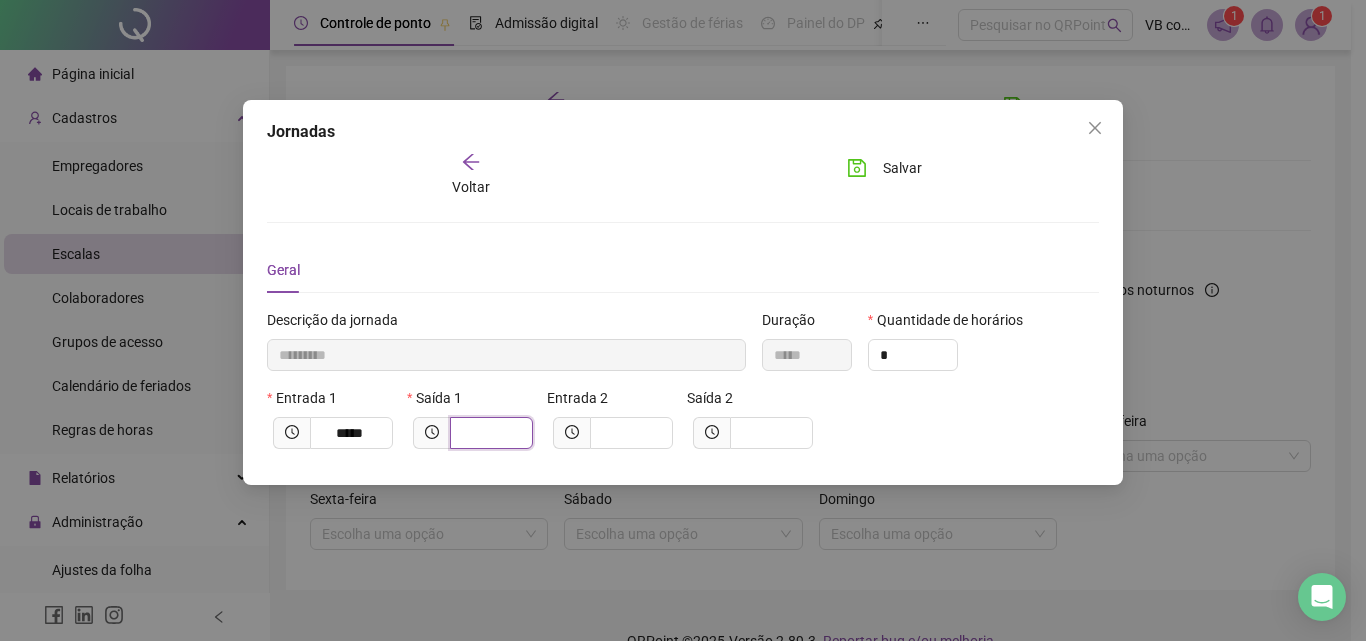 click at bounding box center (489, 433) 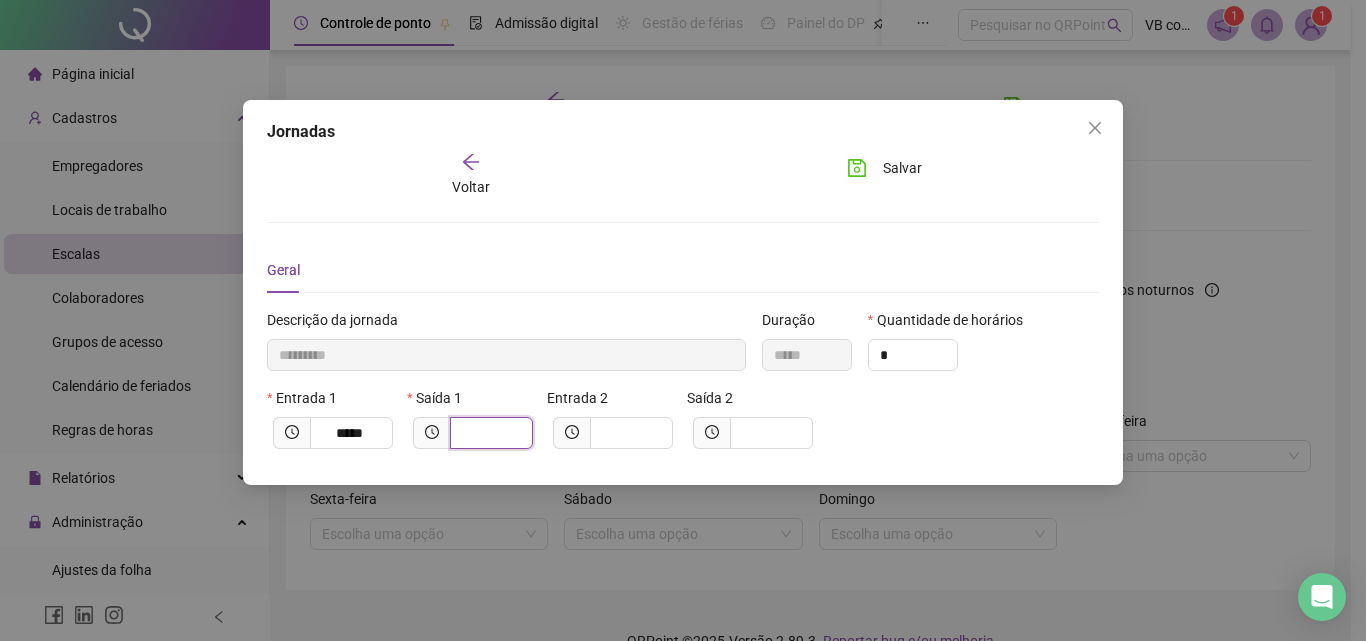 type on "*********" 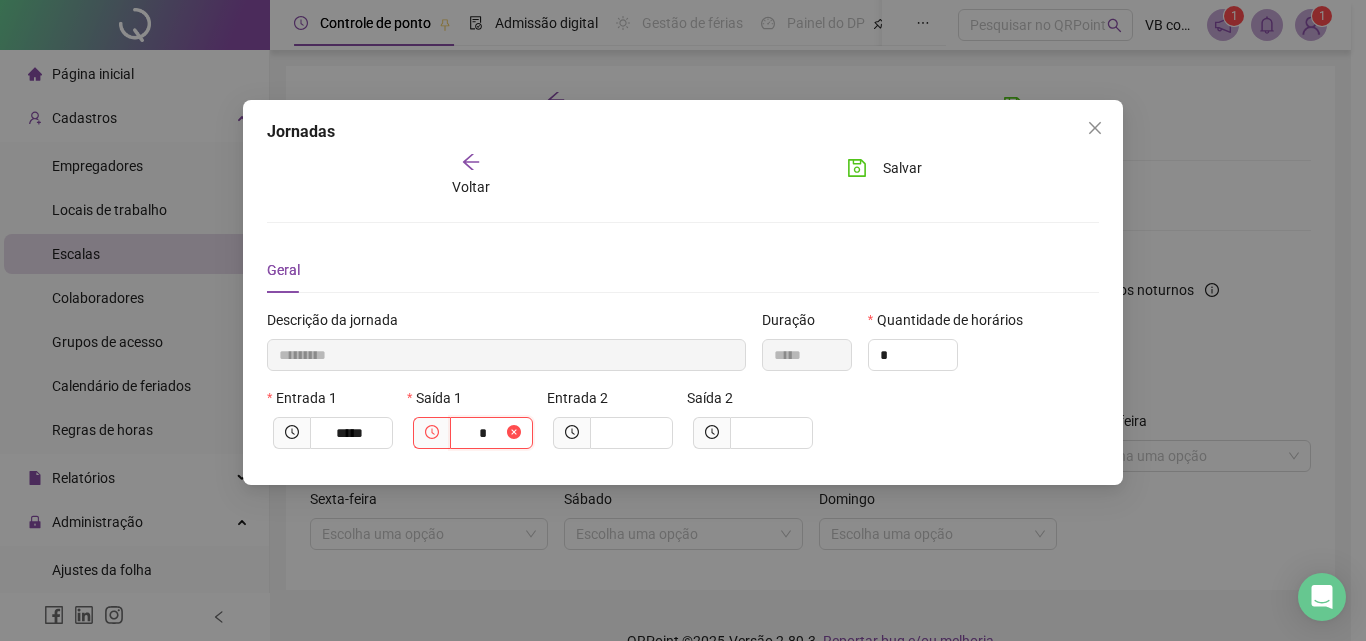 type on "**********" 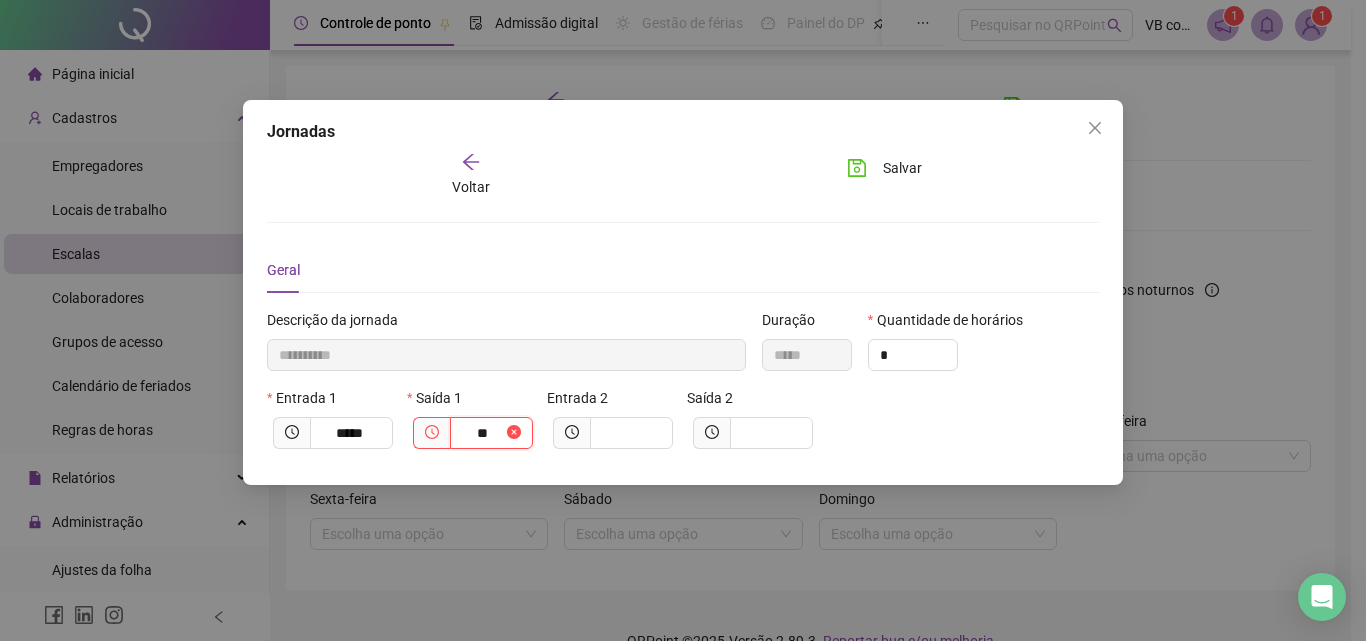 type on "**********" 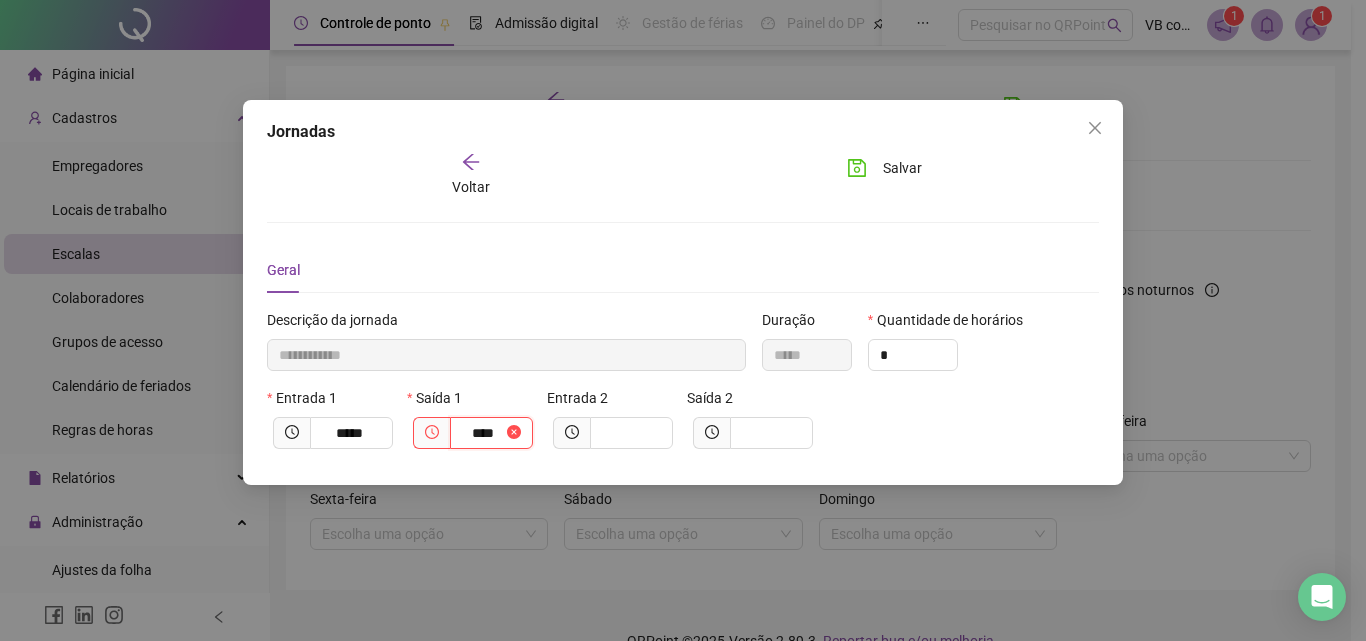type on "**********" 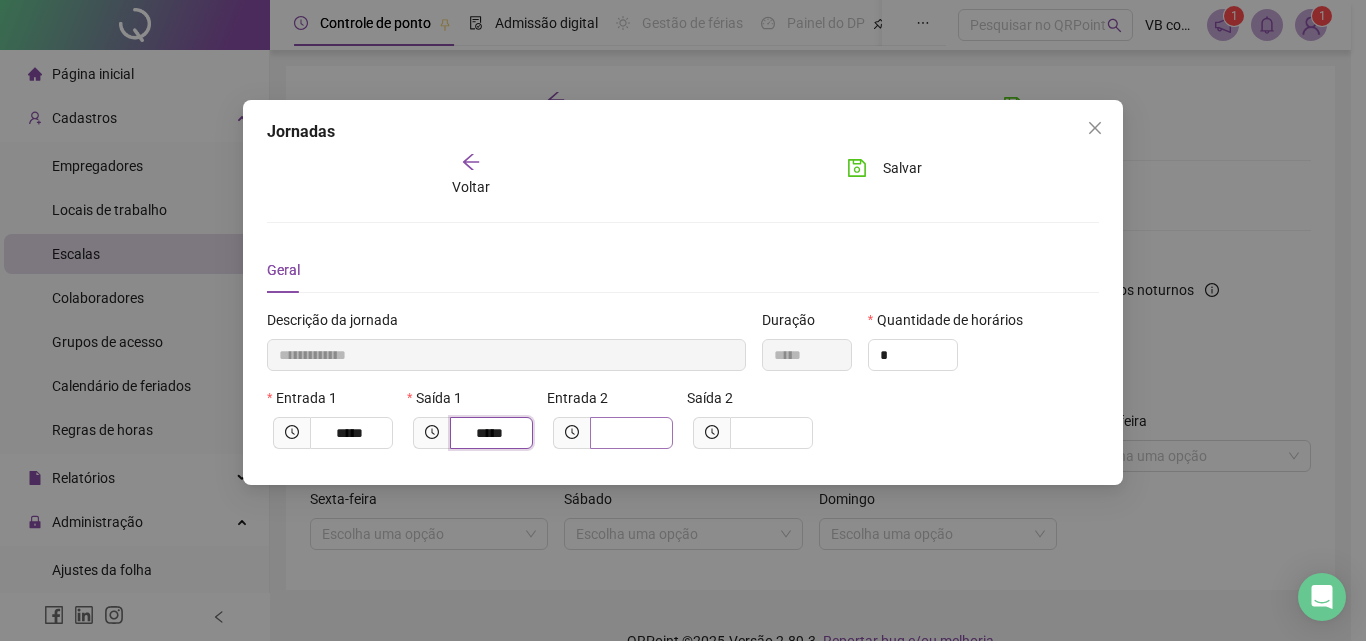 type on "*****" 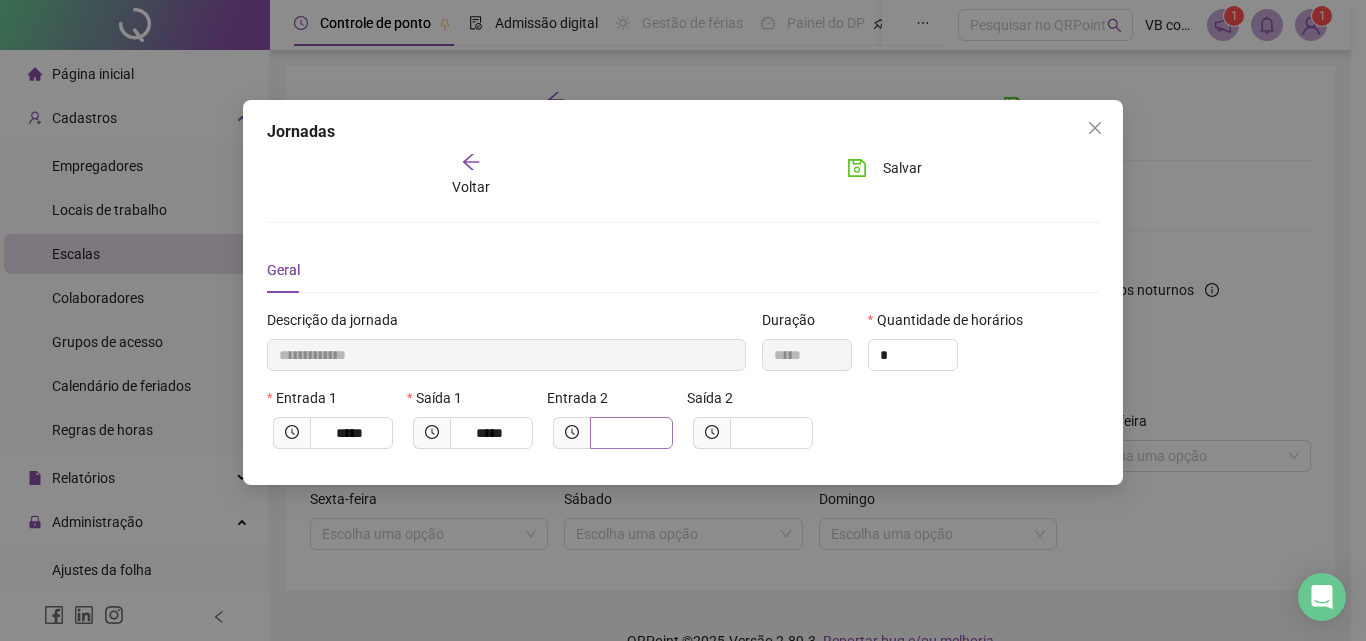 click at bounding box center (631, 433) 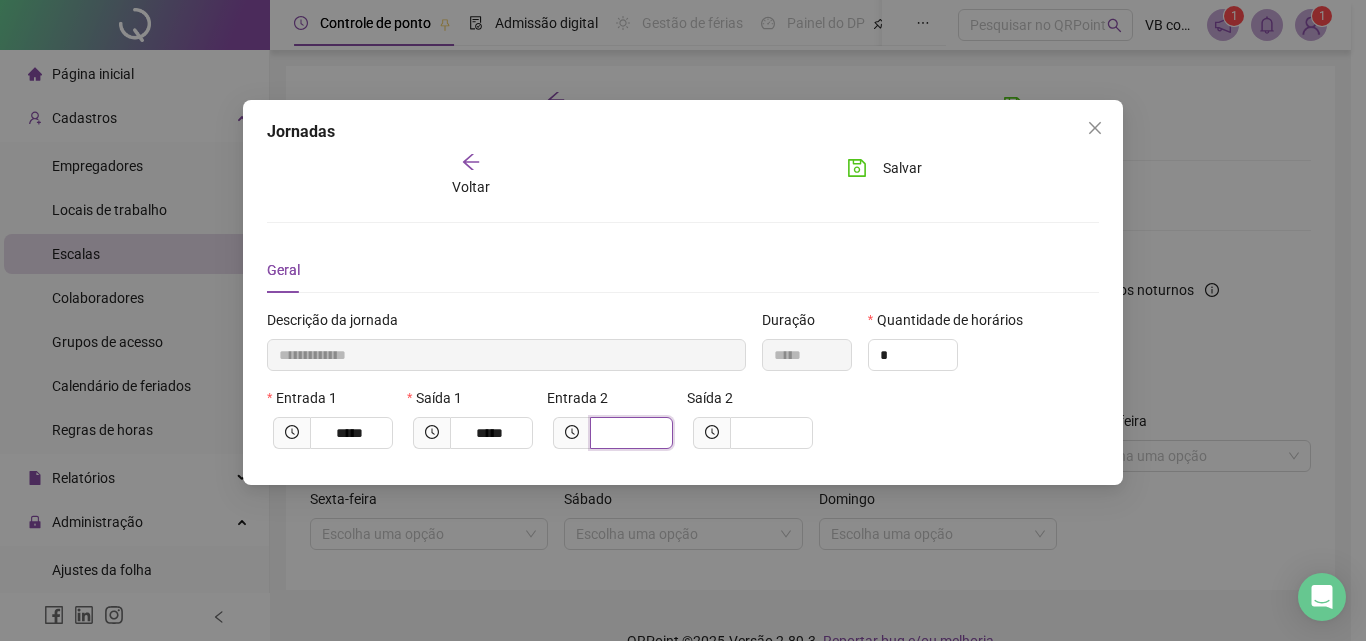 click at bounding box center [629, 433] 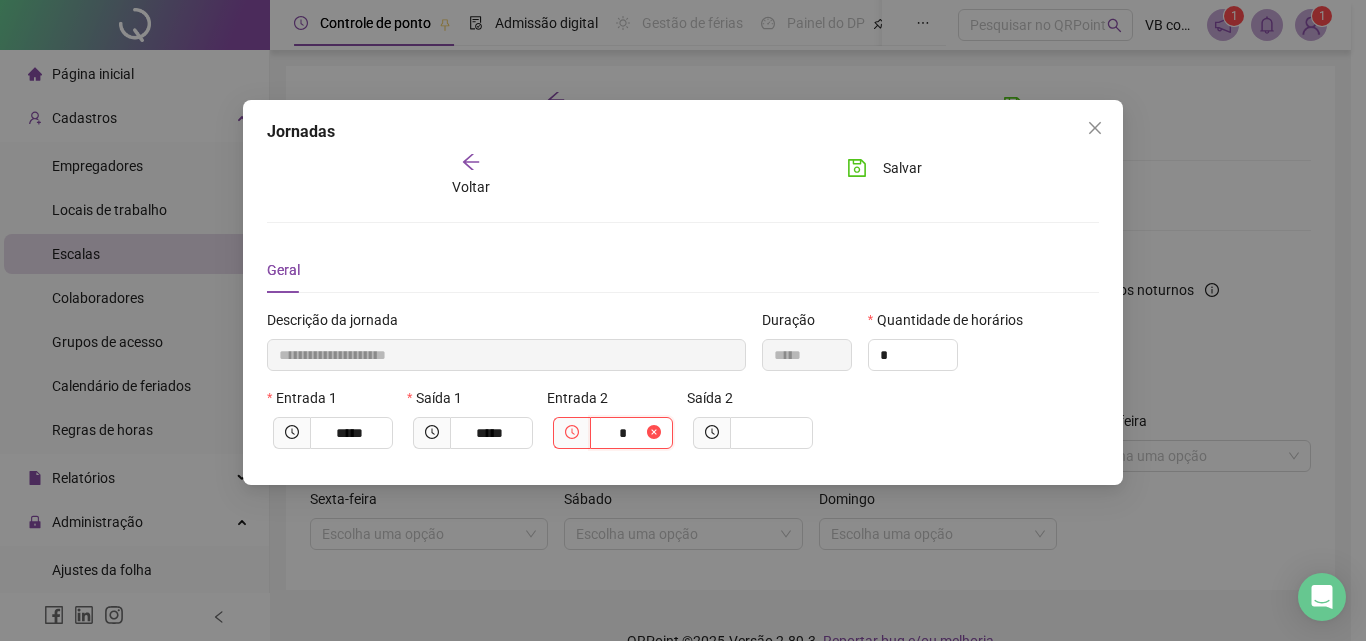 type on "**********" 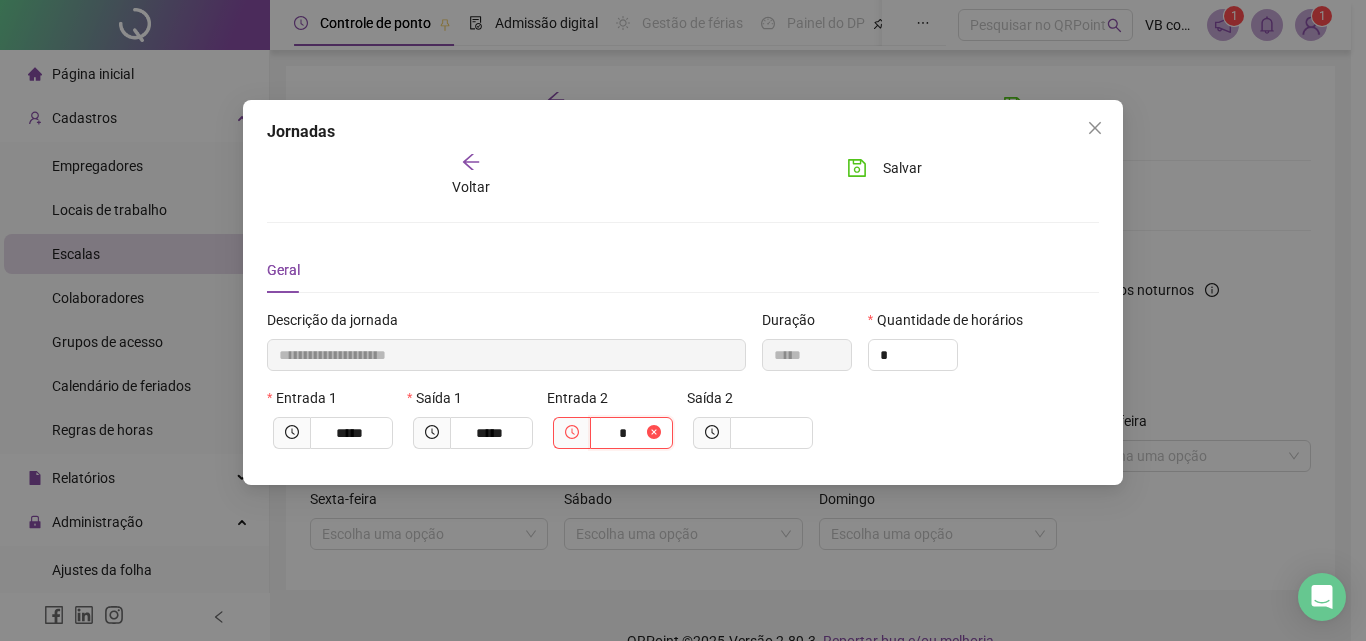 type on "**" 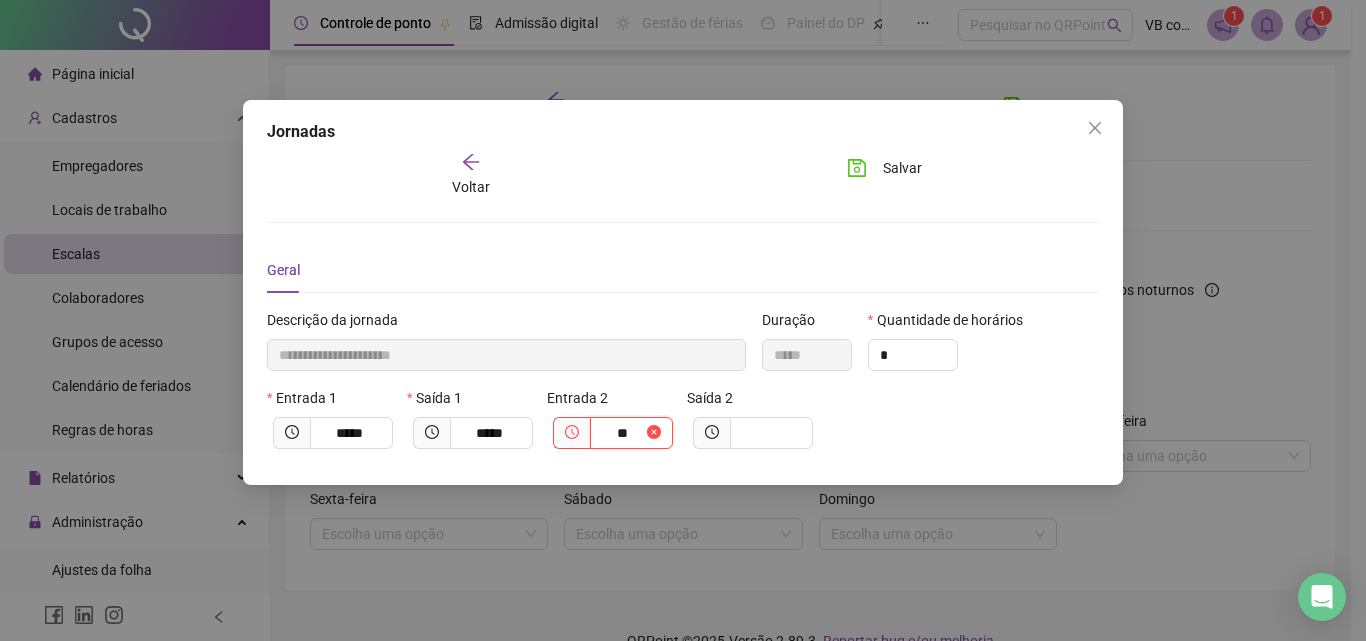 type on "**********" 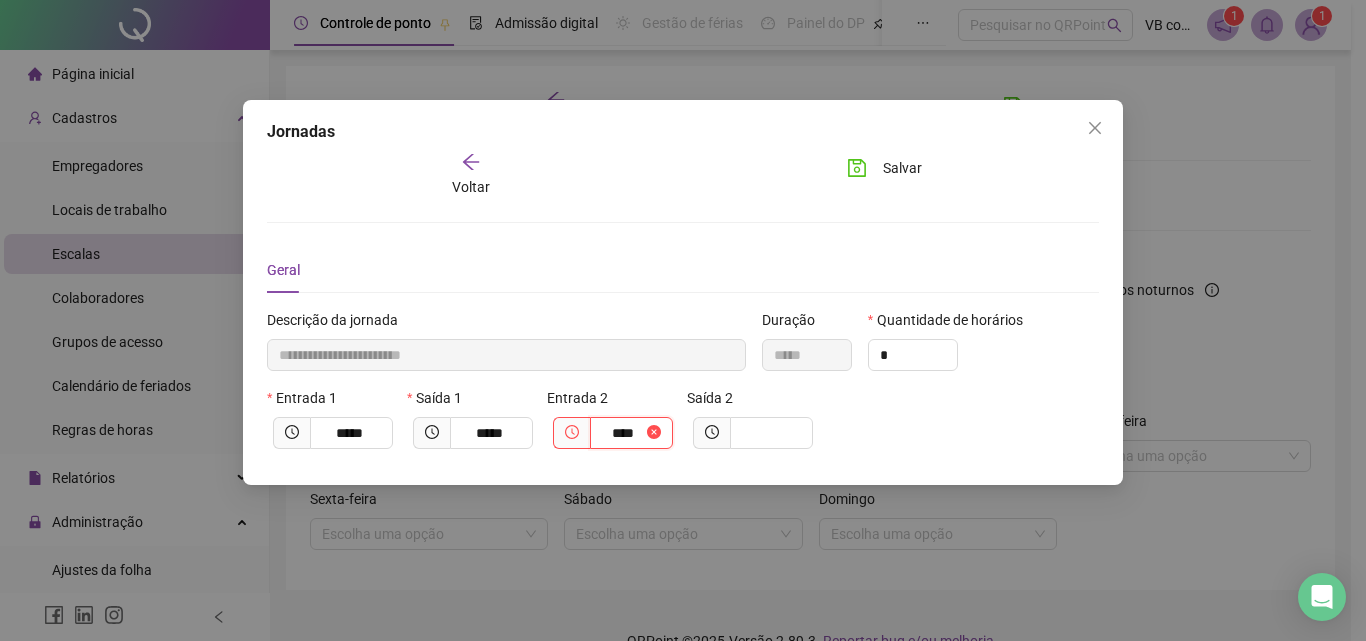 type on "**********" 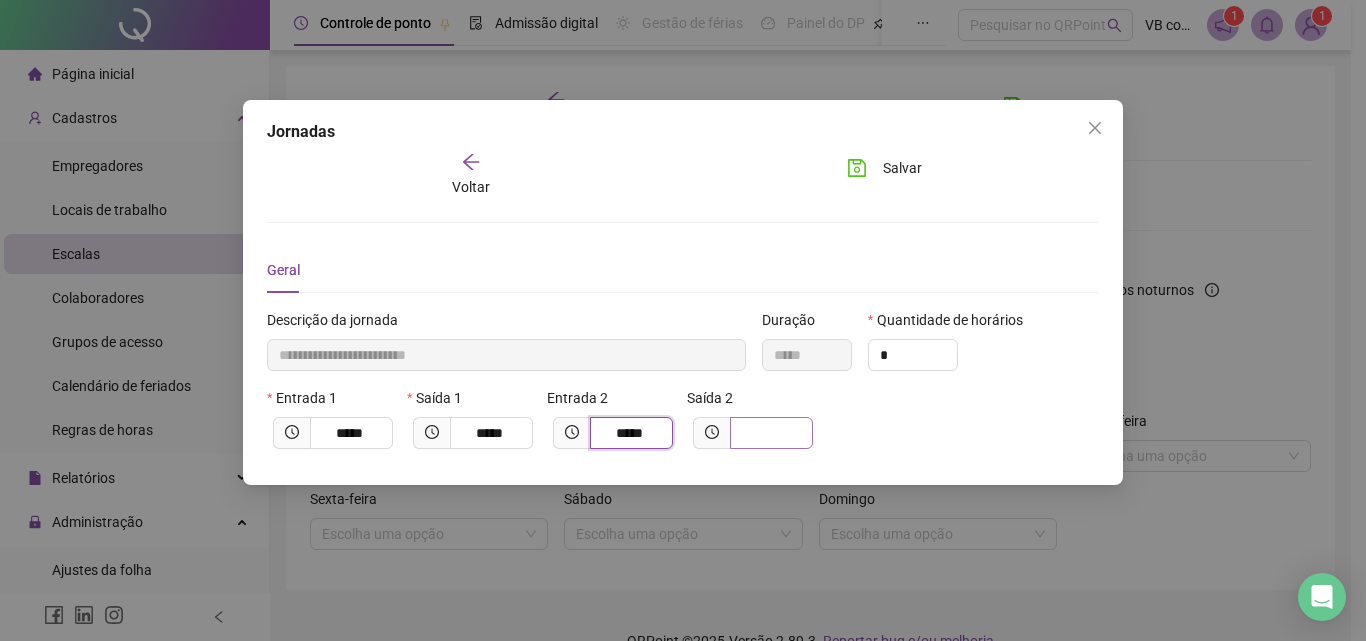 type on "*****" 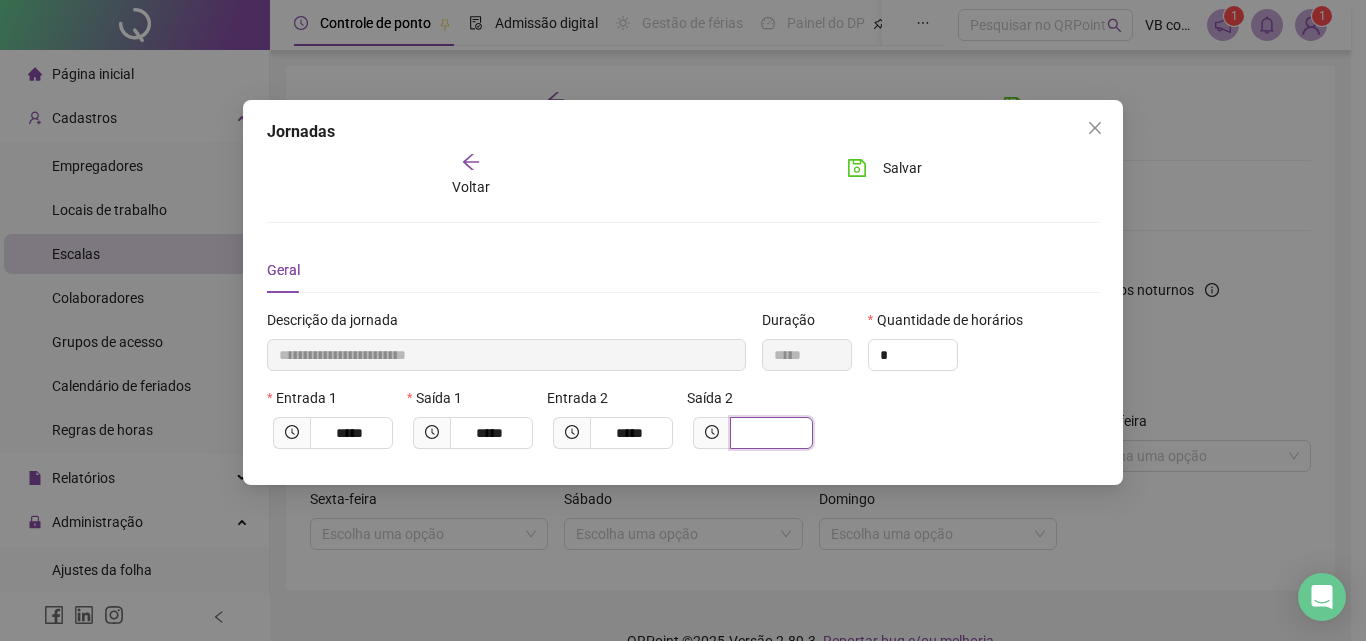 click at bounding box center (769, 433) 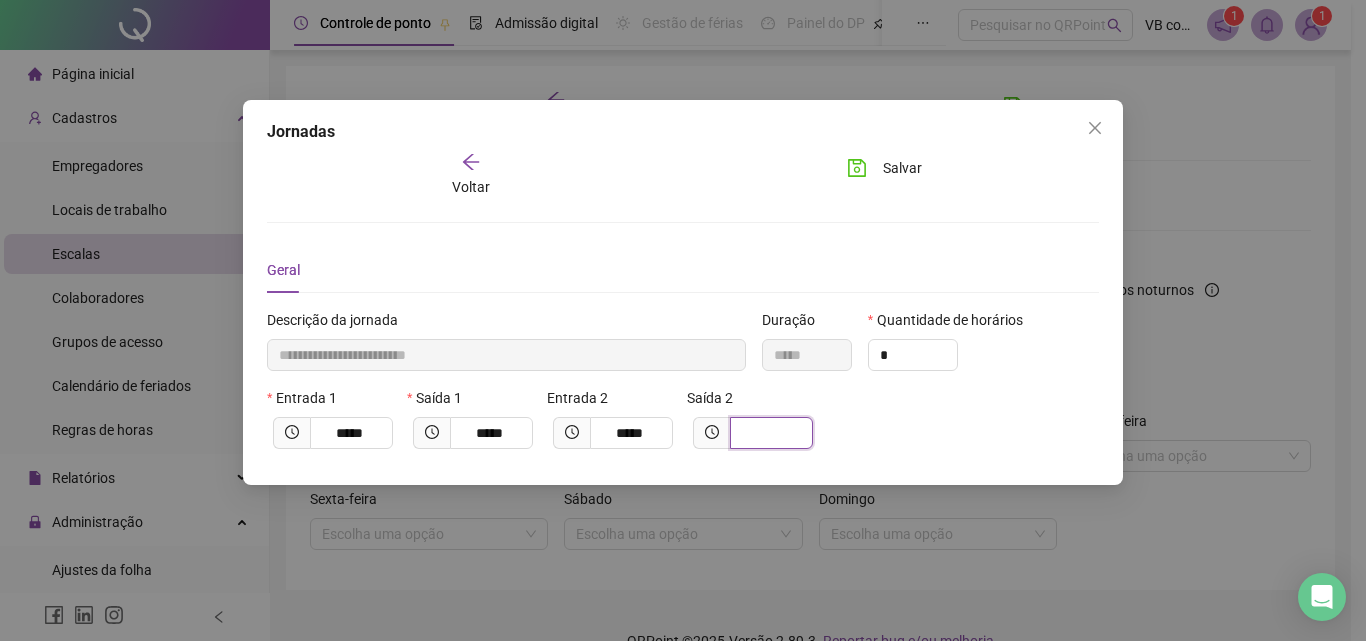type on "**********" 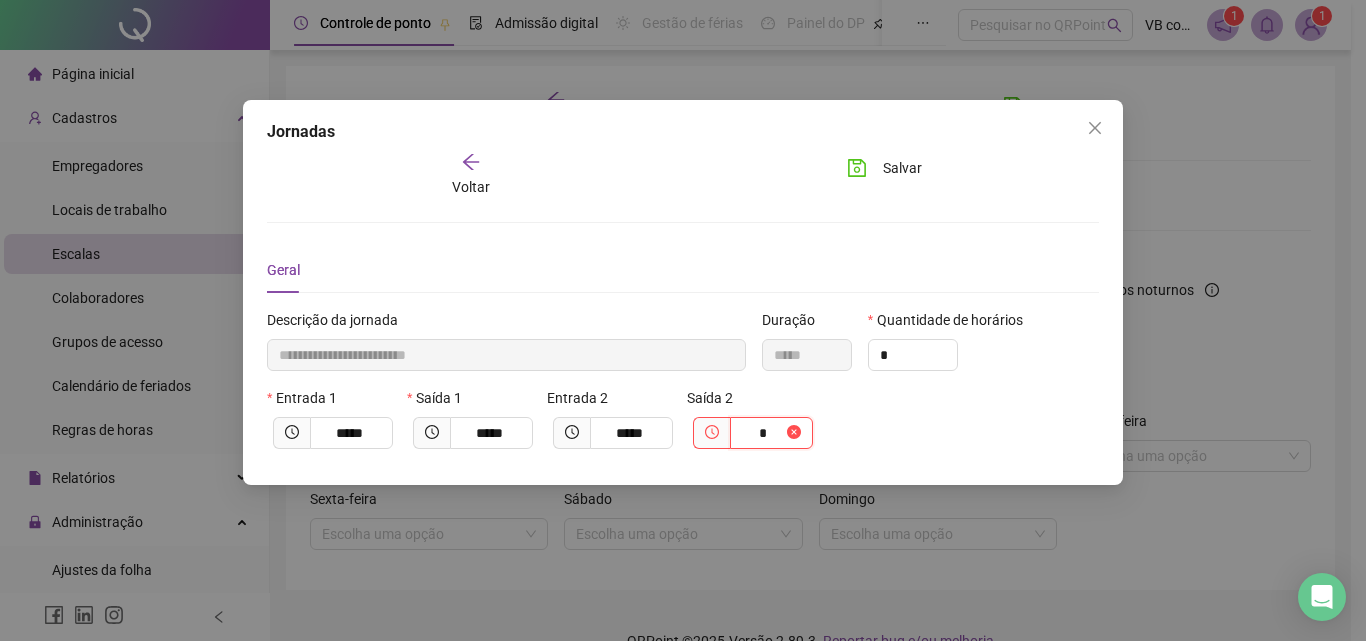 type on "**********" 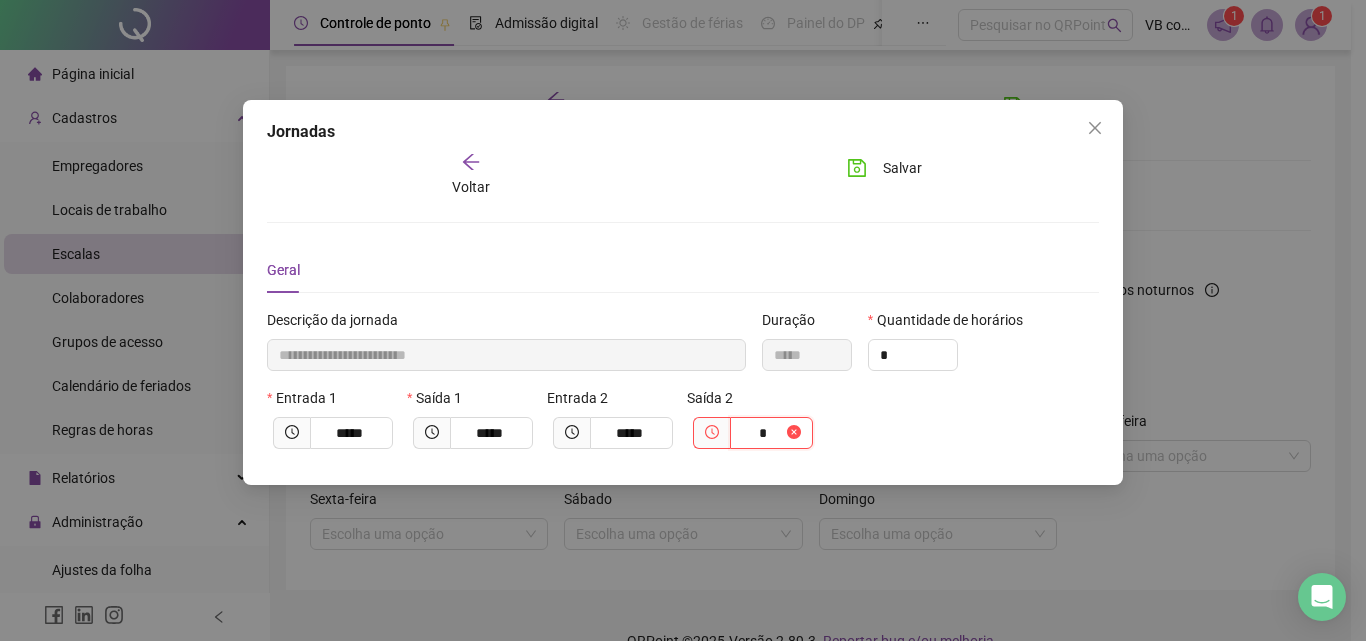 type on "**" 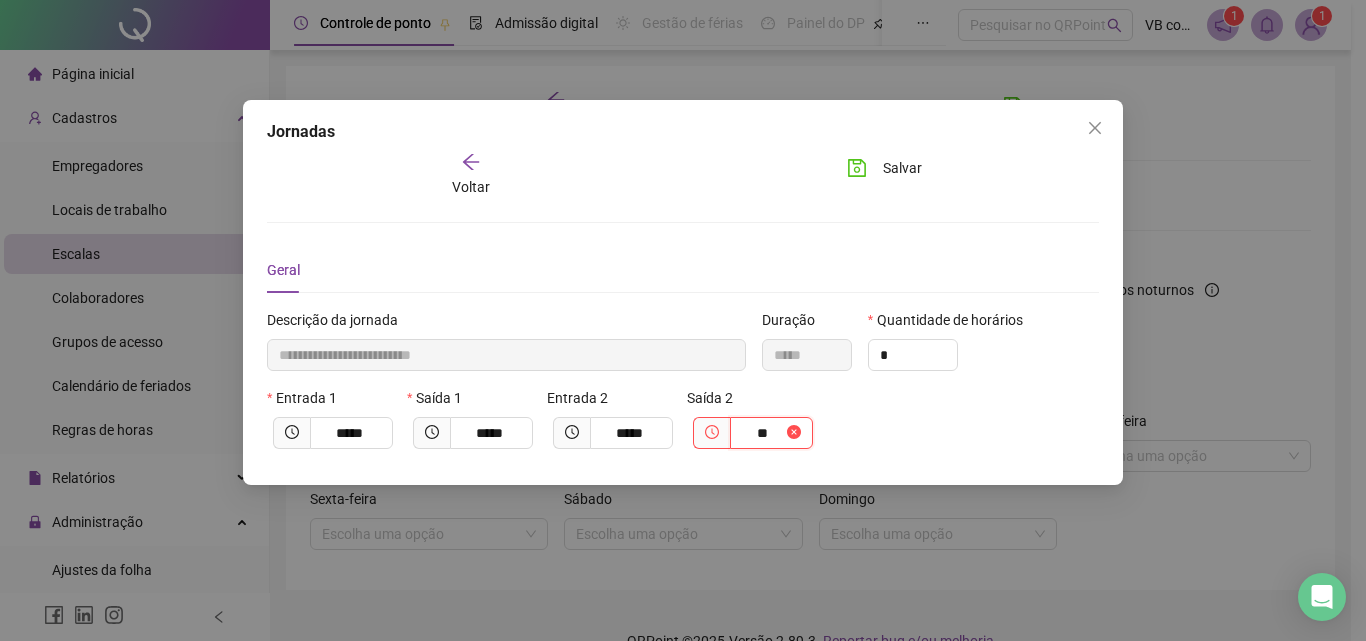 type on "**********" 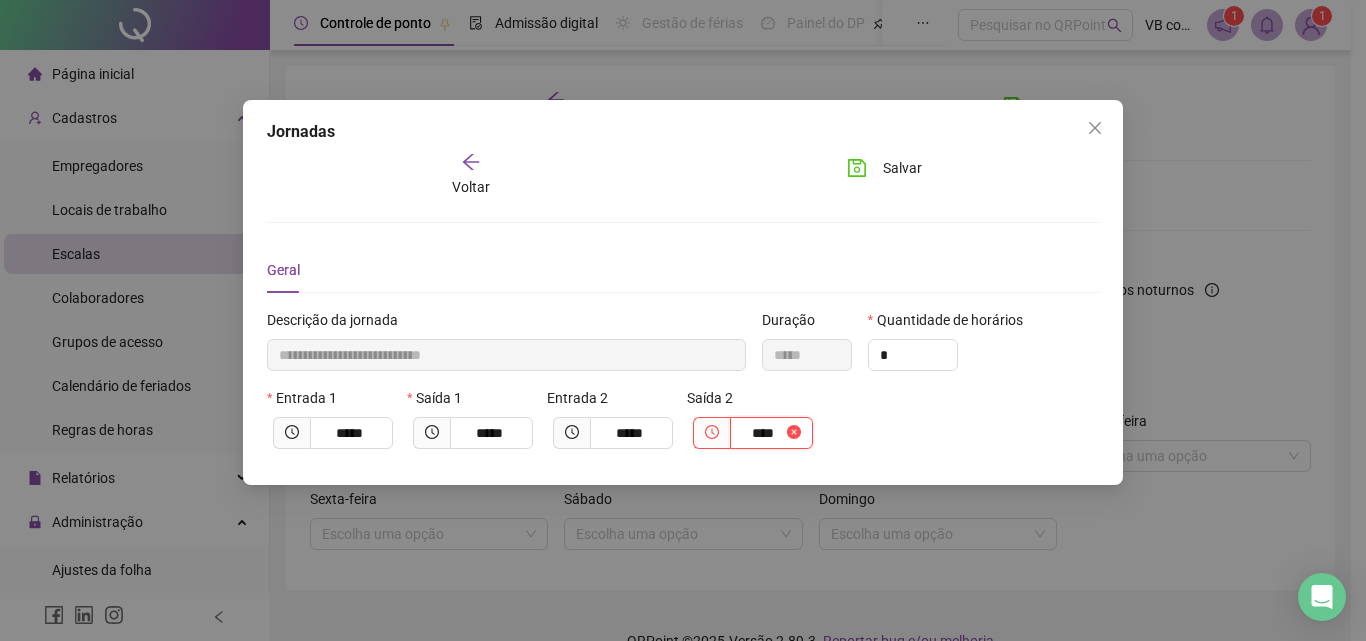 type on "**********" 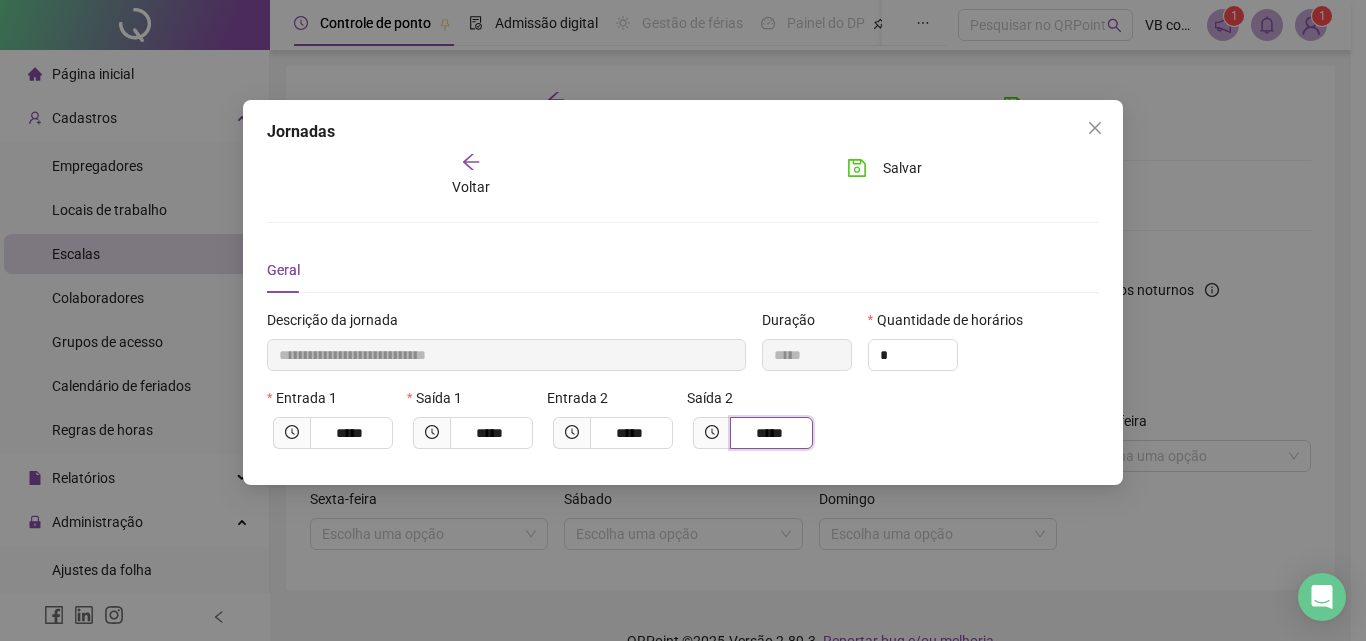 type on "*****" 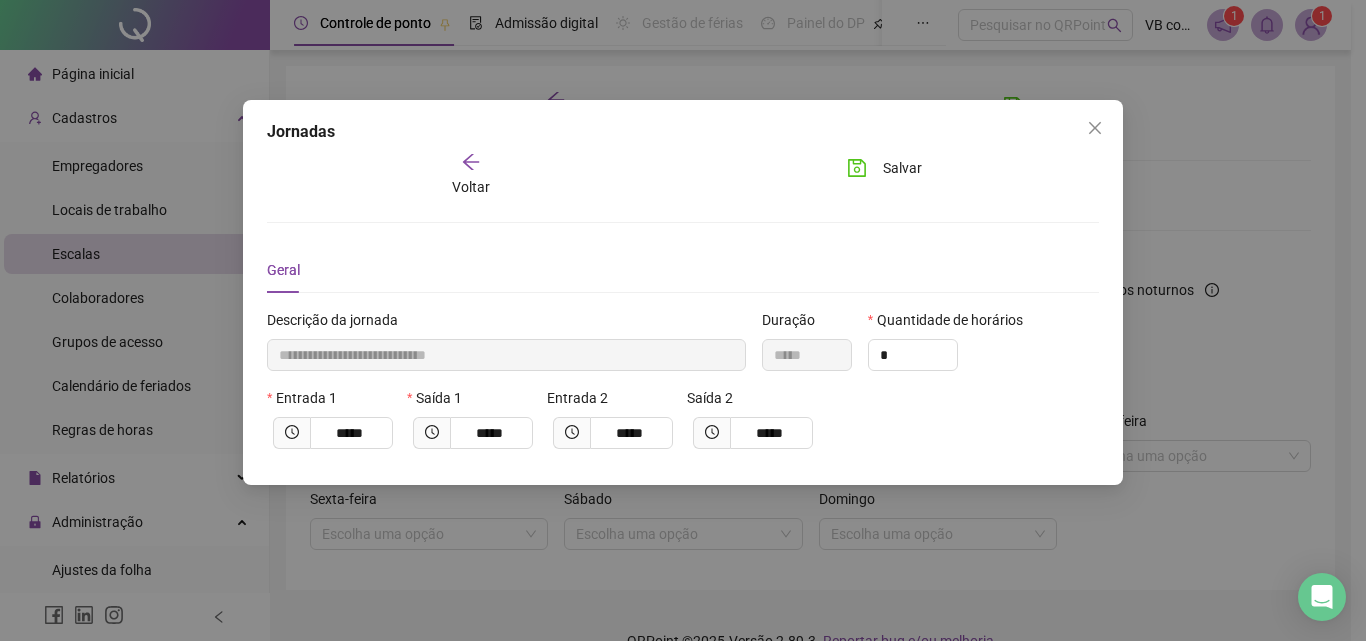 click on "Salvar" at bounding box center [894, 175] 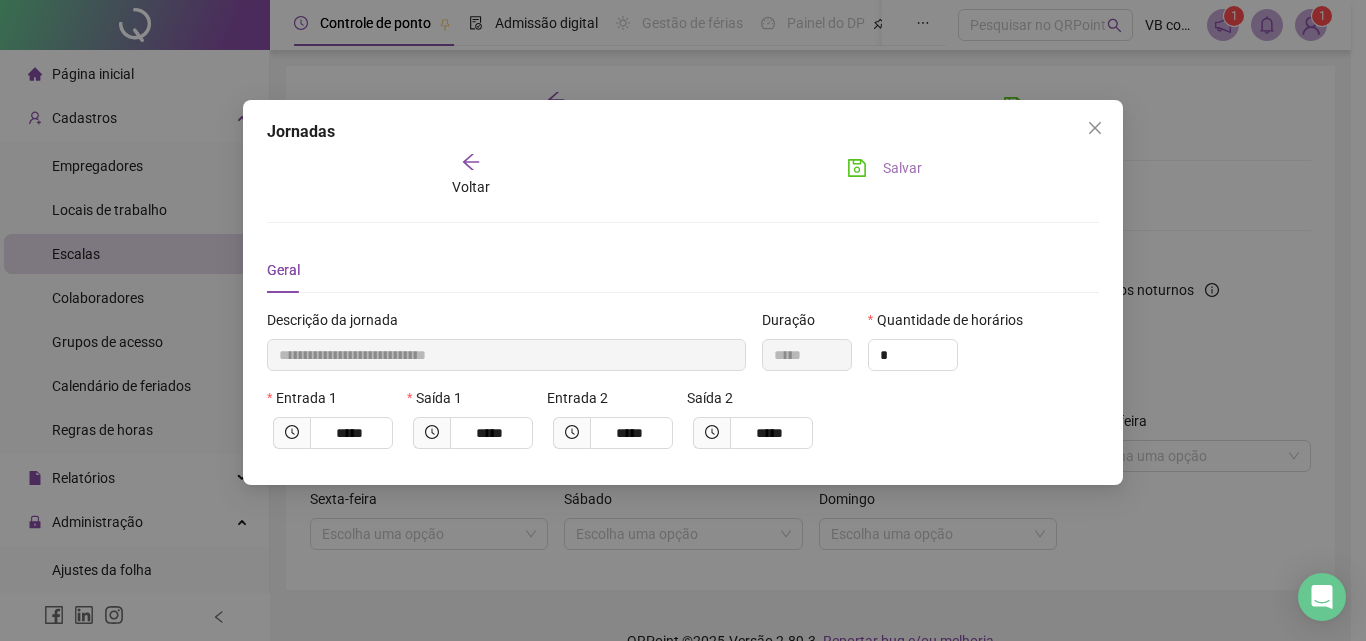 click on "Salvar" at bounding box center (884, 168) 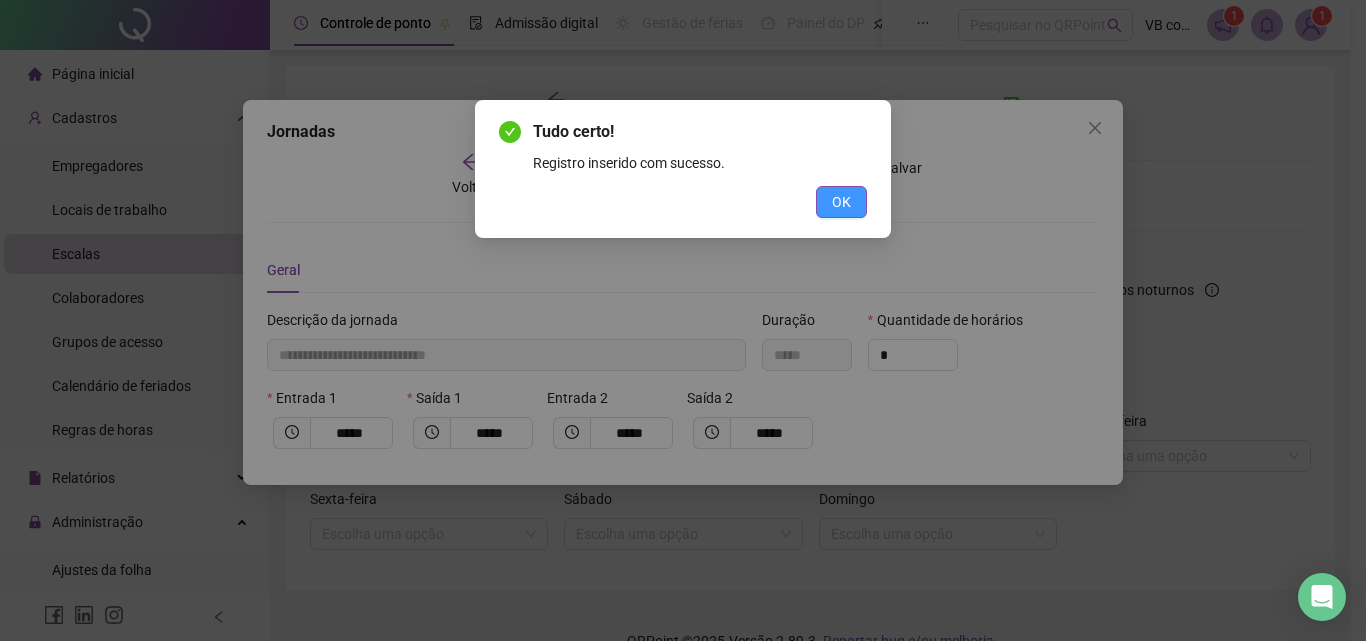 click on "OK" at bounding box center [841, 202] 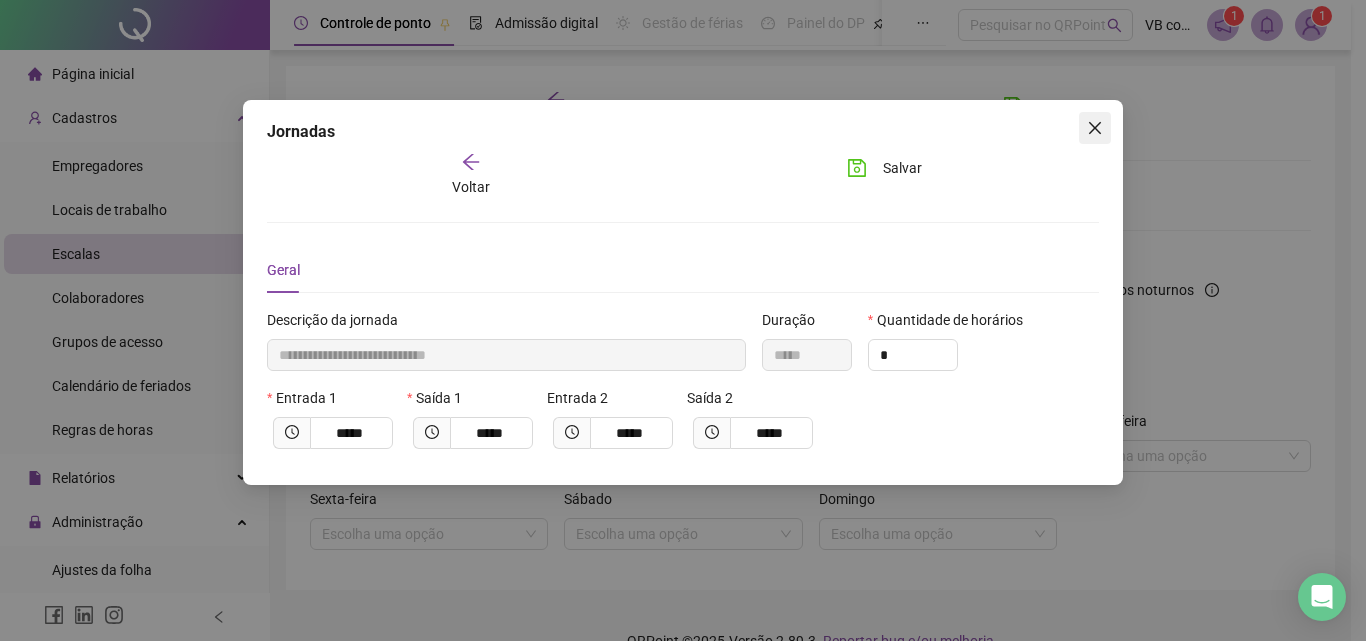 click 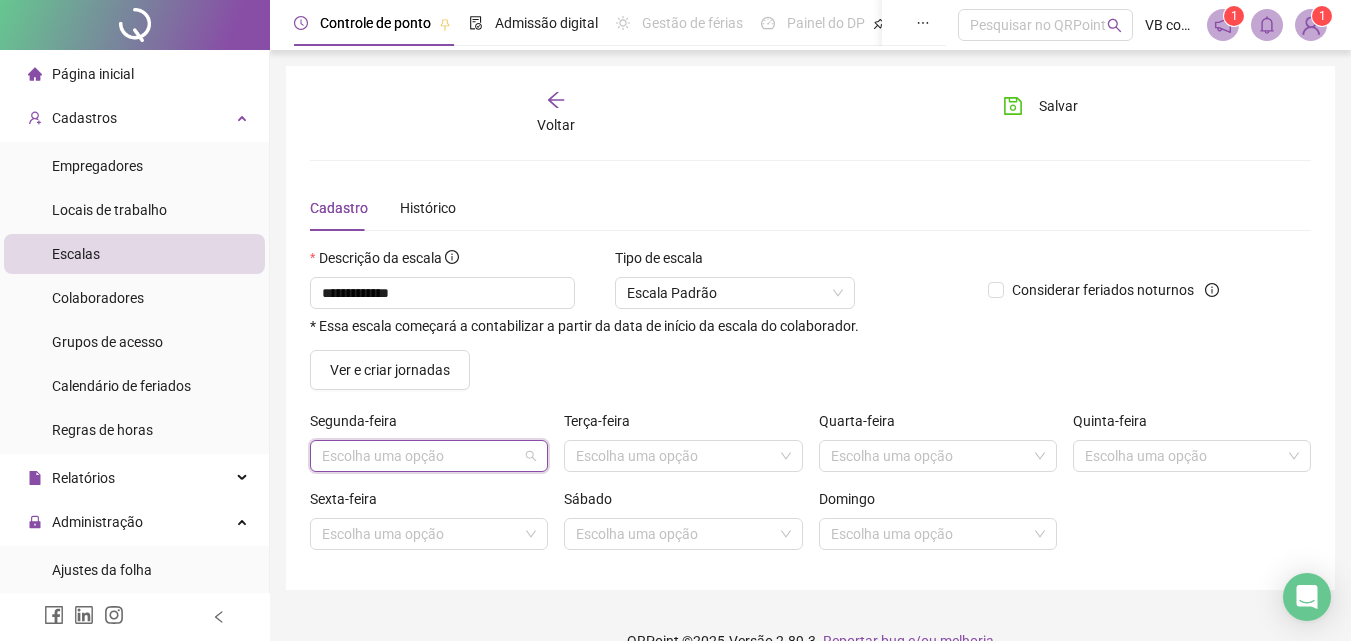 click at bounding box center (420, 456) 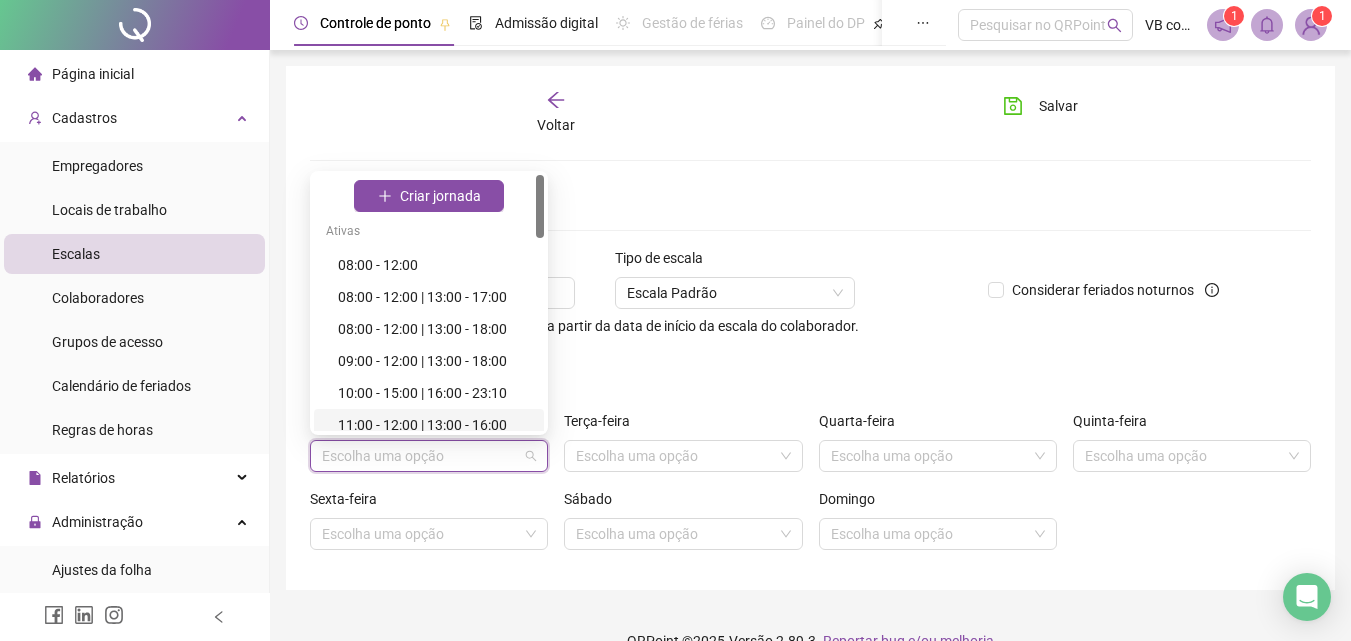 click on "11:00 - 12:00 | 13:00 - 16:00" at bounding box center (435, 425) 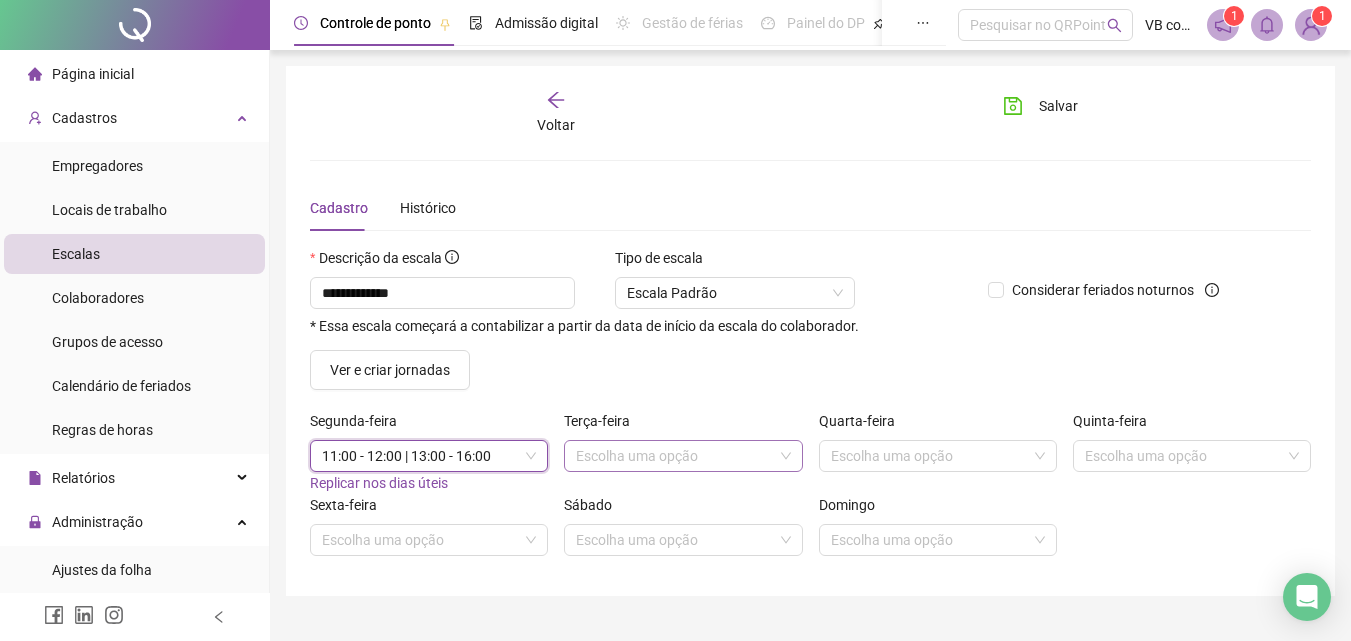 click at bounding box center [674, 456] 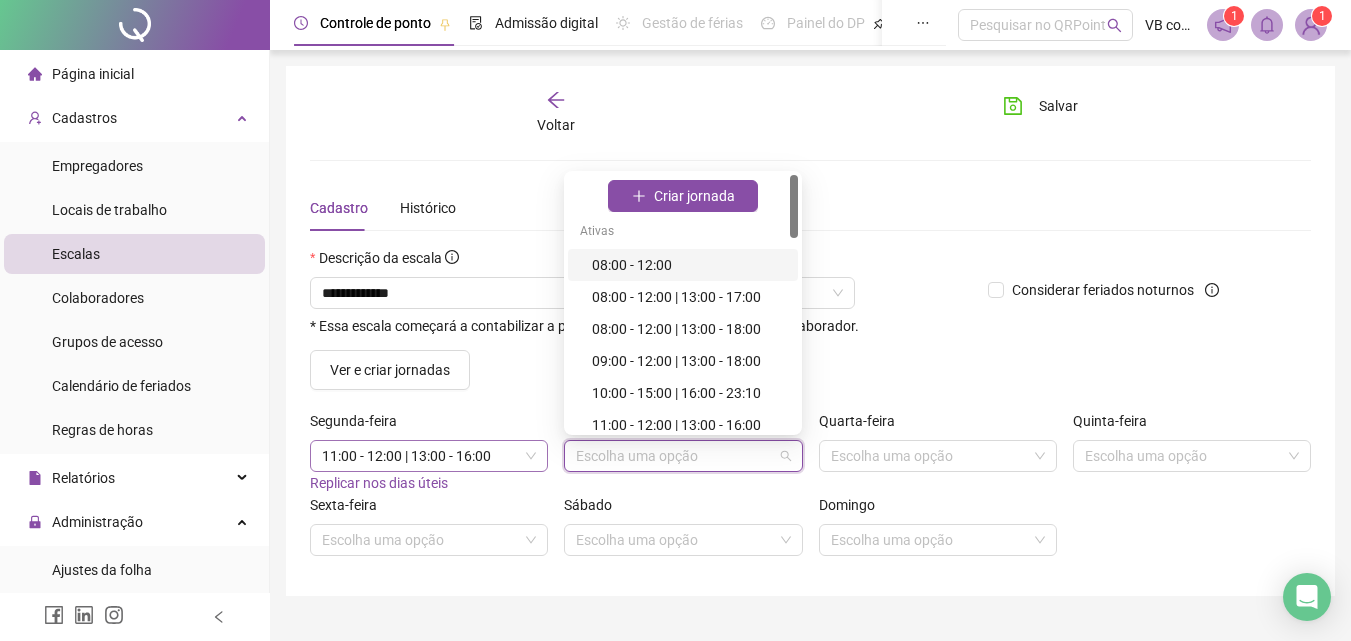 click on "11:00 - 12:00 | 13:00 - 16:00" at bounding box center [429, 456] 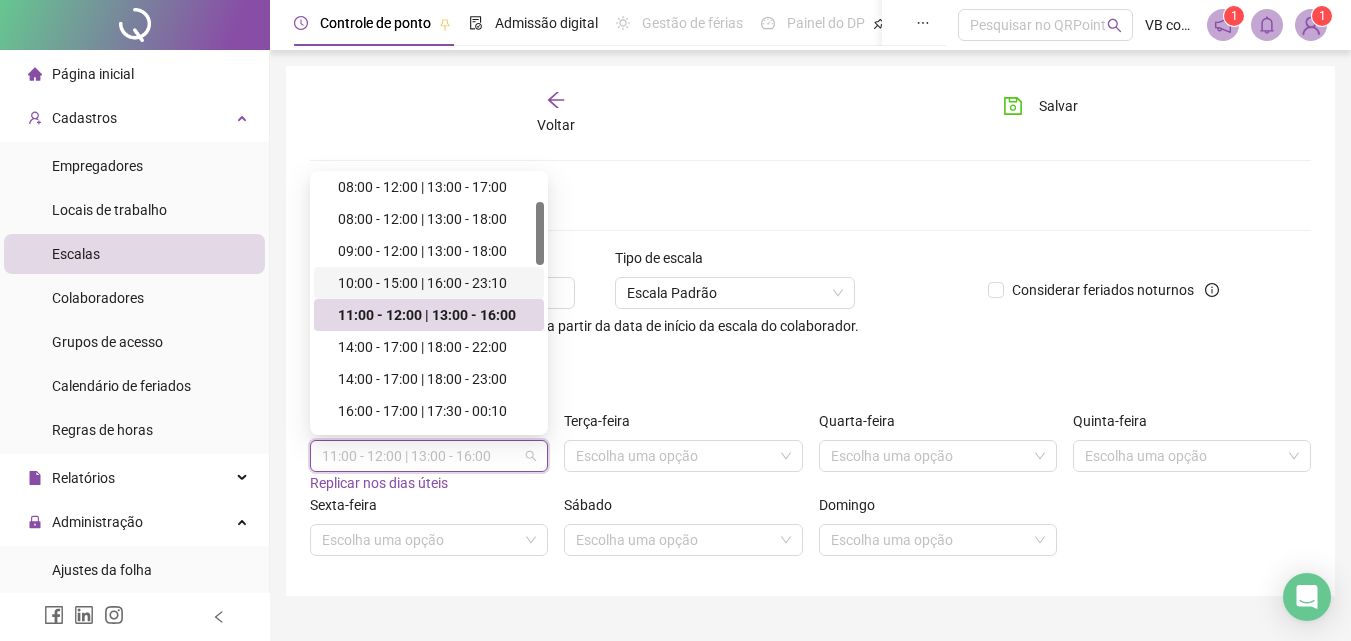 scroll, scrollTop: 10, scrollLeft: 0, axis: vertical 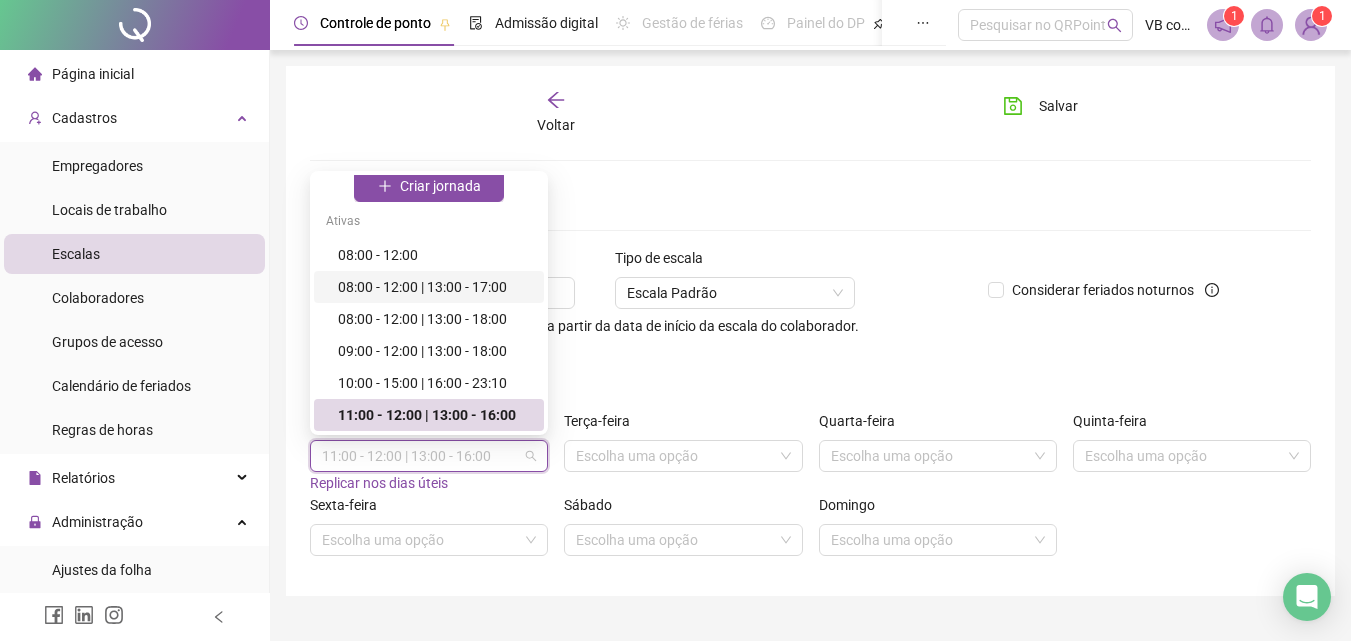 click on "08:00 - 12:00 | 13:00 - 17:00" at bounding box center [435, 287] 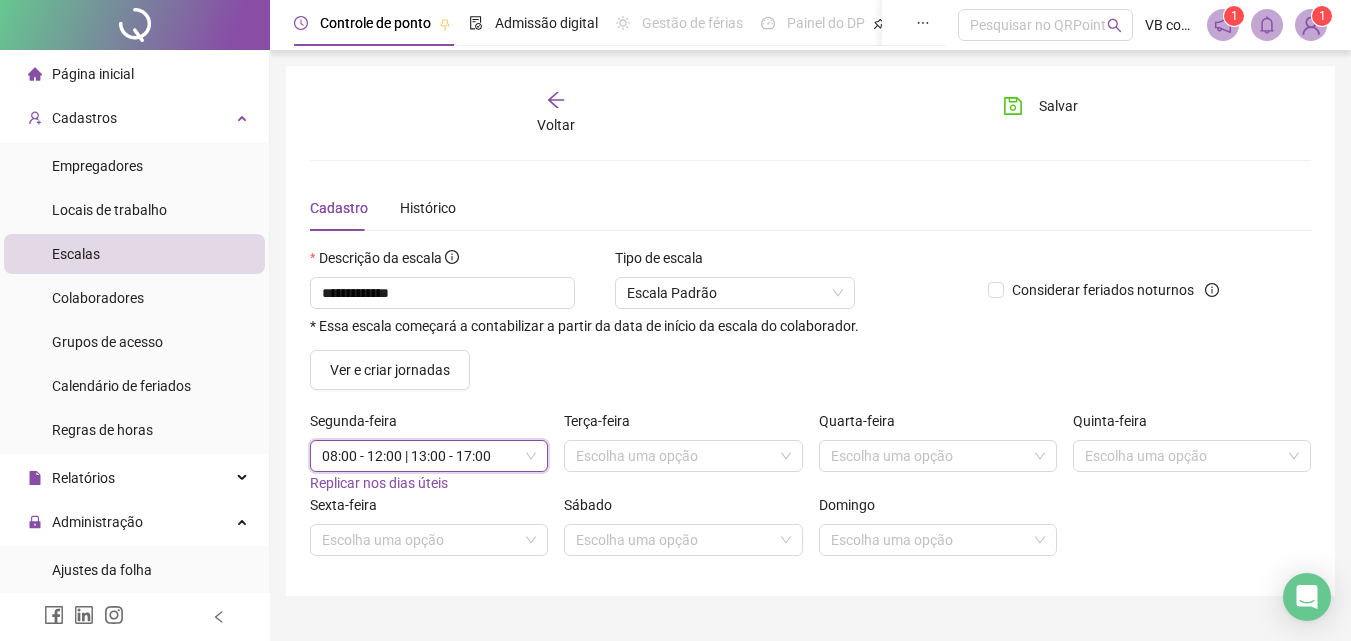 click on "Replicar nos dias úteis" at bounding box center [379, 483] 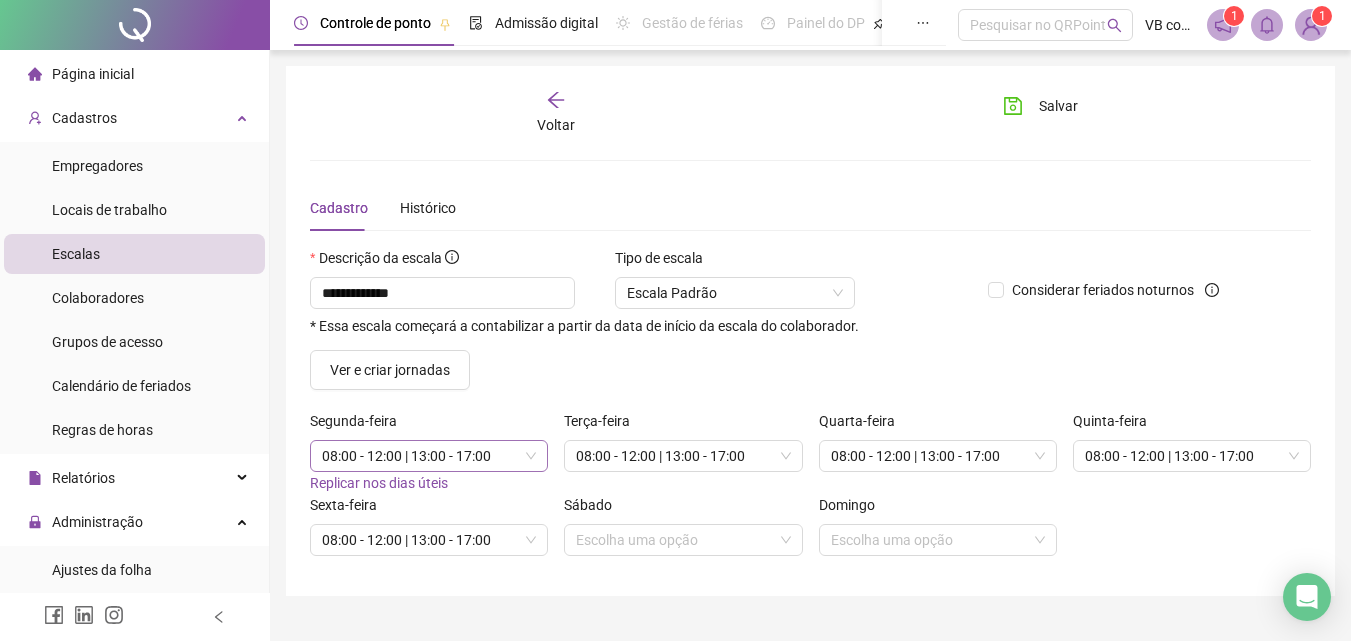 click on "08:00 - 12:00 | 13:00 - 17:00" at bounding box center (429, 456) 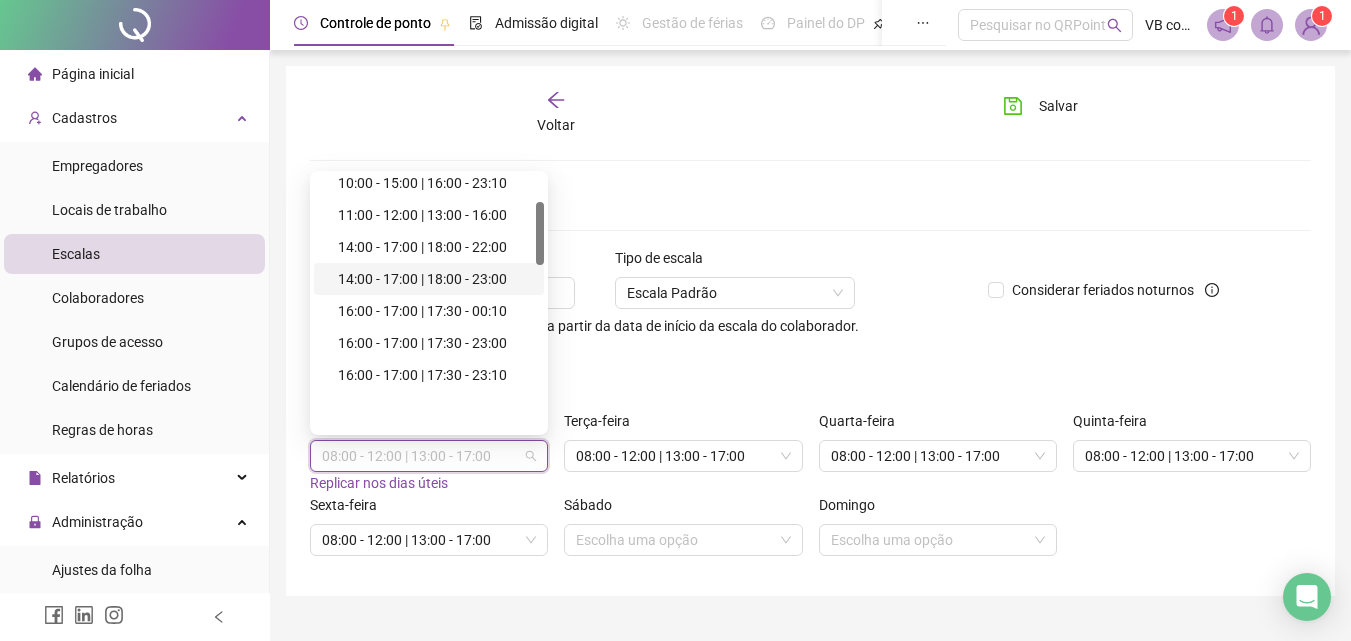 scroll, scrollTop: 110, scrollLeft: 0, axis: vertical 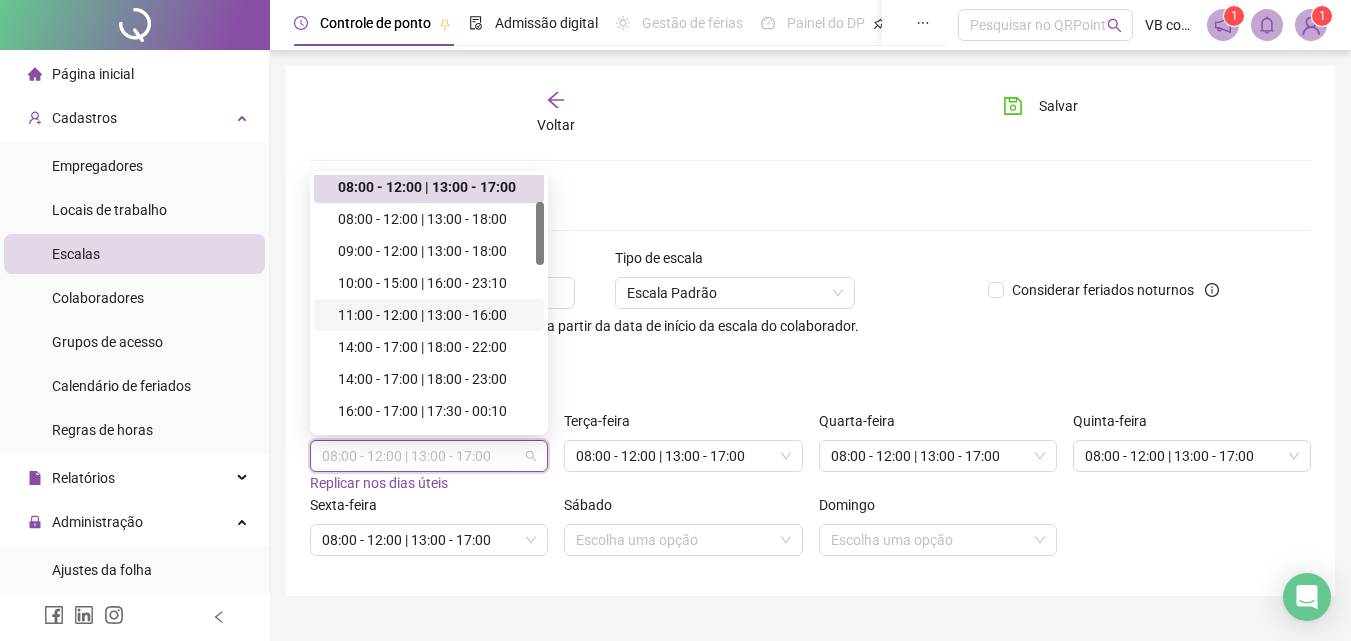 click on "11:00 - 12:00 | 13:00 - 16:00" at bounding box center (435, 315) 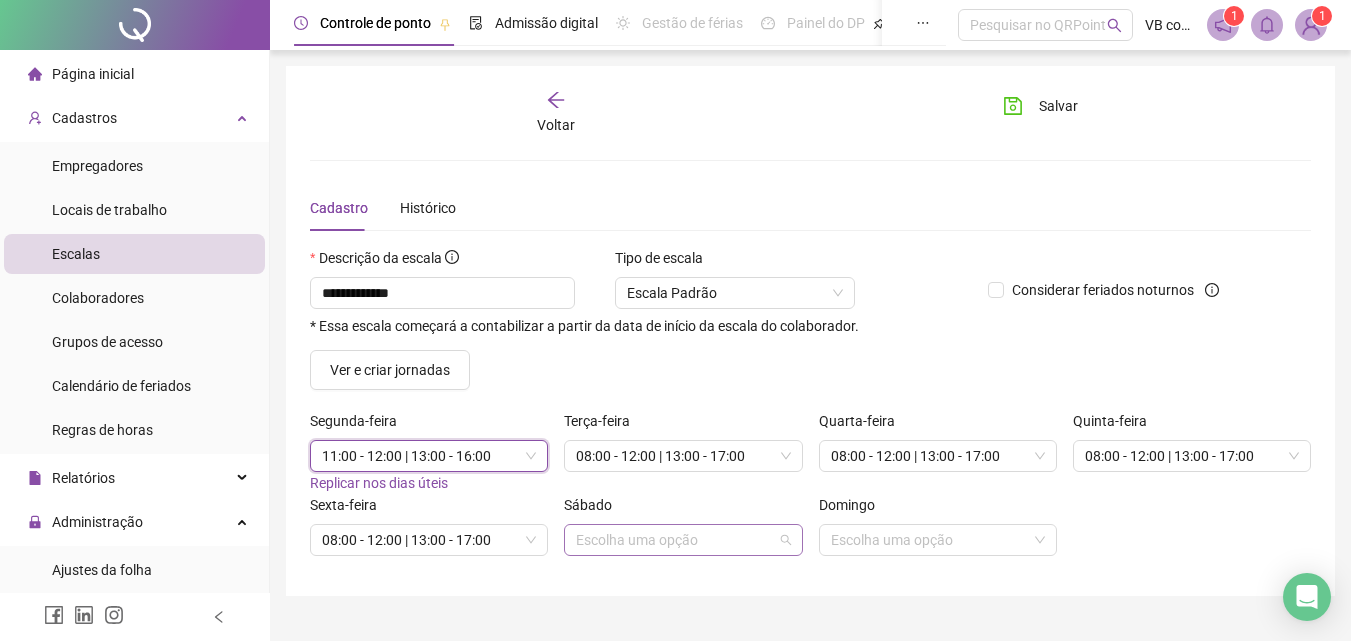 click at bounding box center (674, 540) 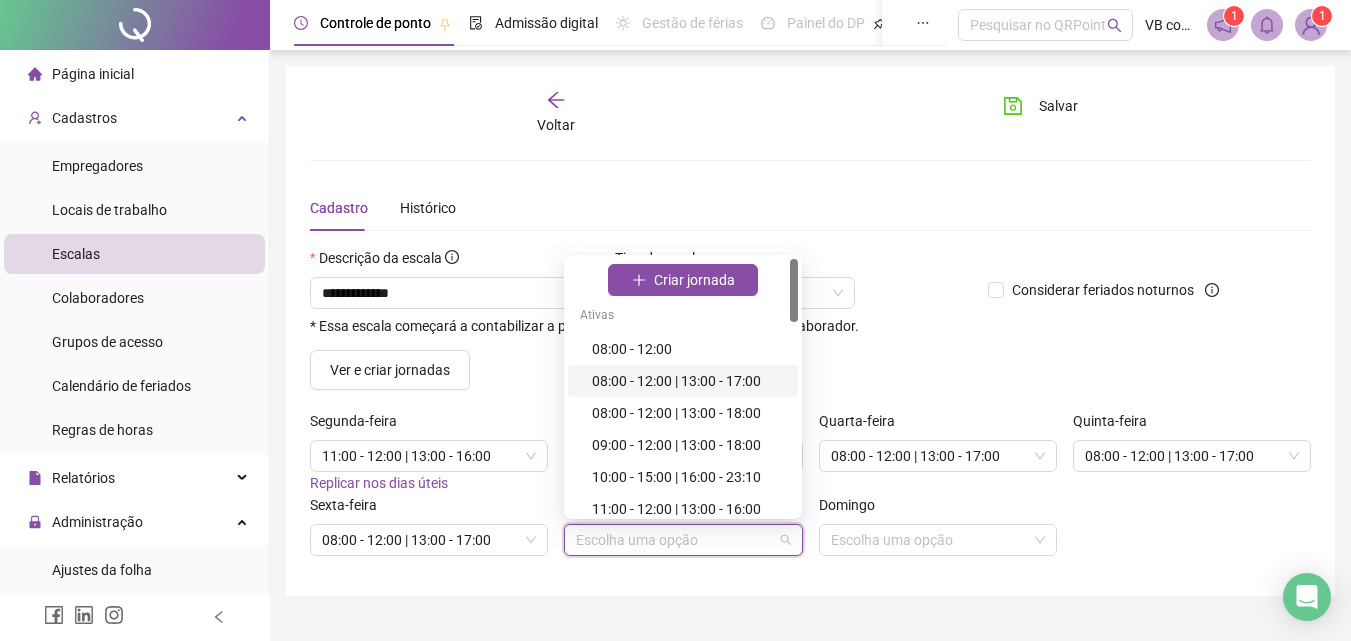 click on "08:00 - 12:00 | 13:00 - 17:00" at bounding box center (689, 381) 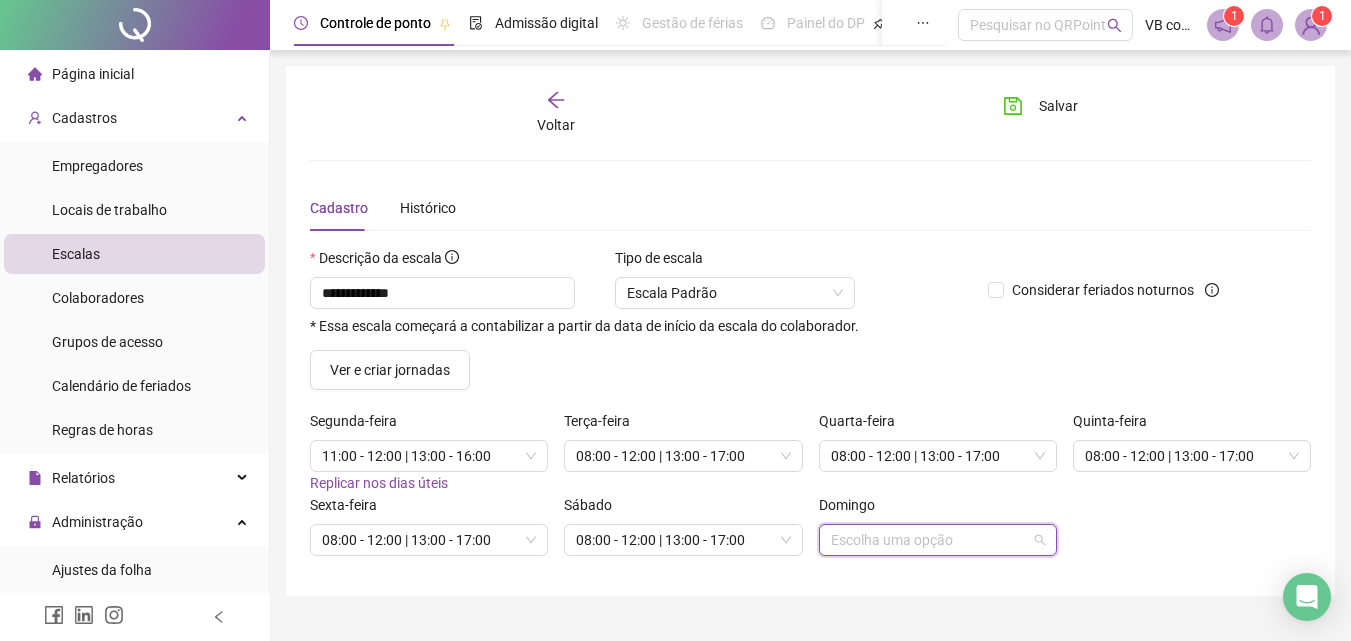 click at bounding box center (929, 540) 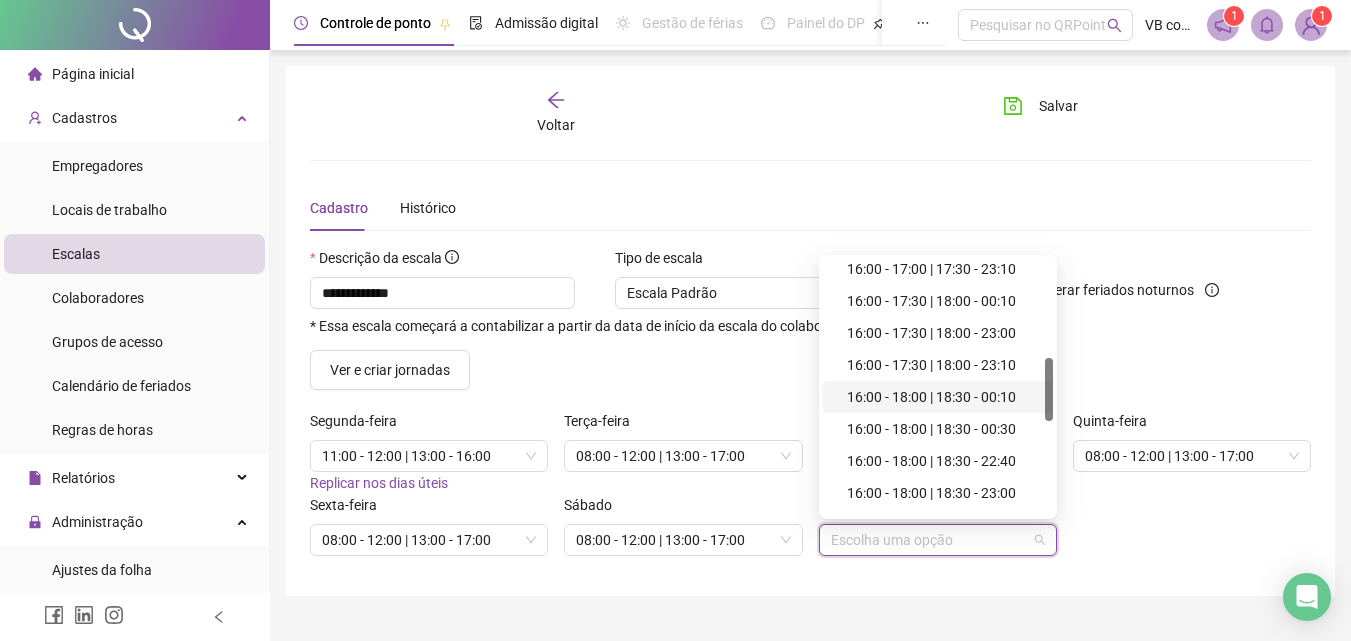 scroll, scrollTop: 778, scrollLeft: 0, axis: vertical 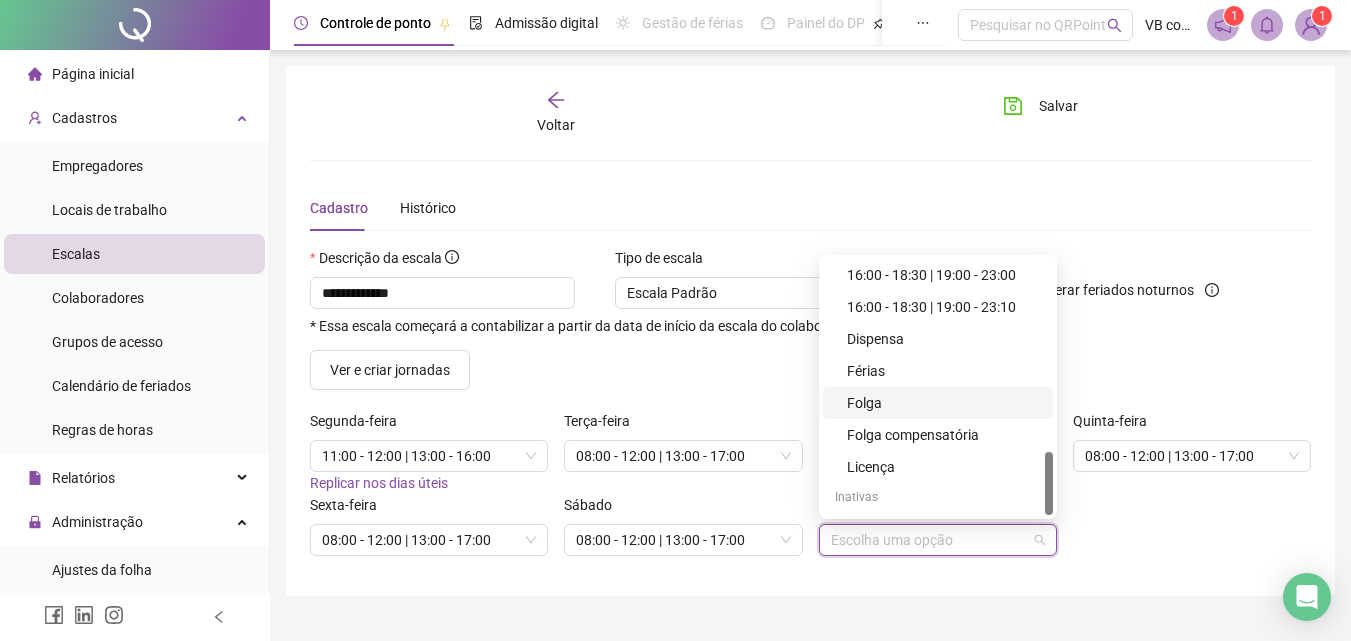 click on "Folga" at bounding box center (938, 403) 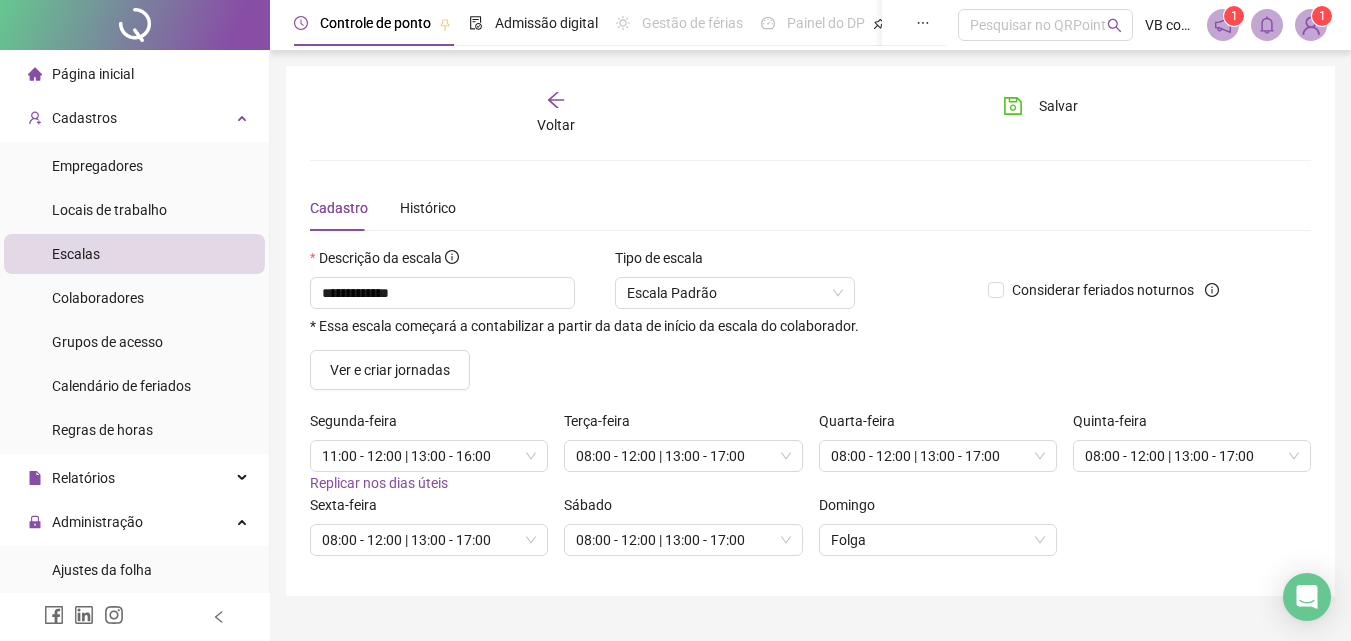 click on "**********" at bounding box center (810, 341) 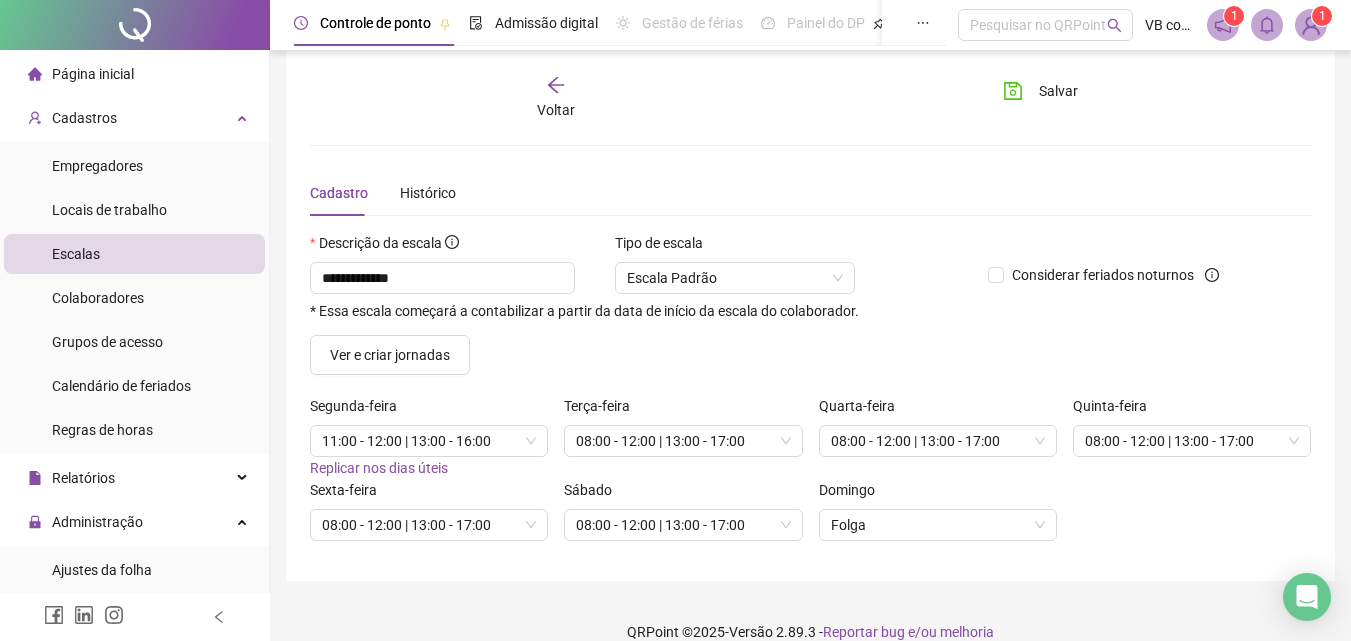 scroll, scrollTop: 0, scrollLeft: 0, axis: both 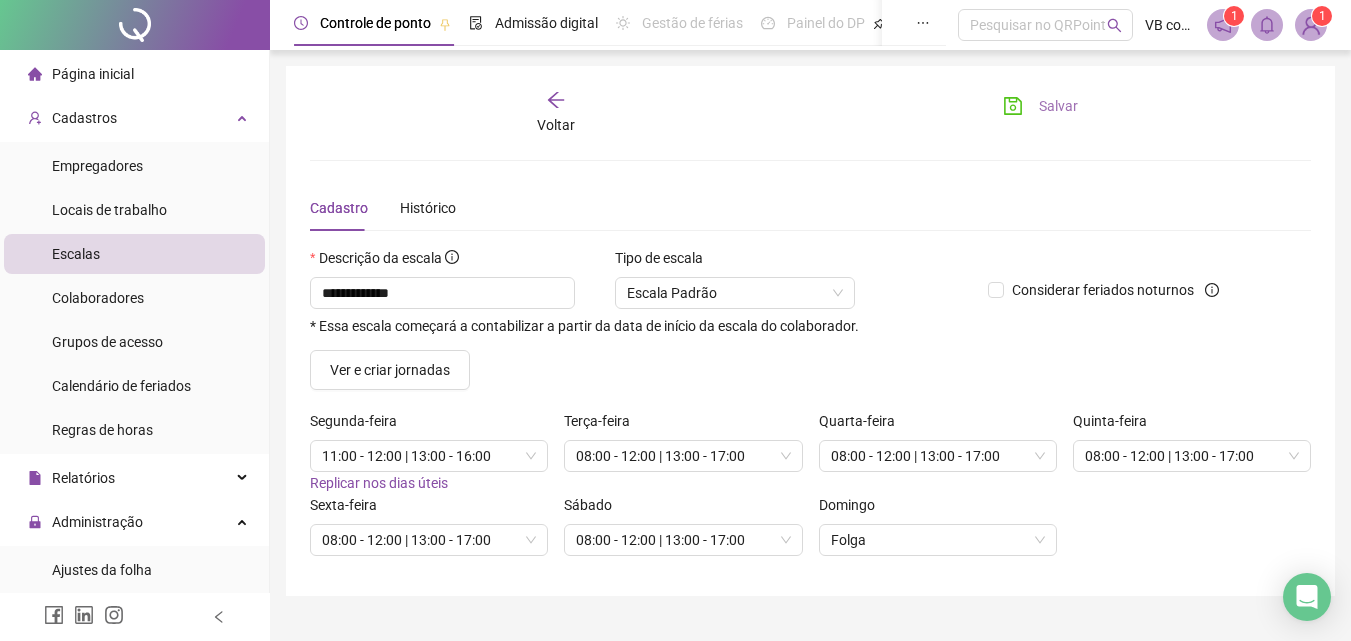 click on "Salvar" at bounding box center [1058, 106] 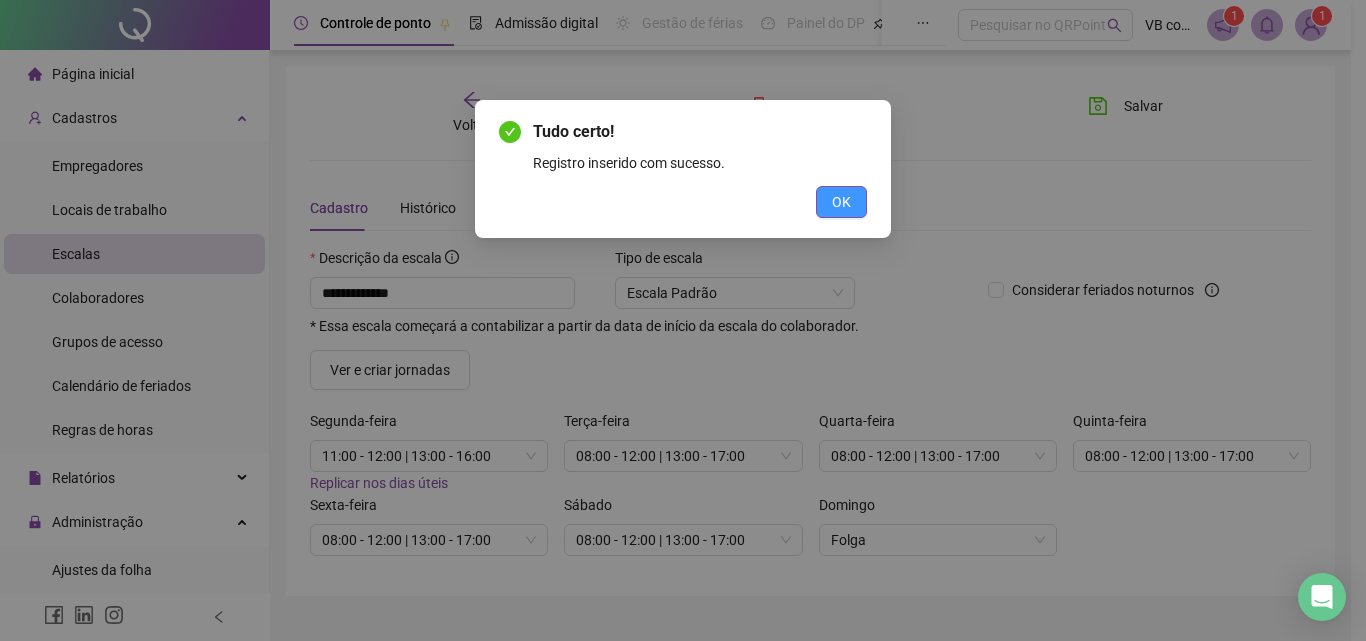 click on "OK" at bounding box center [841, 202] 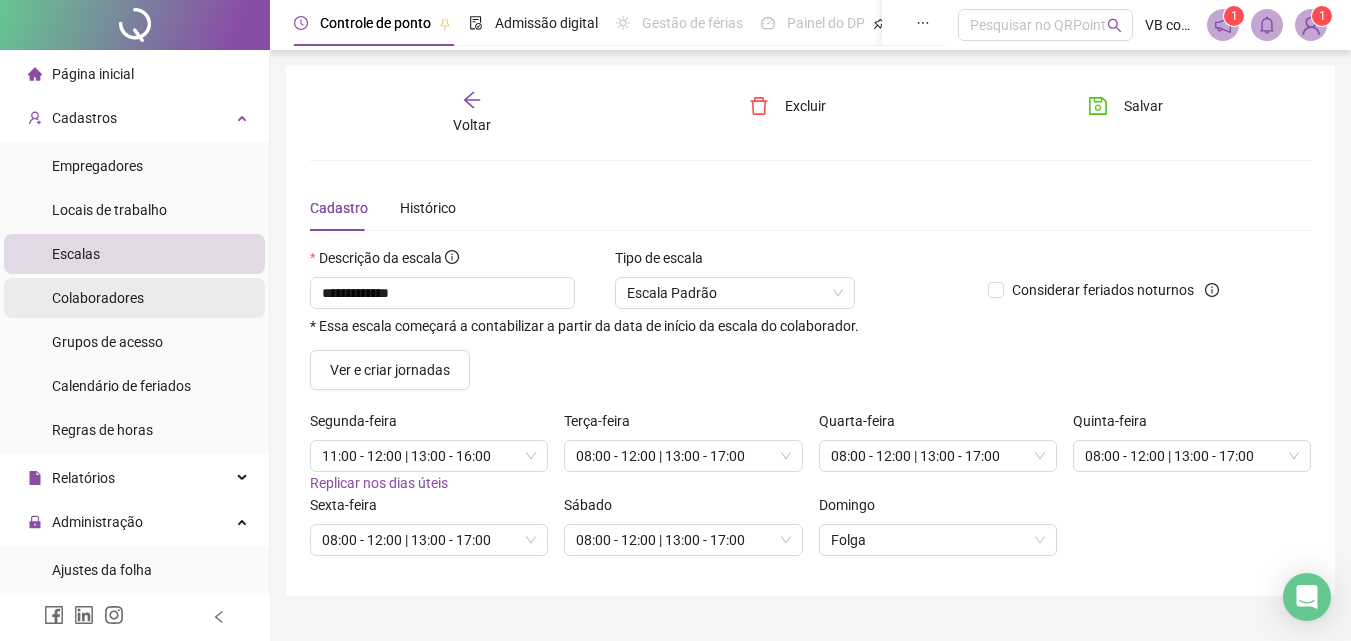 click on "Colaboradores" at bounding box center [98, 298] 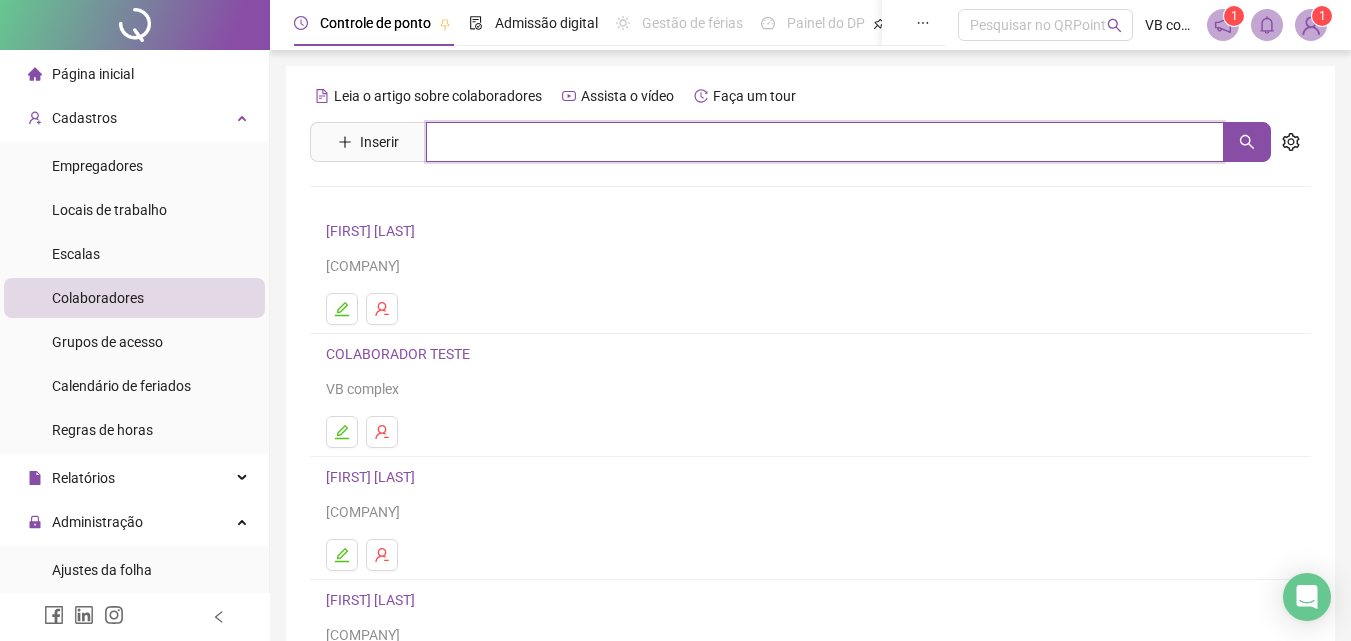 click at bounding box center [825, 142] 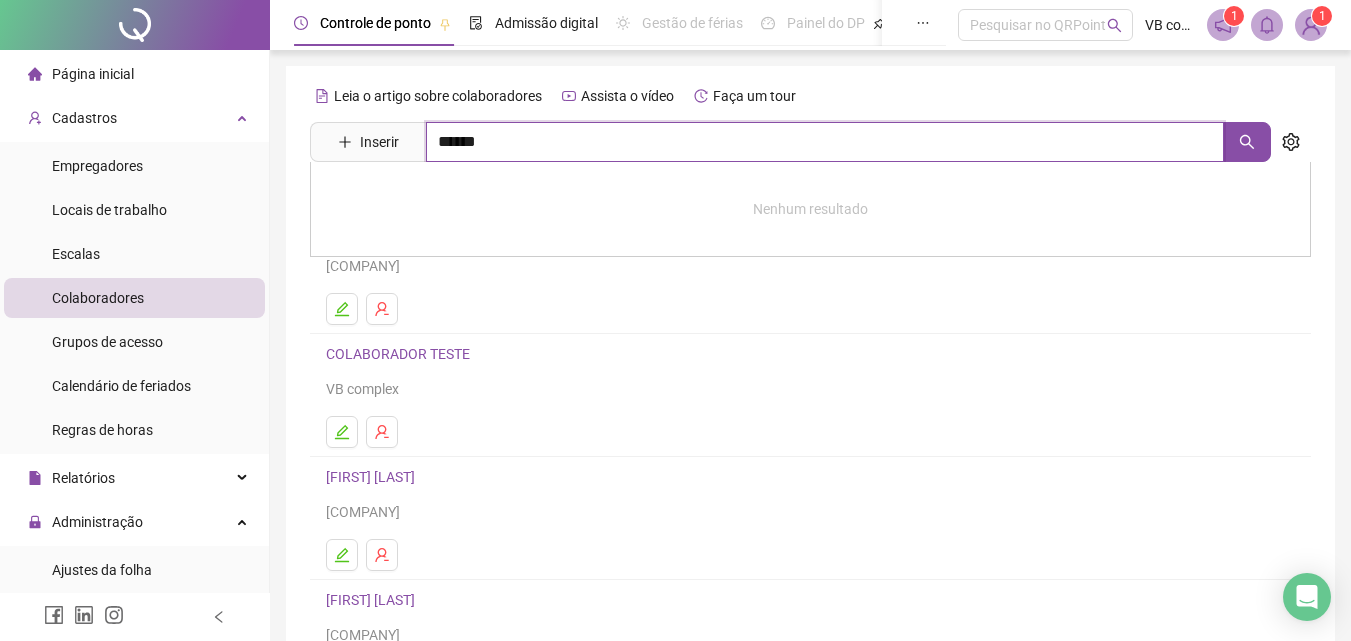 type on "******" 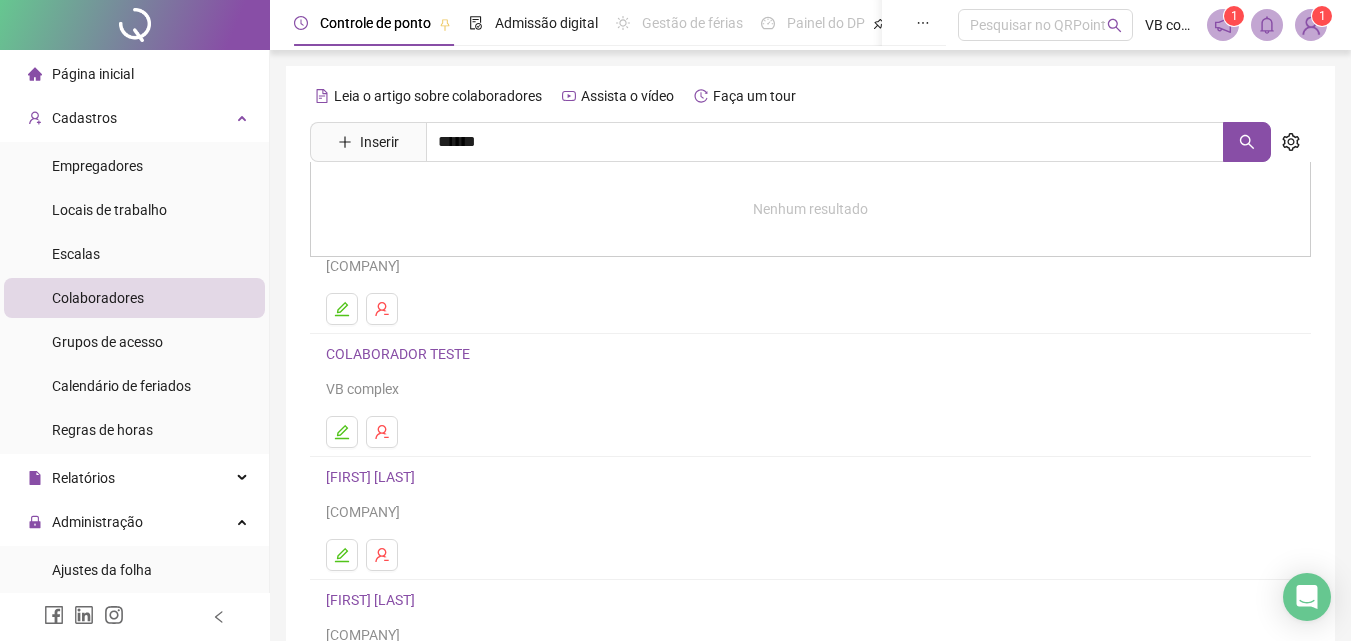 click on "COLABORADOR TESTE" at bounding box center [810, 354] 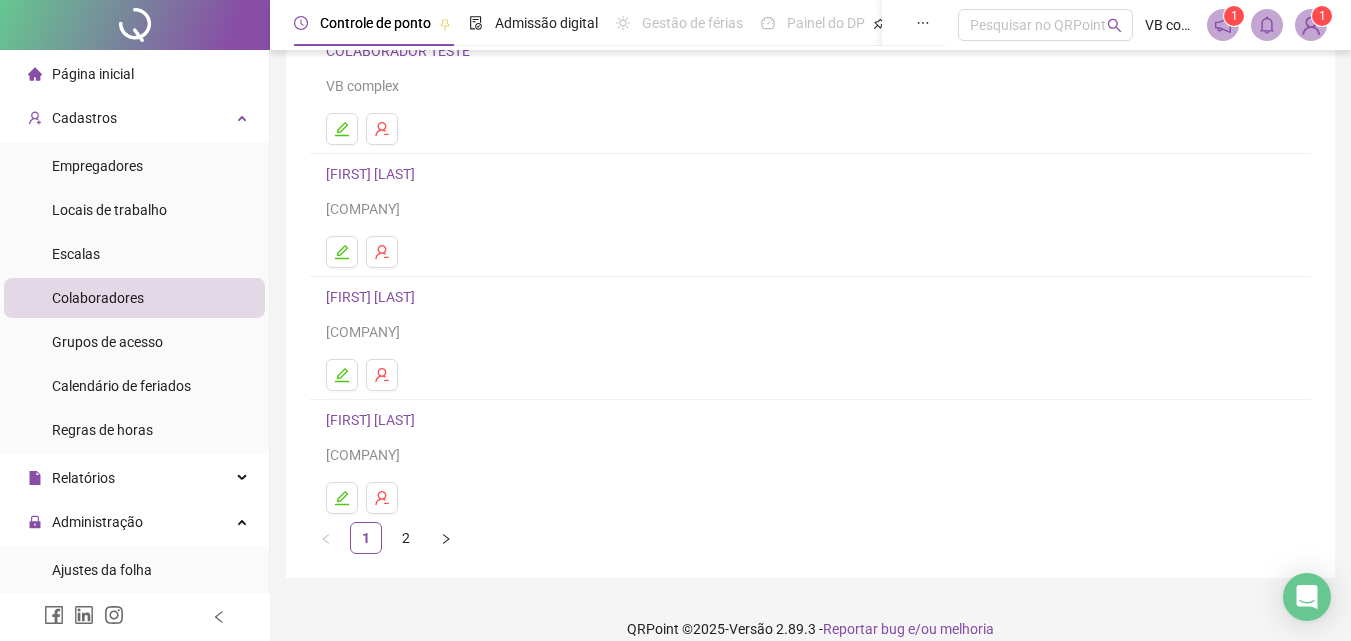scroll, scrollTop: 326, scrollLeft: 0, axis: vertical 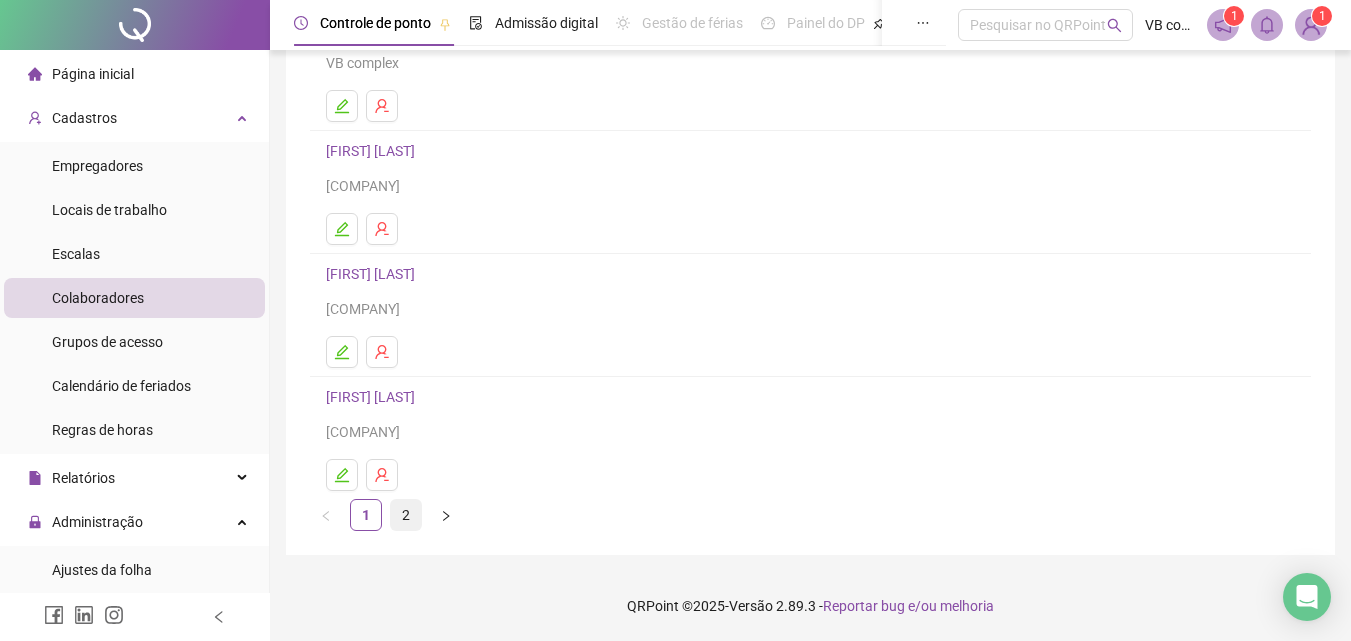 click on "2" at bounding box center (406, 515) 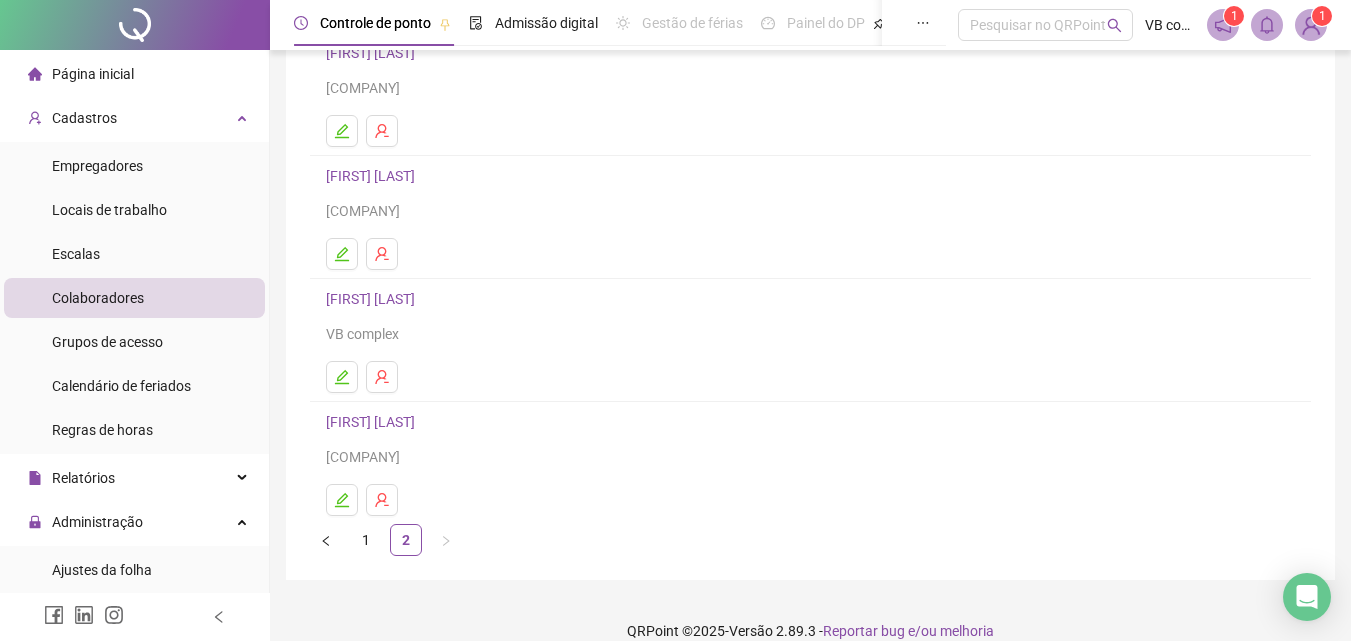 scroll, scrollTop: 326, scrollLeft: 0, axis: vertical 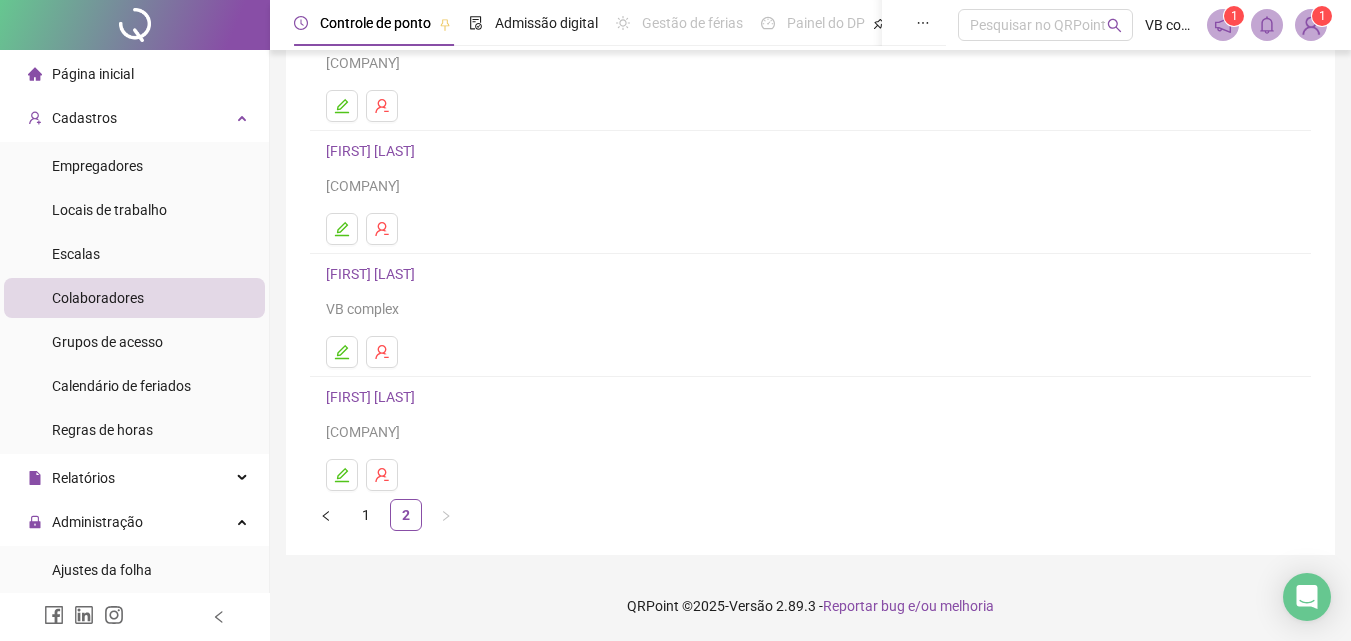 click on "[FIRST] [LAST]" at bounding box center (373, 274) 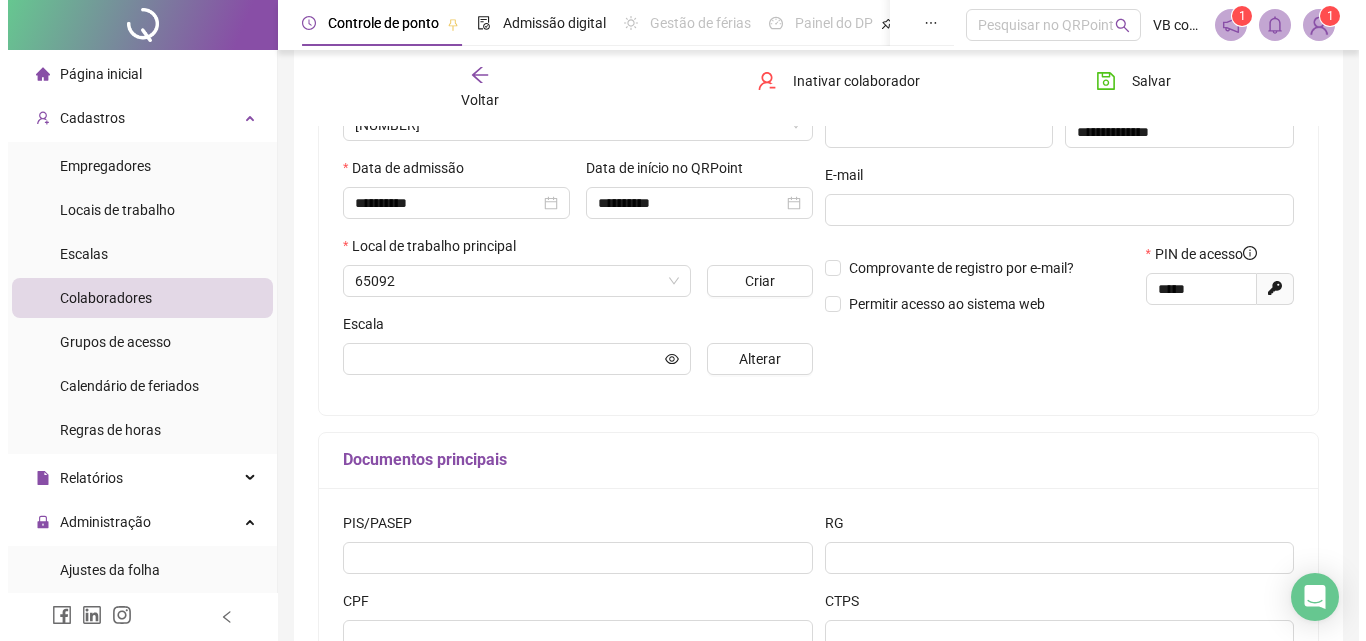scroll, scrollTop: 336, scrollLeft: 0, axis: vertical 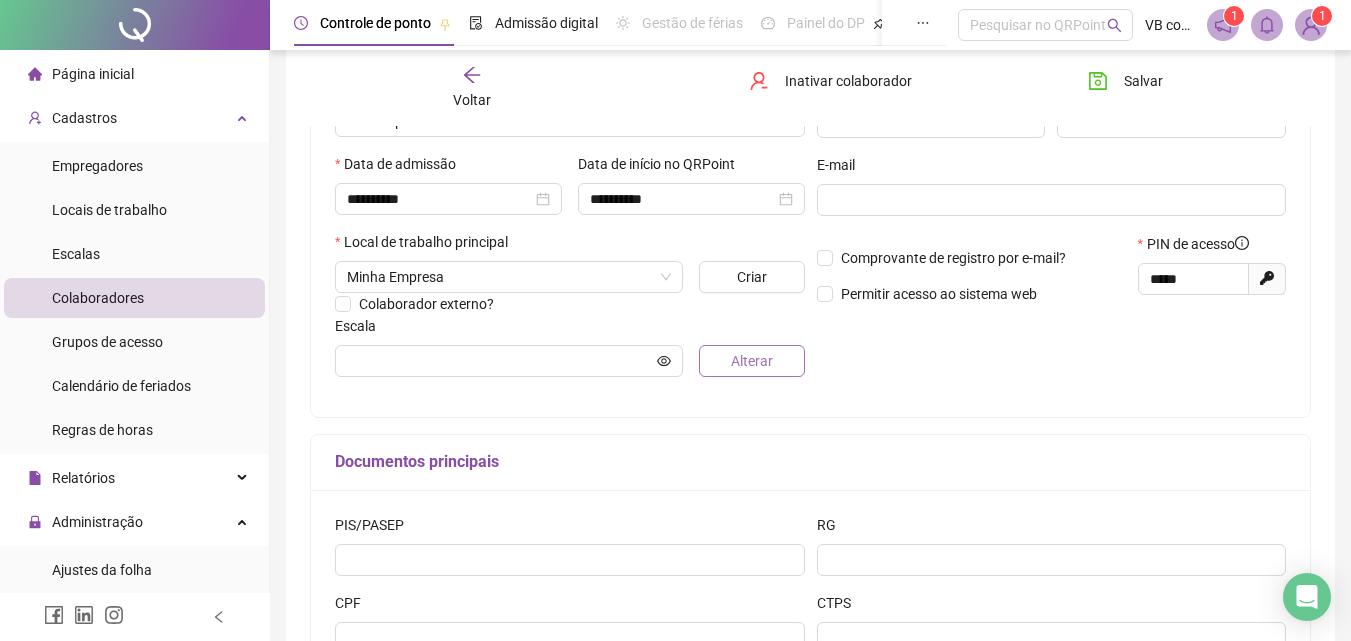 click on "Alterar" at bounding box center [752, 361] 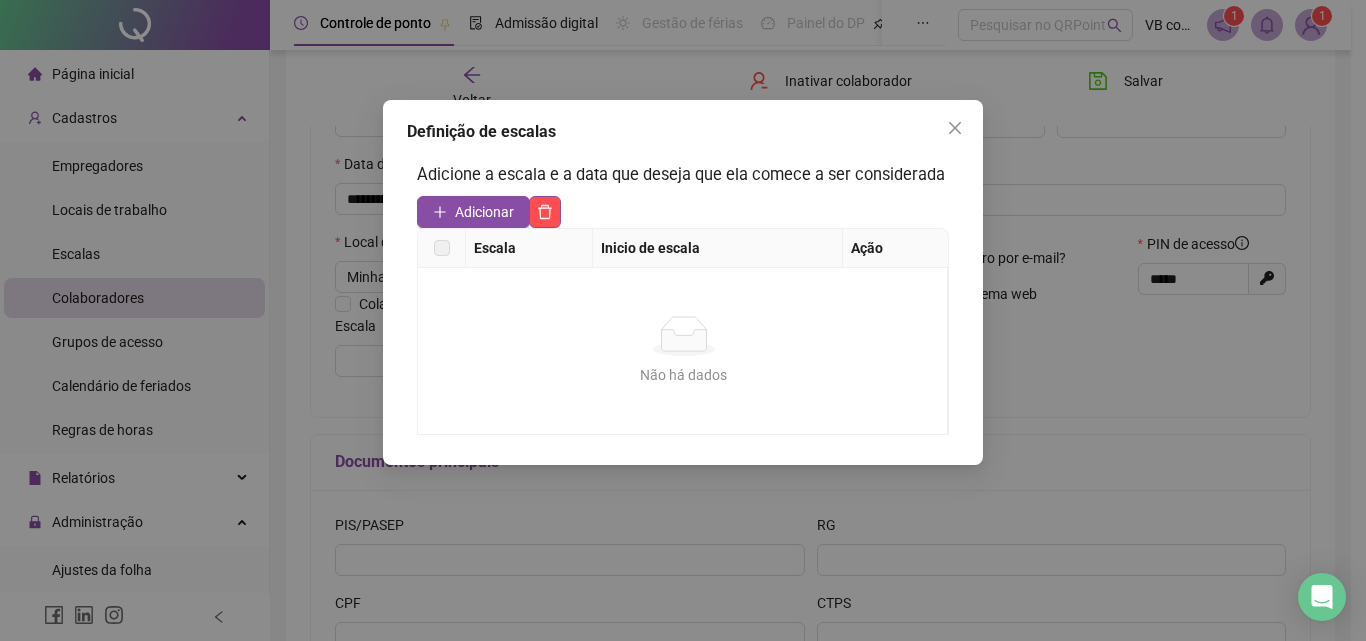 click on "Escala" at bounding box center [529, 248] 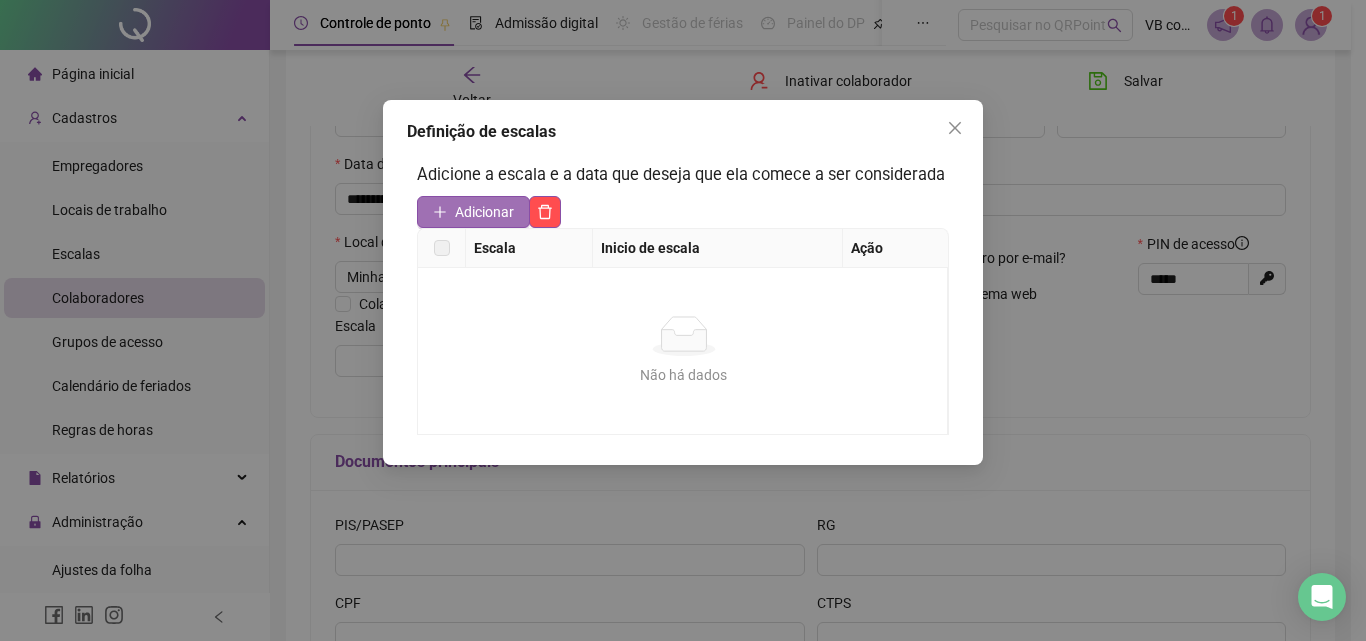 click on "Adicionar" at bounding box center [473, 212] 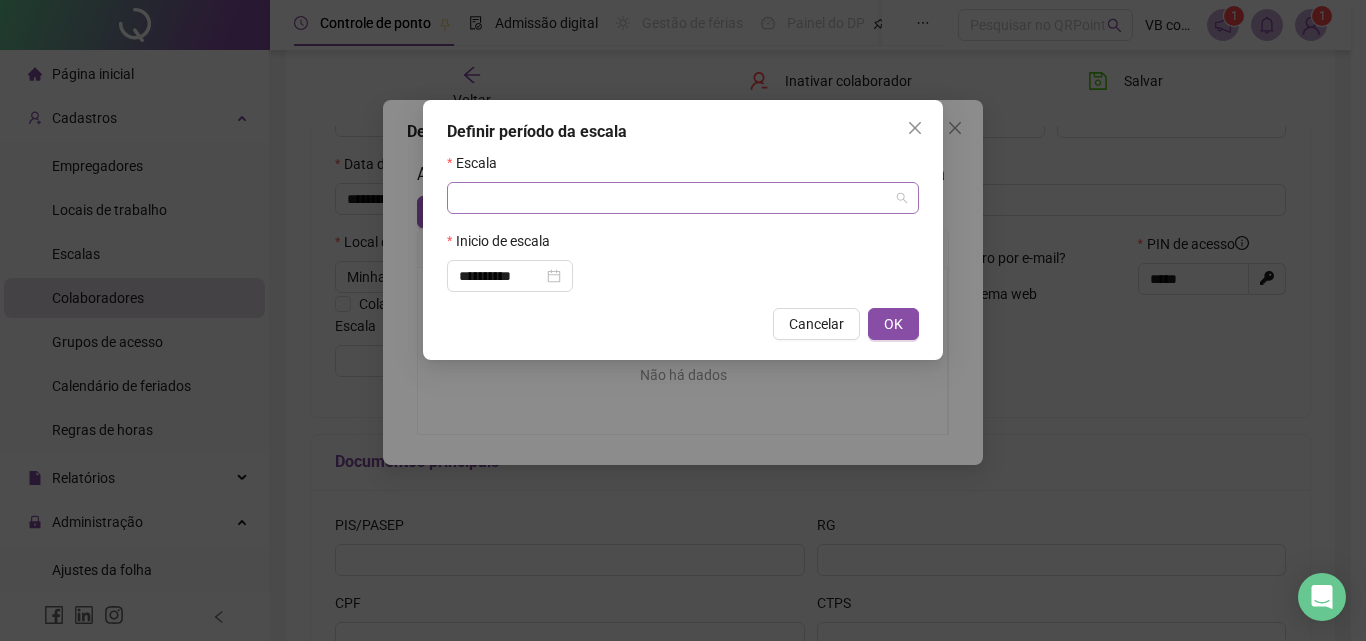 click at bounding box center [674, 198] 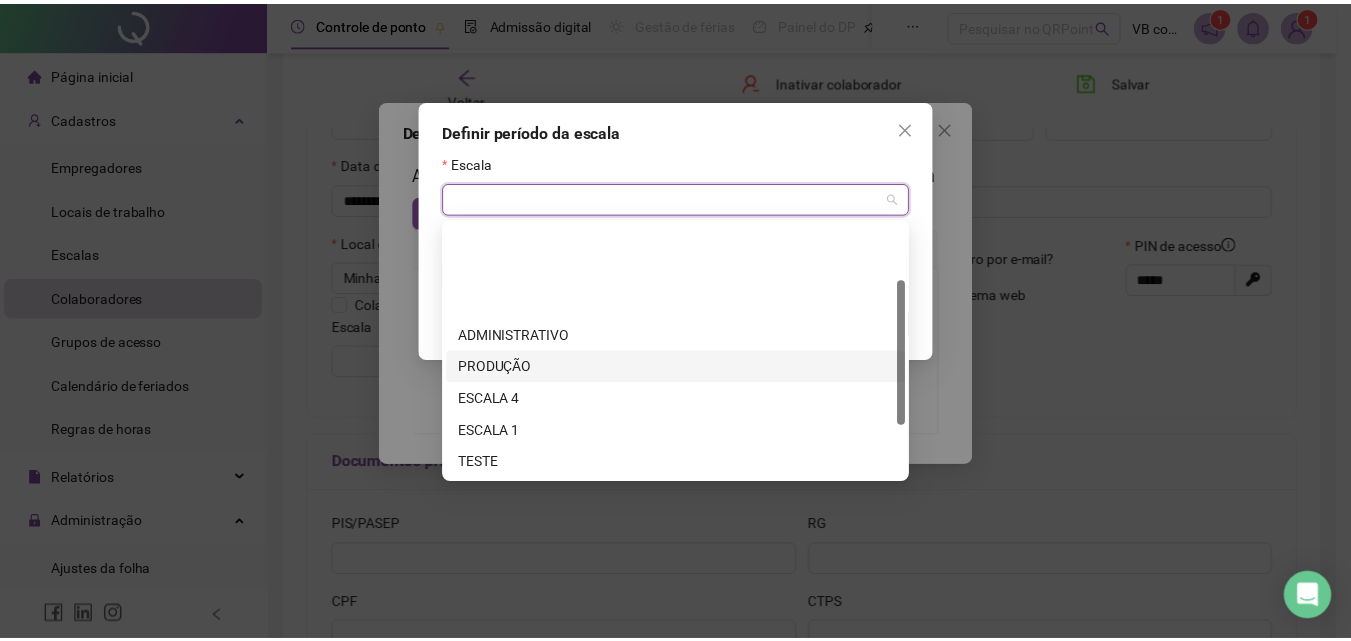 scroll, scrollTop: 192, scrollLeft: 0, axis: vertical 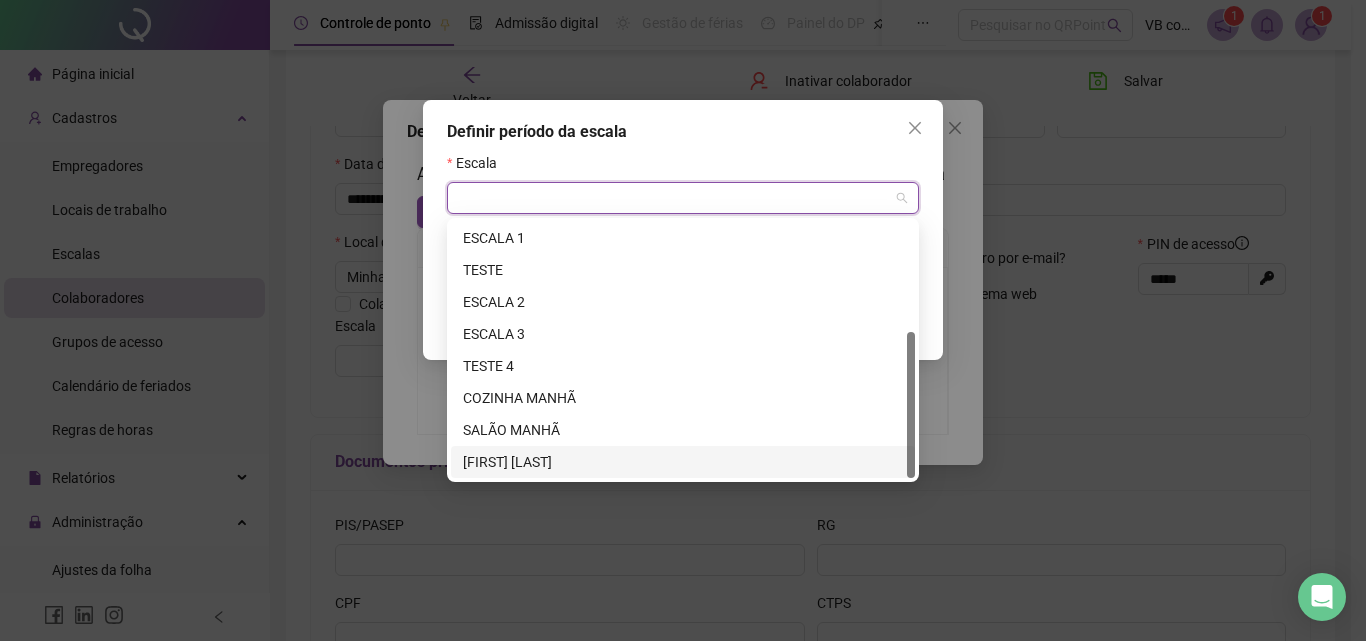 click on "[FIRST] [LAST]" at bounding box center [683, 462] 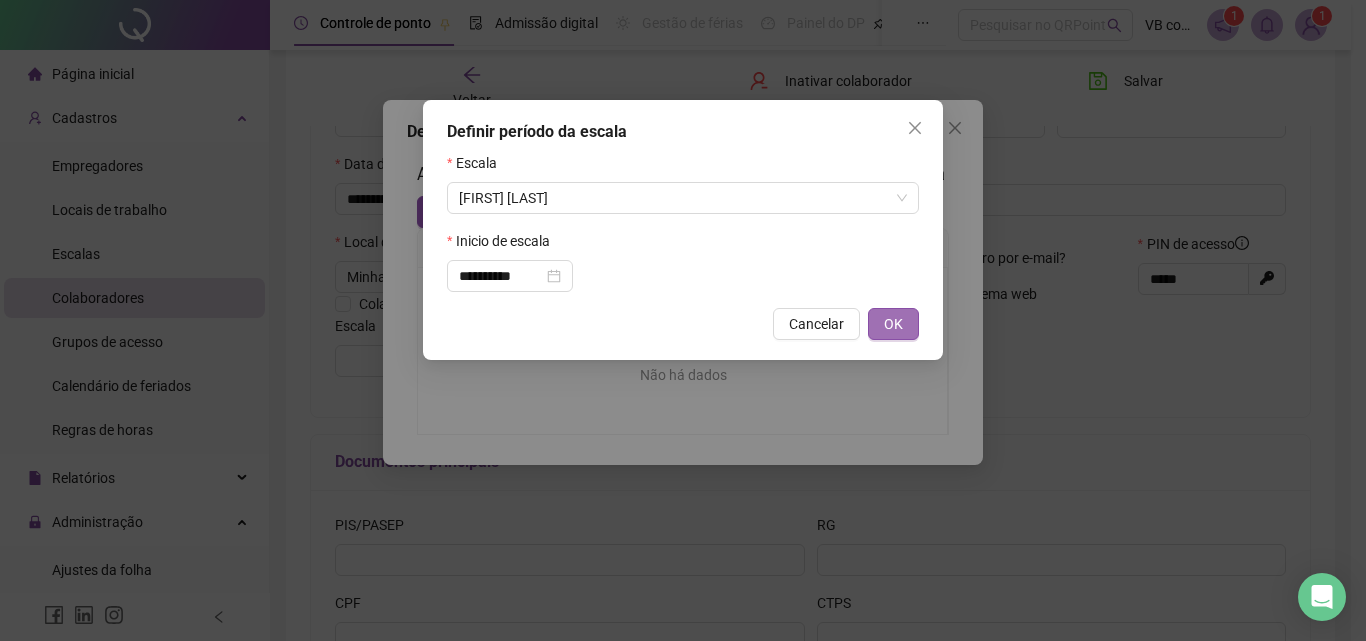 click on "OK" at bounding box center [893, 324] 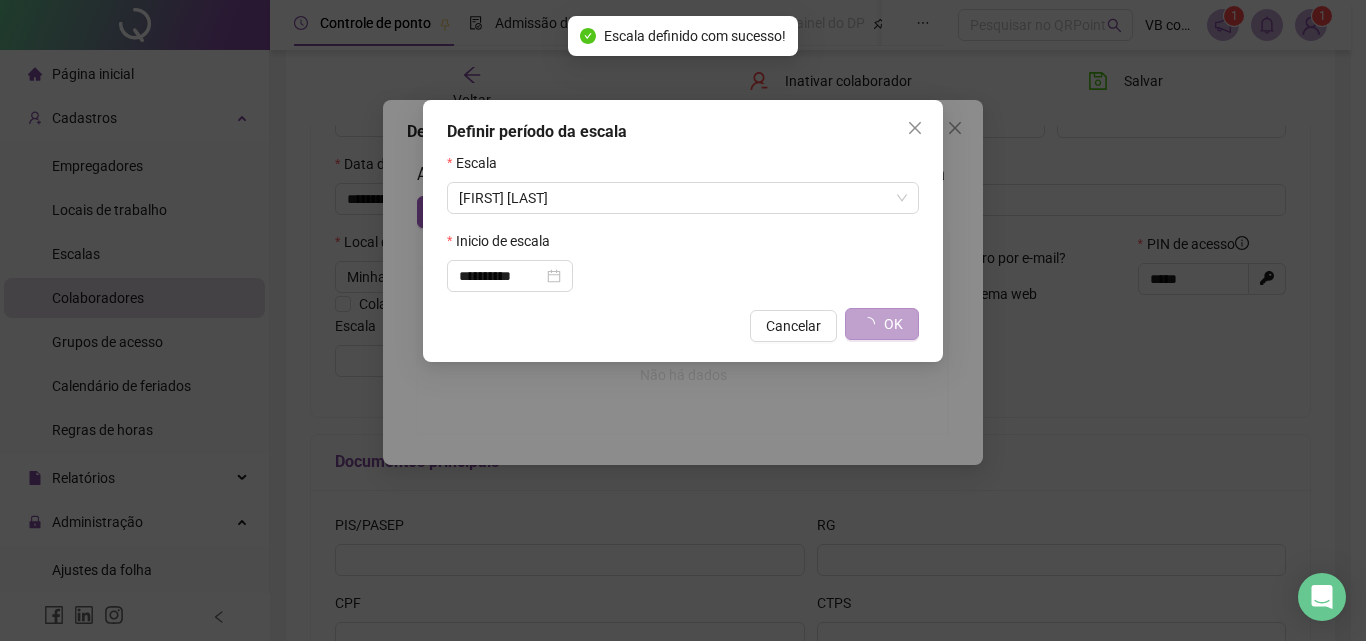 type on "**********" 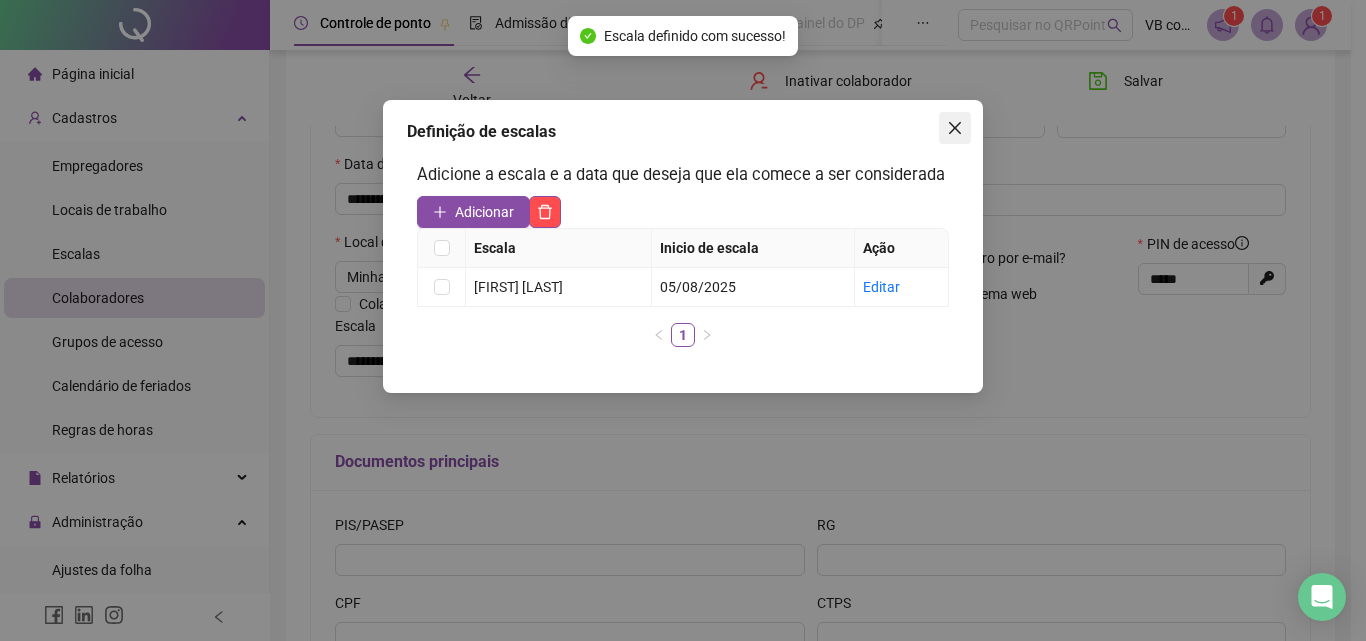click 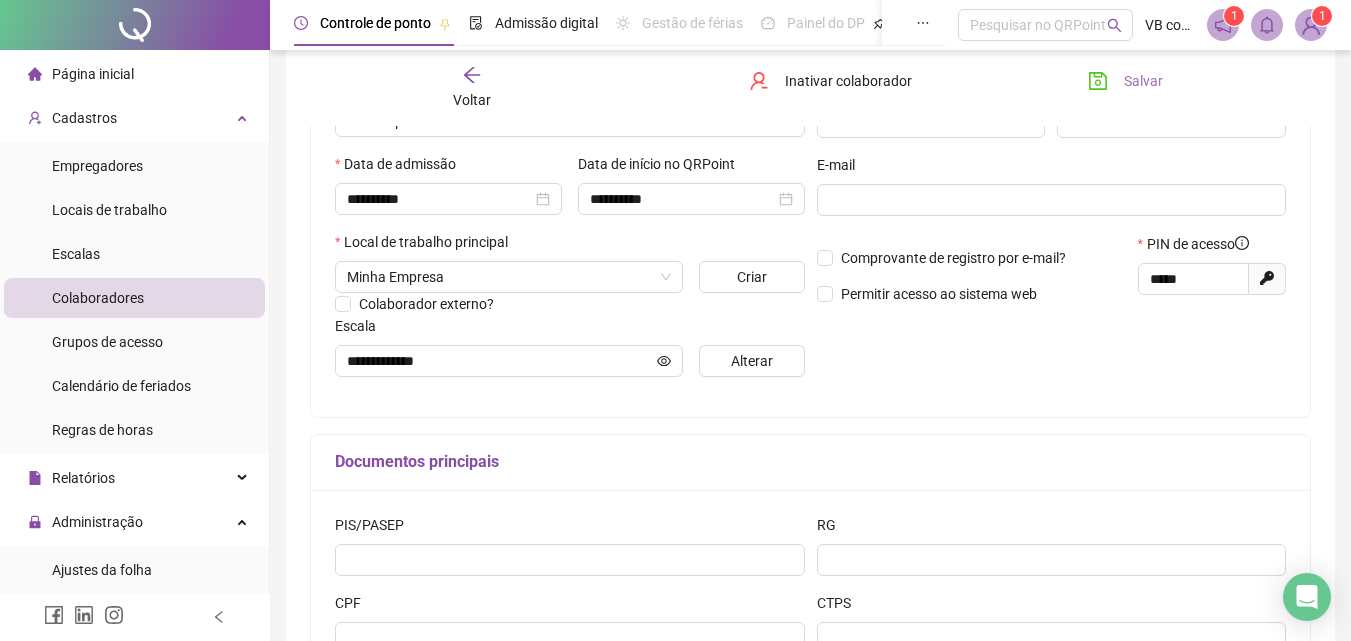 click on "Salvar" at bounding box center (1143, 81) 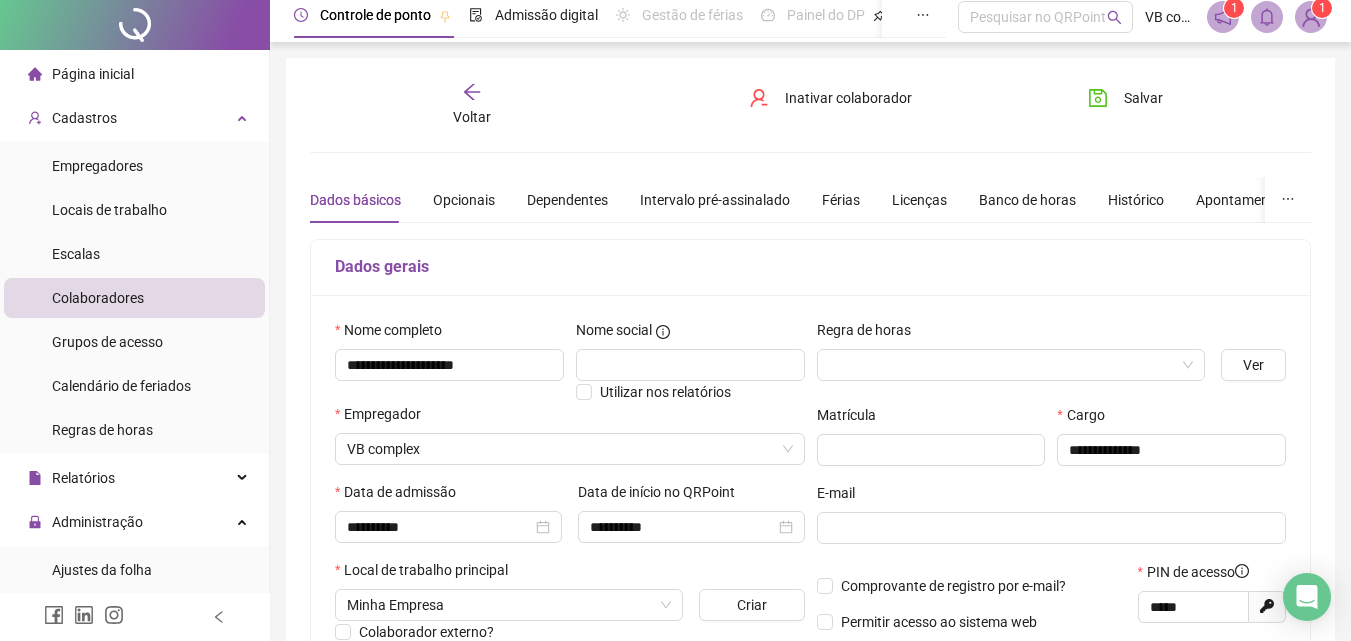 scroll, scrollTop: 0, scrollLeft: 0, axis: both 